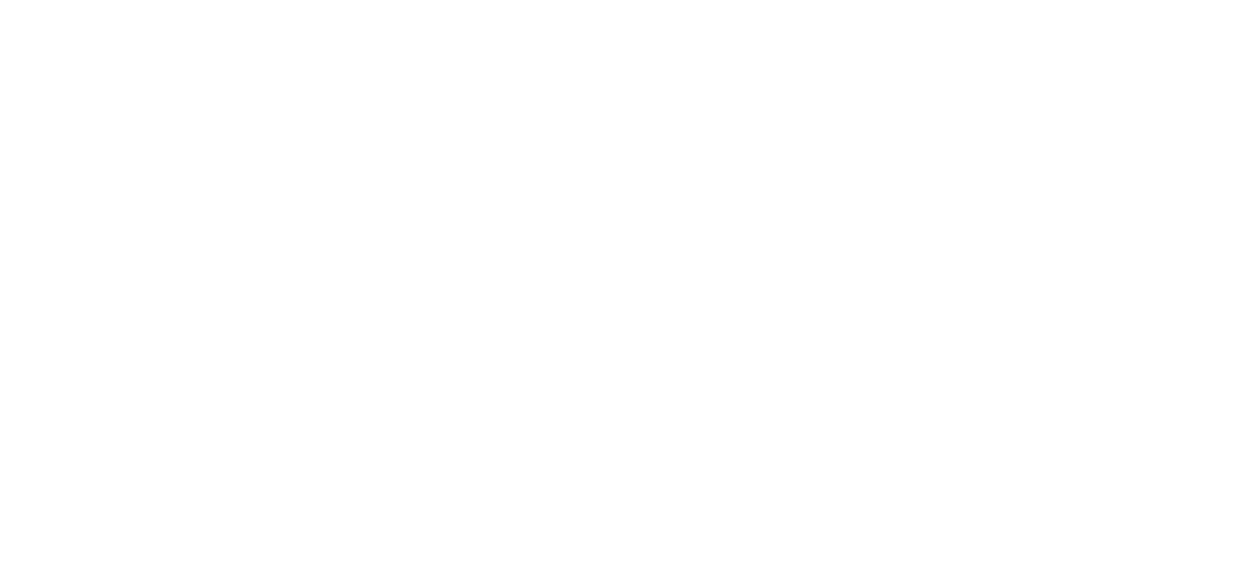 scroll, scrollTop: 0, scrollLeft: 0, axis: both 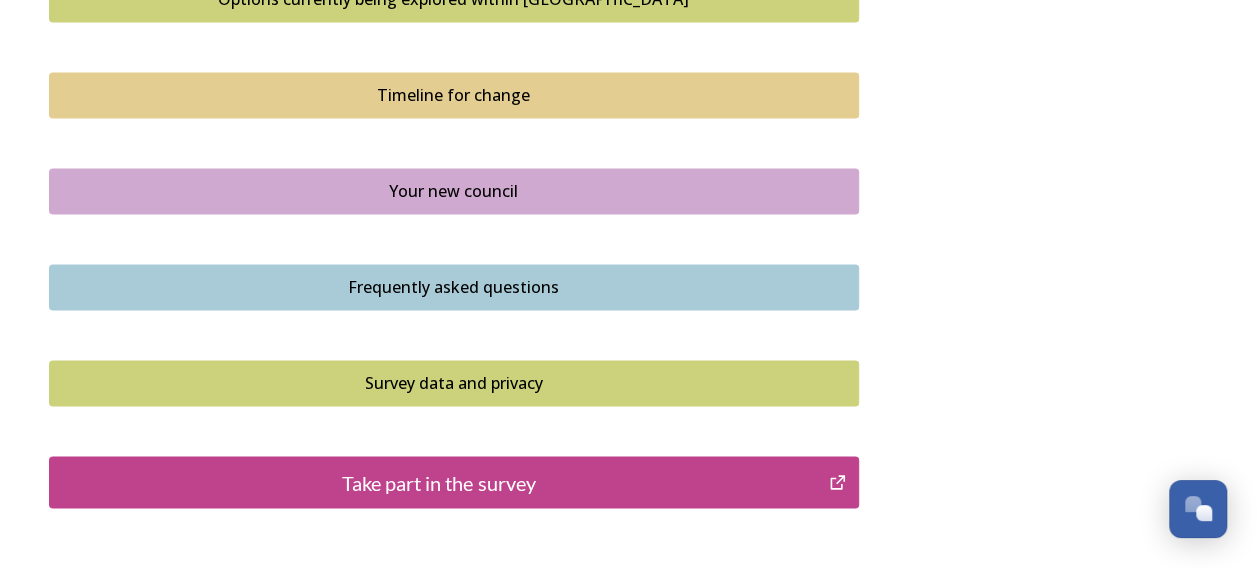 click on "Your new council" at bounding box center [454, 191] 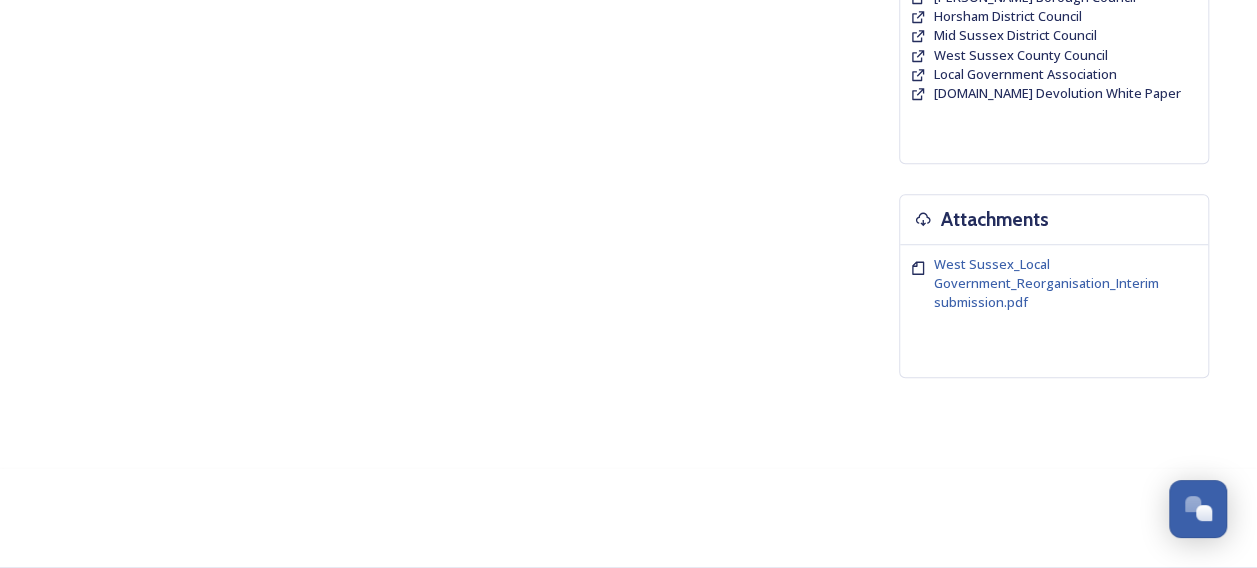 scroll, scrollTop: 0, scrollLeft: 0, axis: both 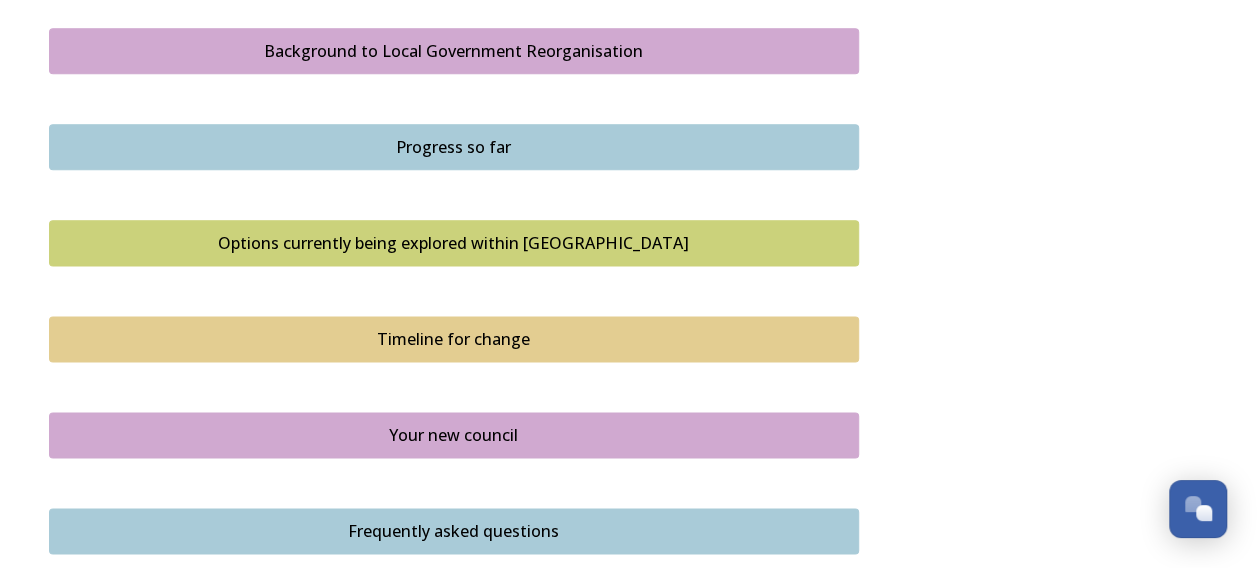 click on "Options currently being explored within West Sussex" at bounding box center [454, 243] 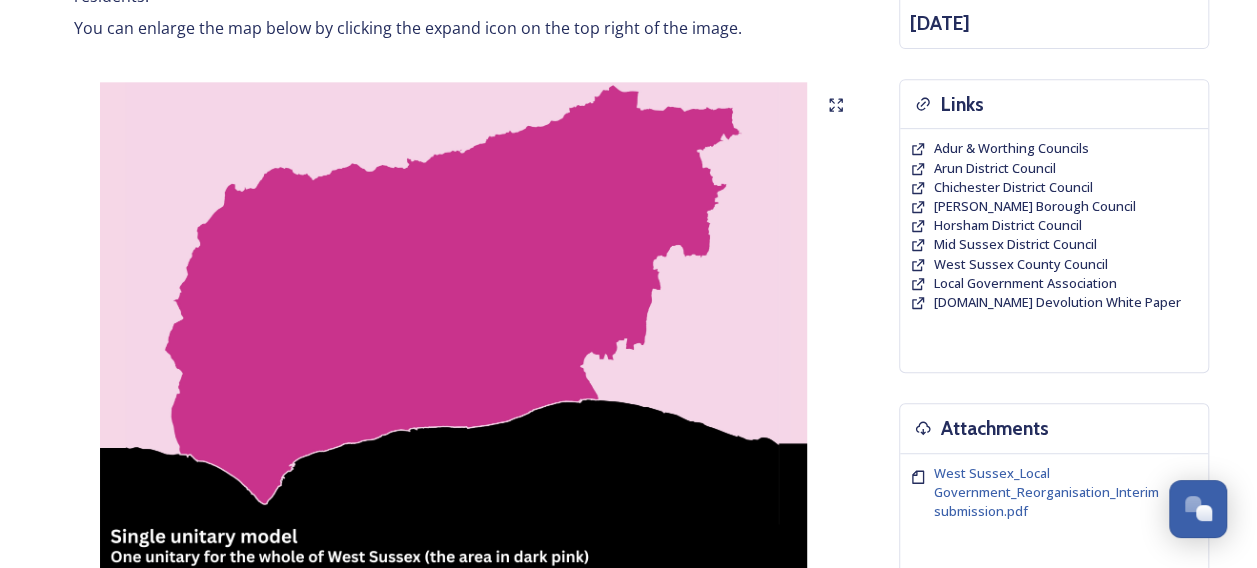 scroll, scrollTop: 386, scrollLeft: 0, axis: vertical 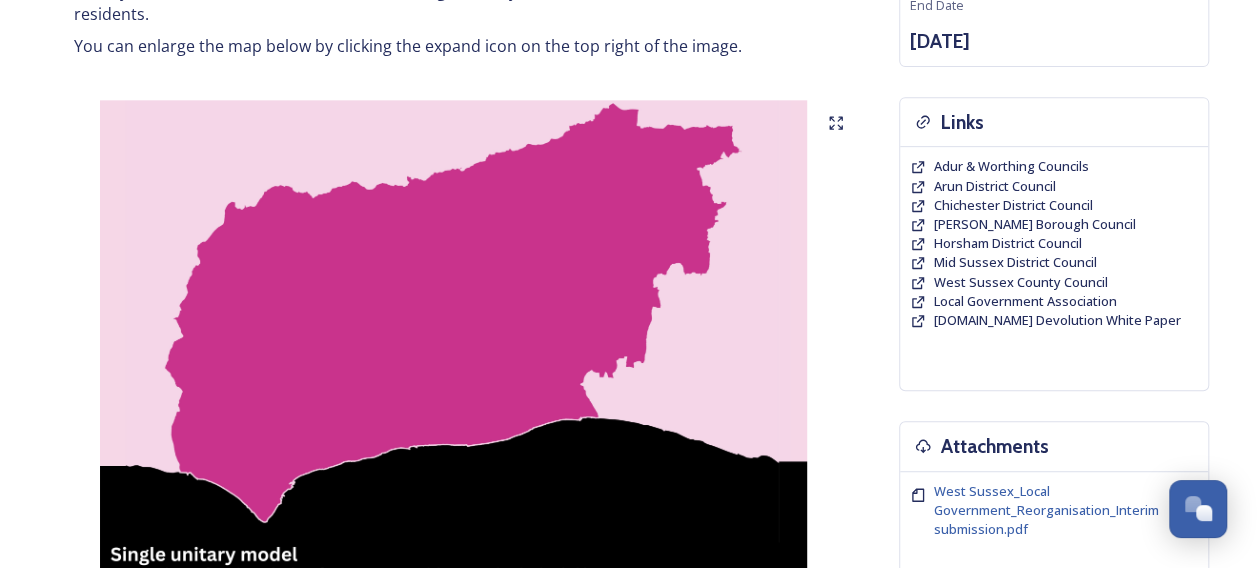 click at bounding box center [454, 350] 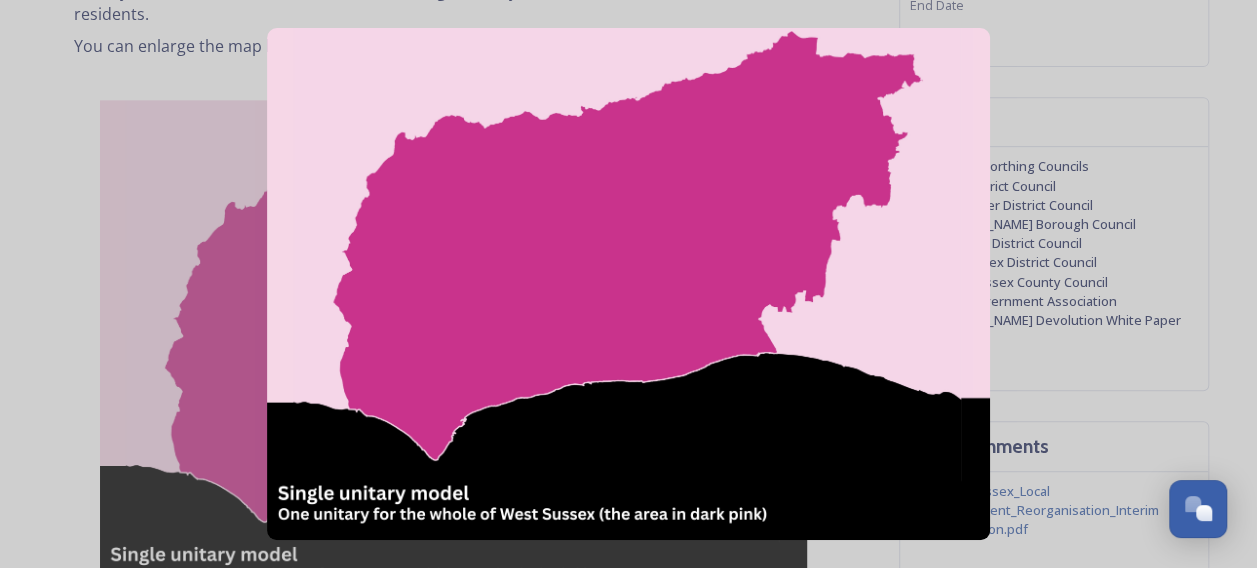 click at bounding box center [628, 283] 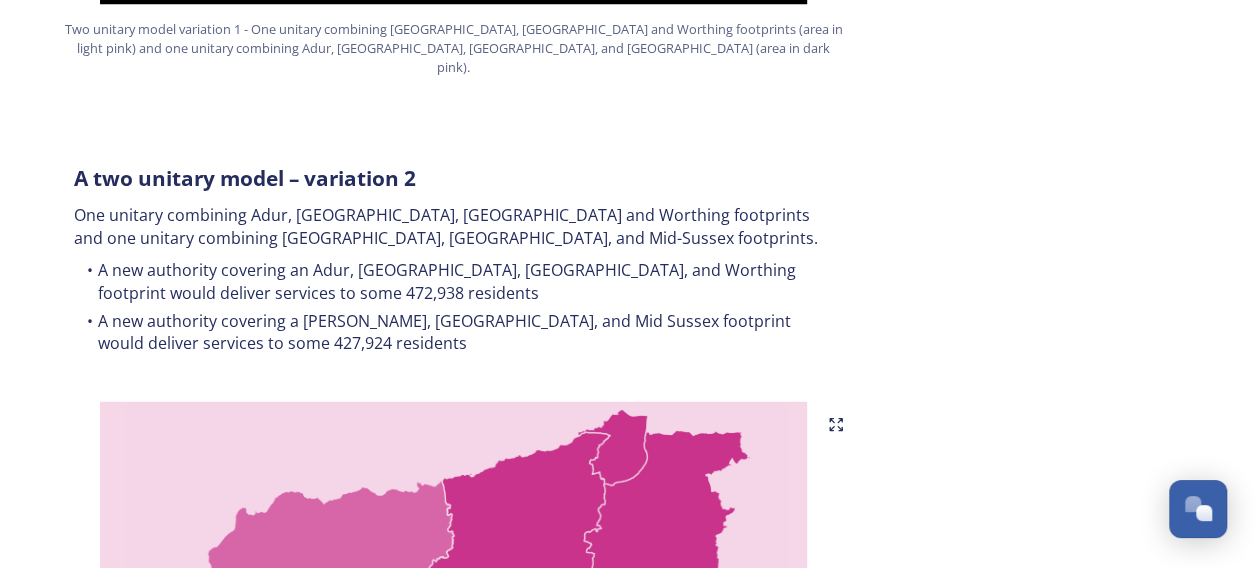 scroll, scrollTop: 1880, scrollLeft: 0, axis: vertical 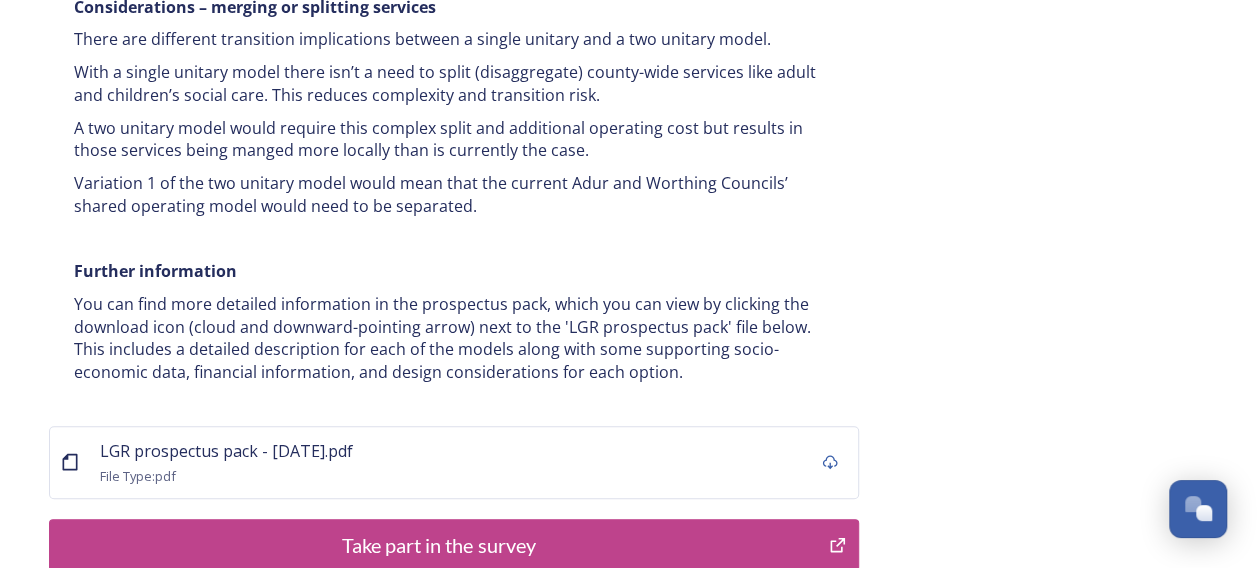 click on "Take part in the survey" at bounding box center (439, 545) 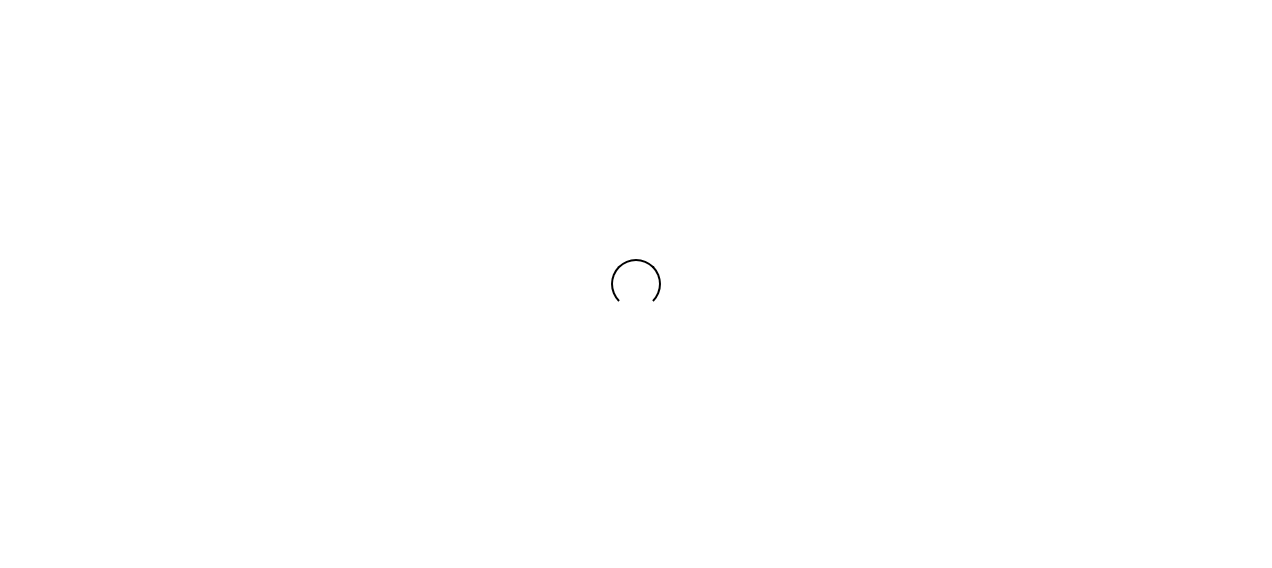 scroll, scrollTop: 0, scrollLeft: 0, axis: both 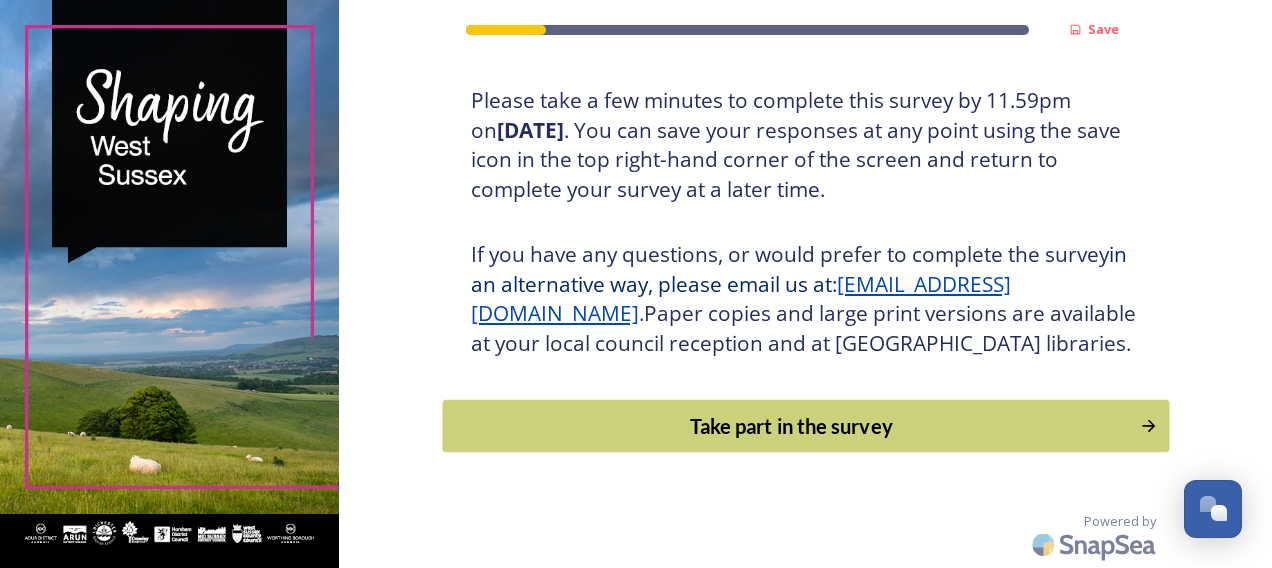 click on "Take part in the survey" at bounding box center (791, 426) 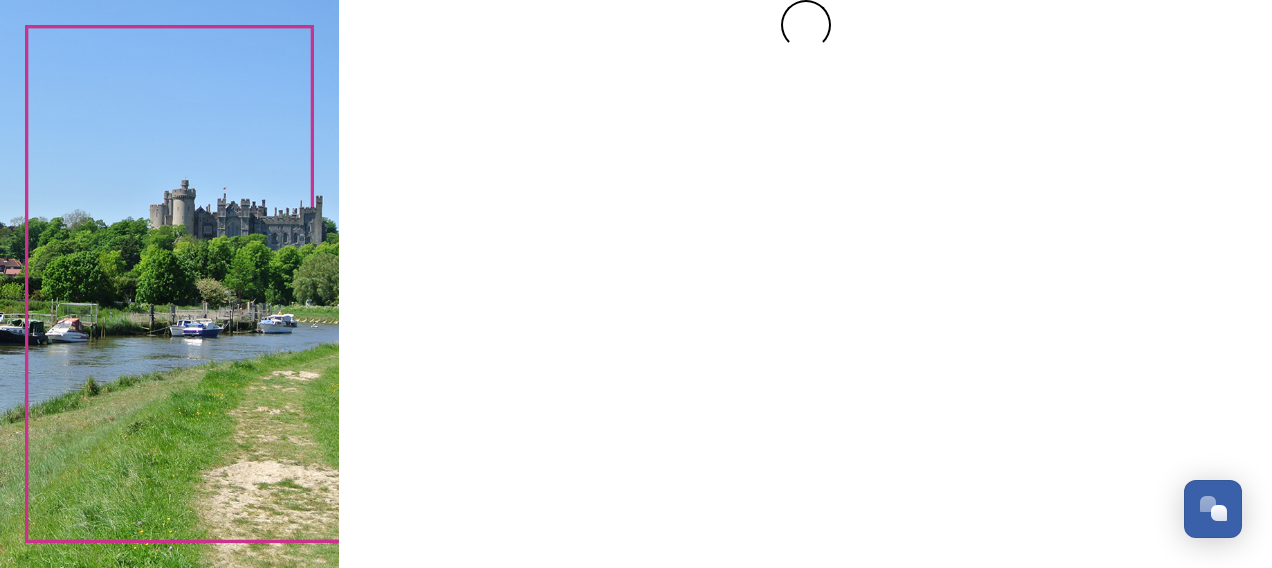 scroll, scrollTop: 0, scrollLeft: 0, axis: both 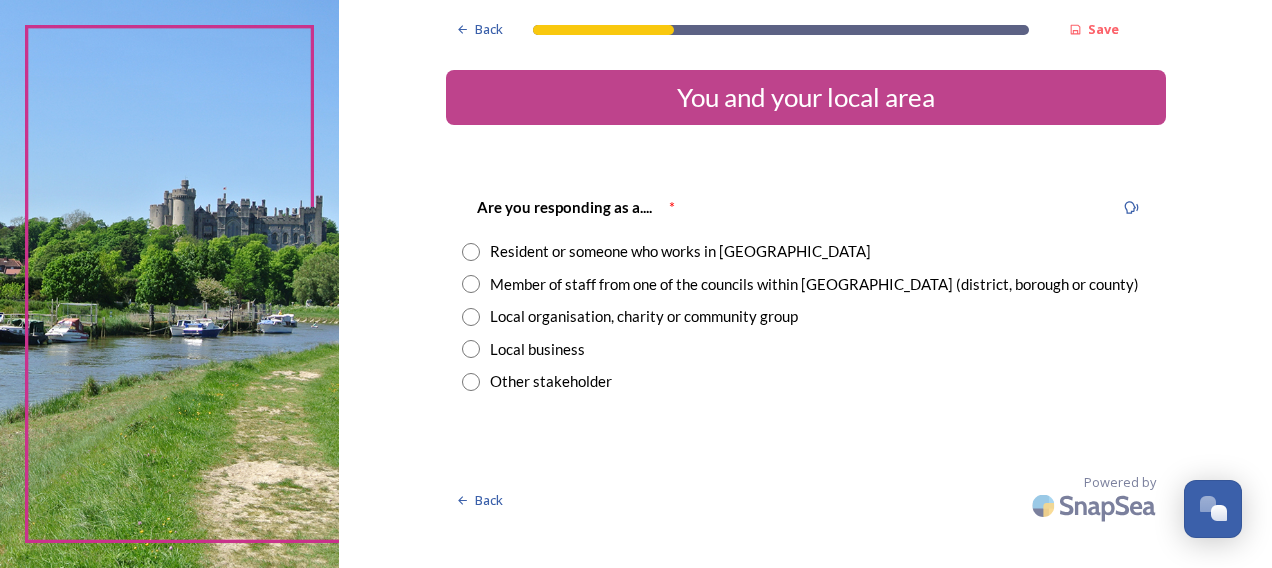 click at bounding box center [471, 252] 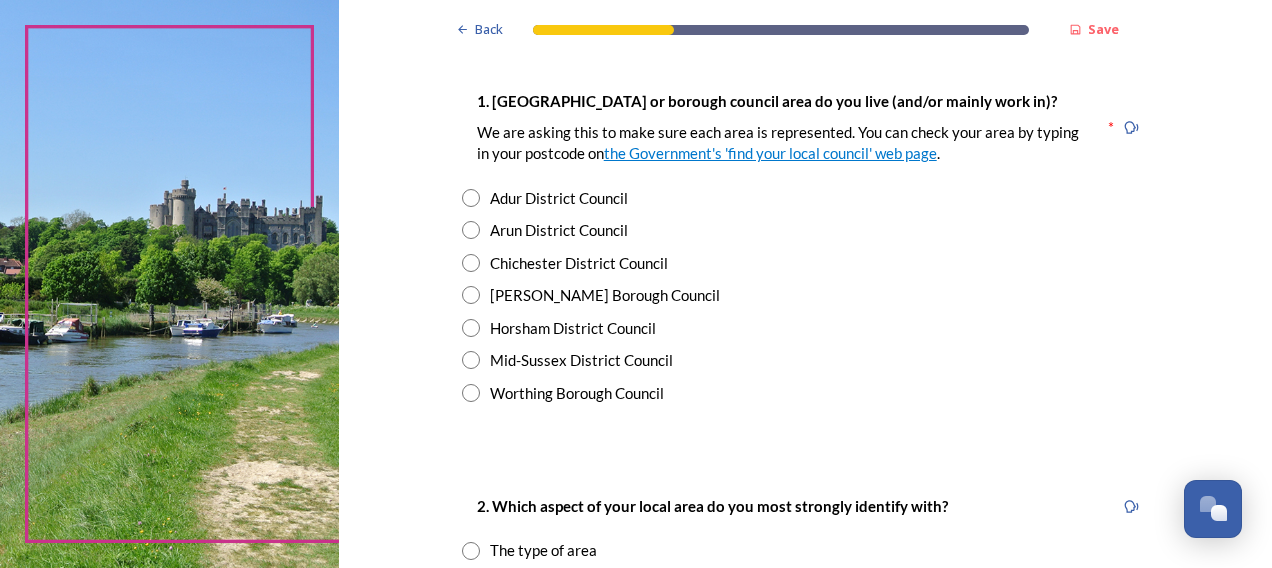 scroll, scrollTop: 397, scrollLeft: 0, axis: vertical 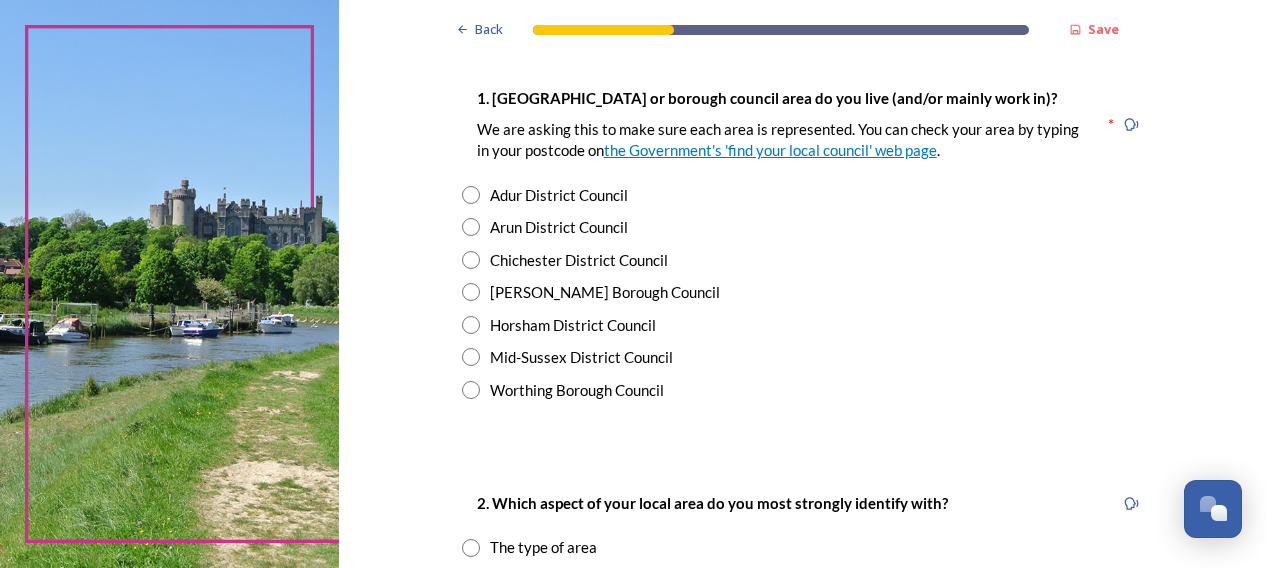 click at bounding box center [471, 227] 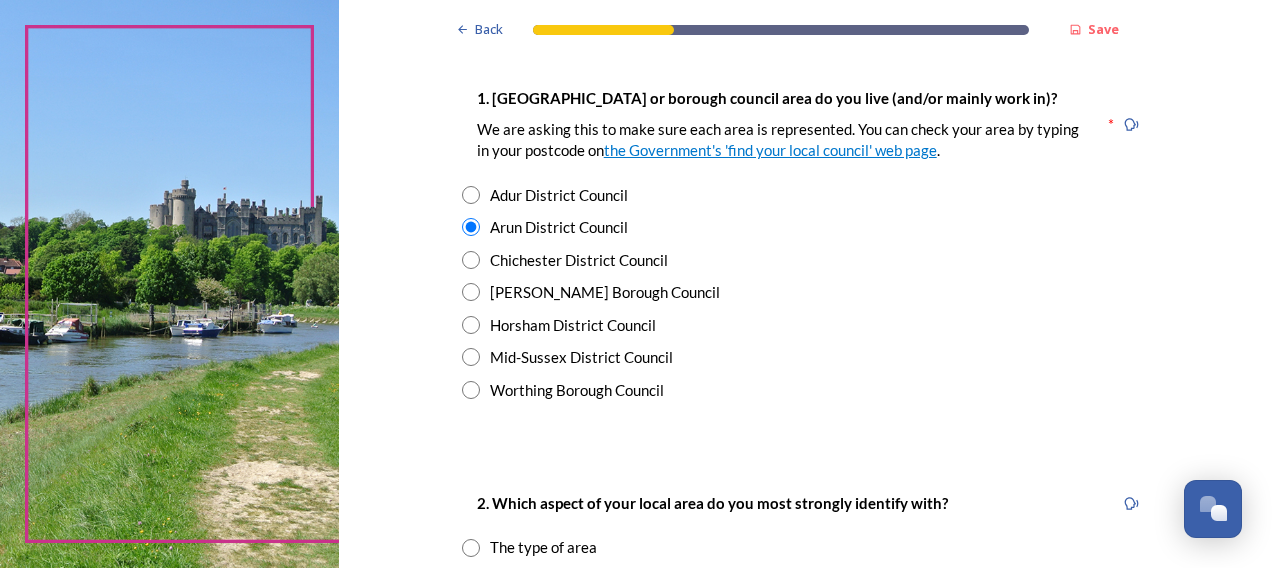 click at bounding box center (471, 390) 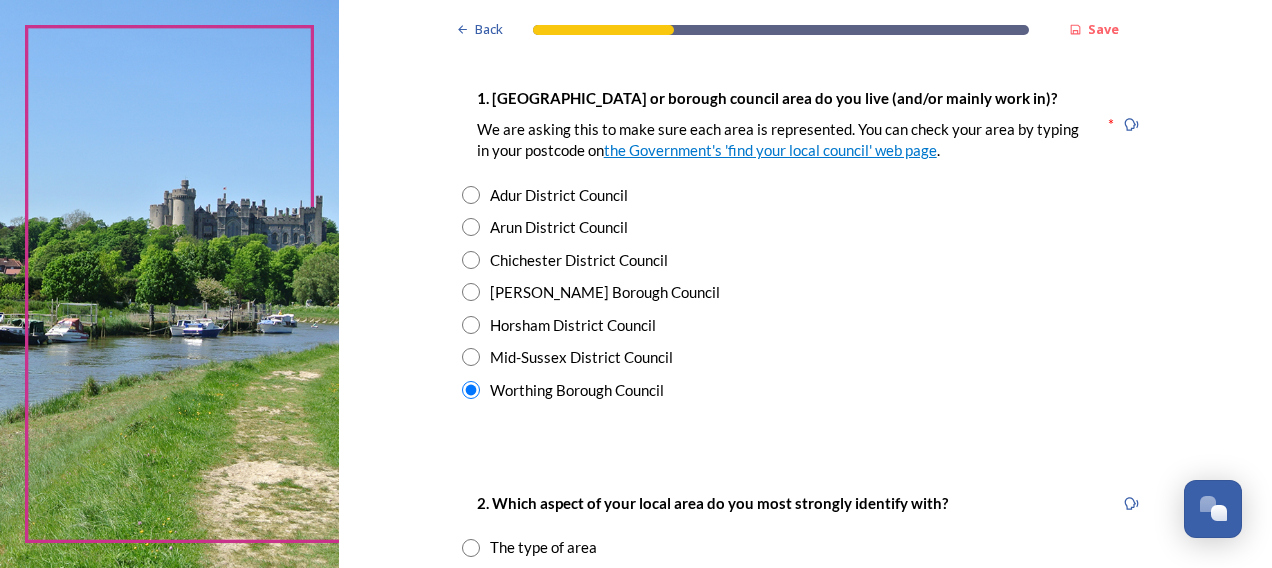 click at bounding box center (471, 227) 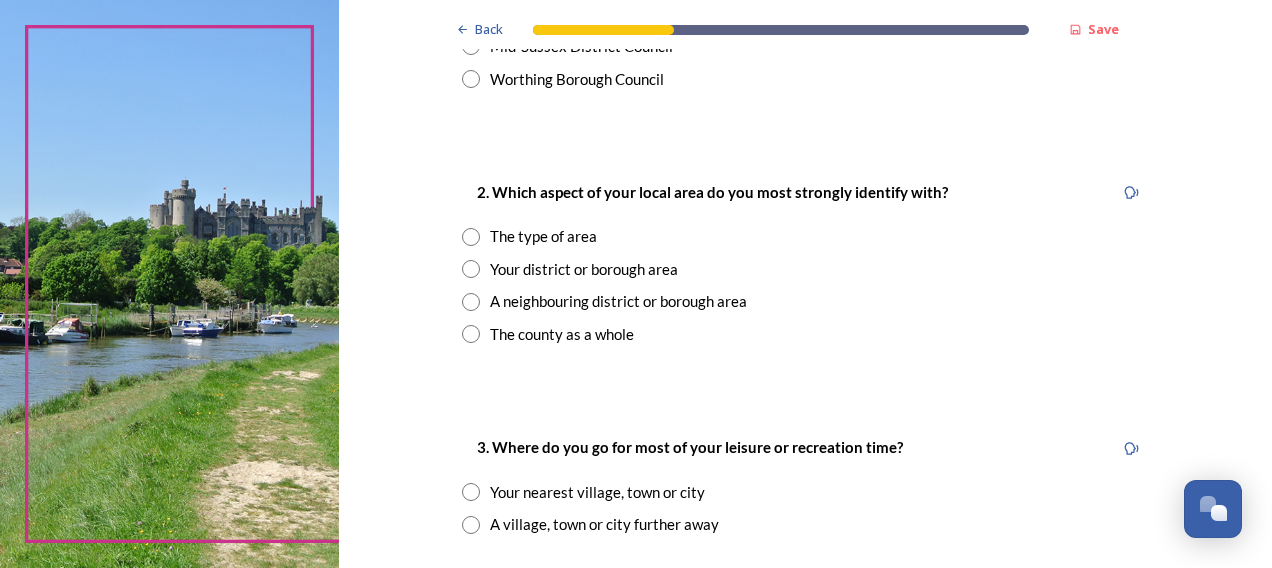 scroll, scrollTop: 714, scrollLeft: 0, axis: vertical 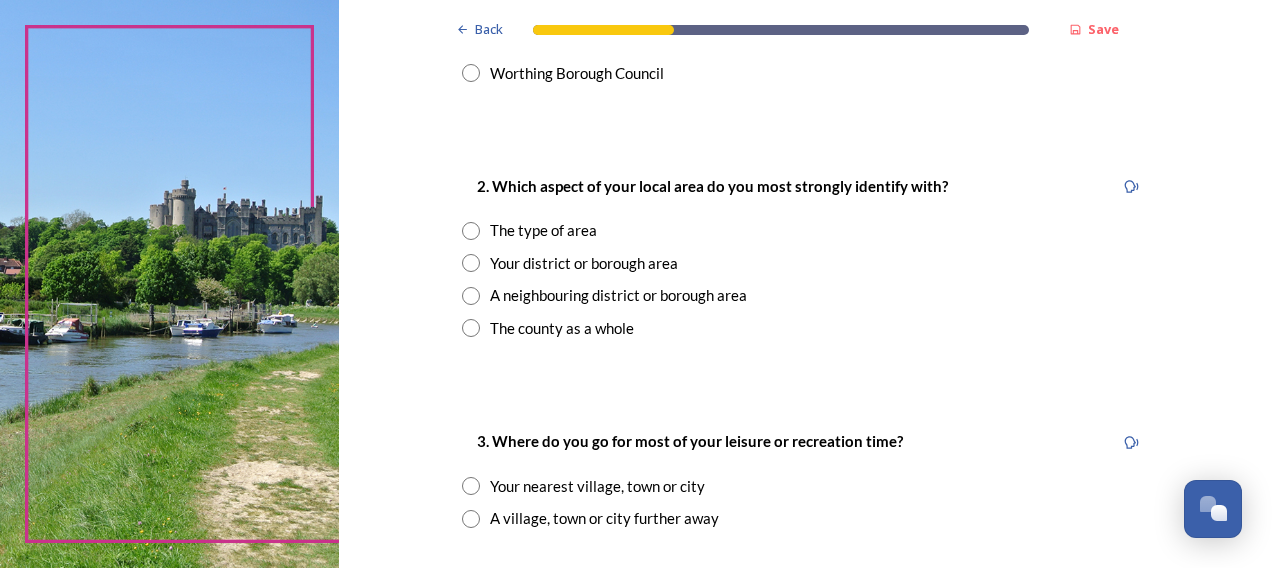 click at bounding box center [471, 296] 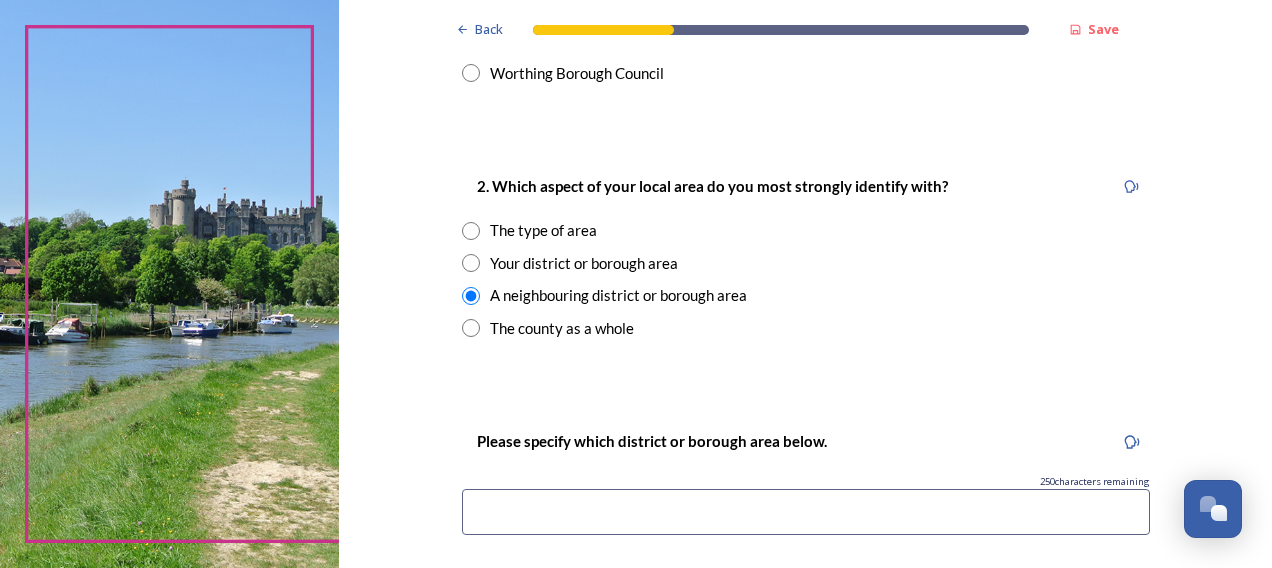 click at bounding box center [806, 512] 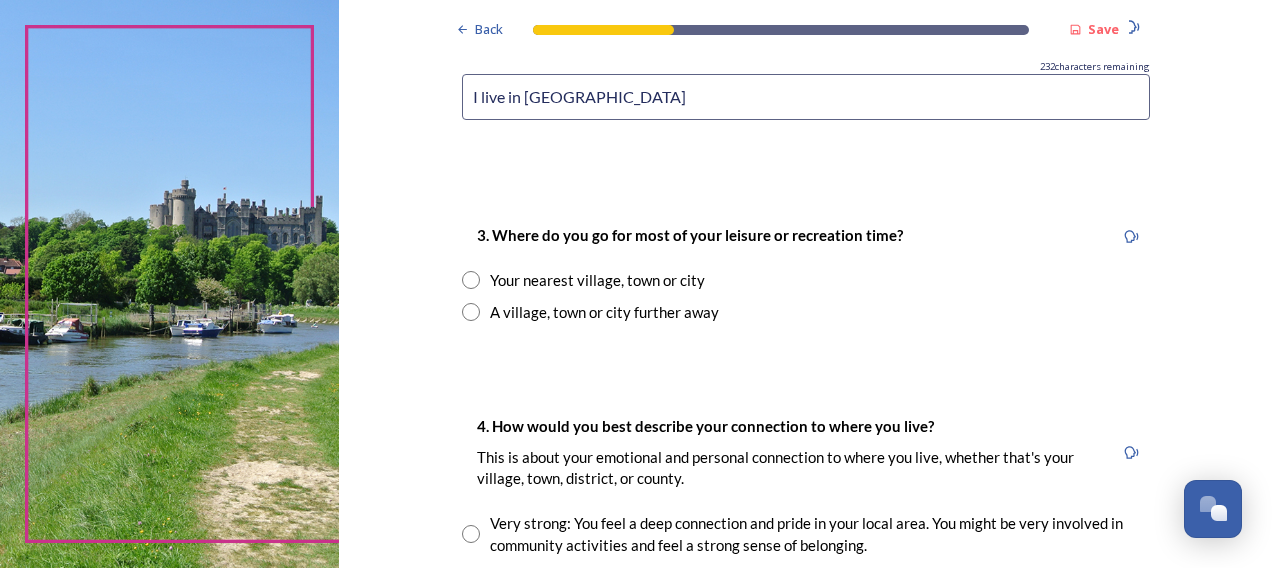 scroll, scrollTop: 1142, scrollLeft: 0, axis: vertical 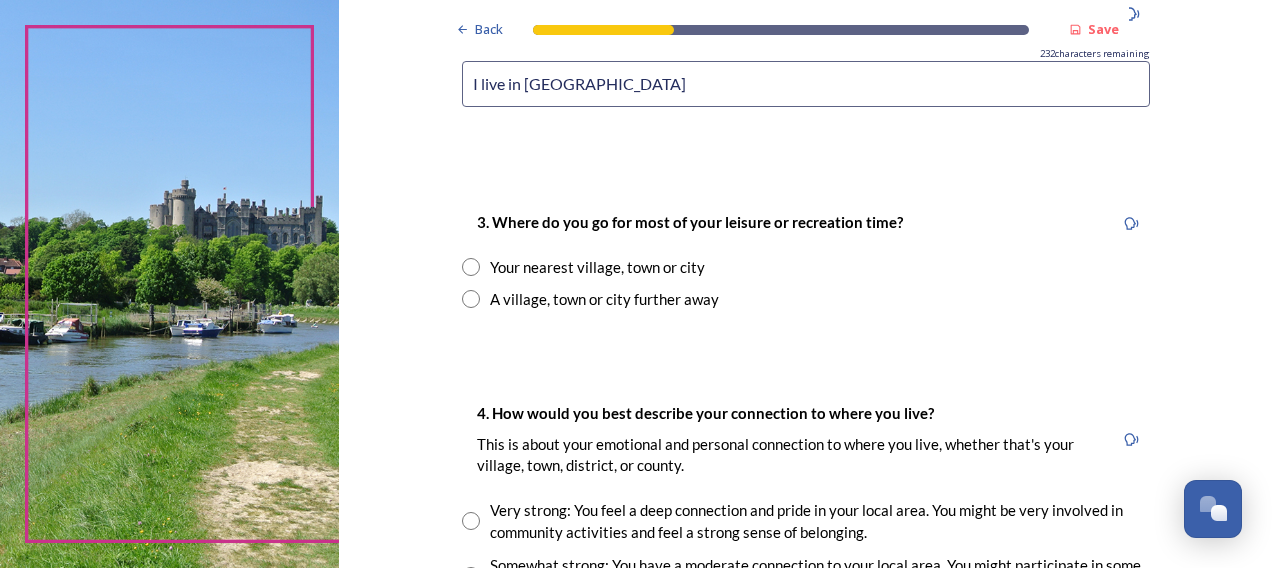 type on "I live in [GEOGRAPHIC_DATA]" 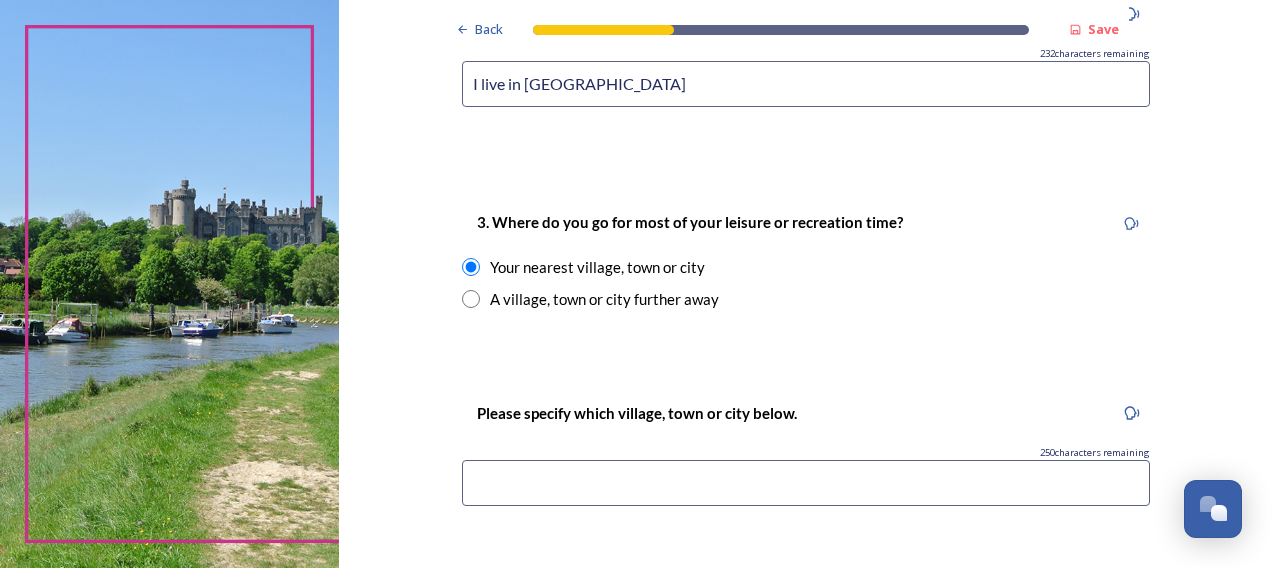 click at bounding box center [806, 483] 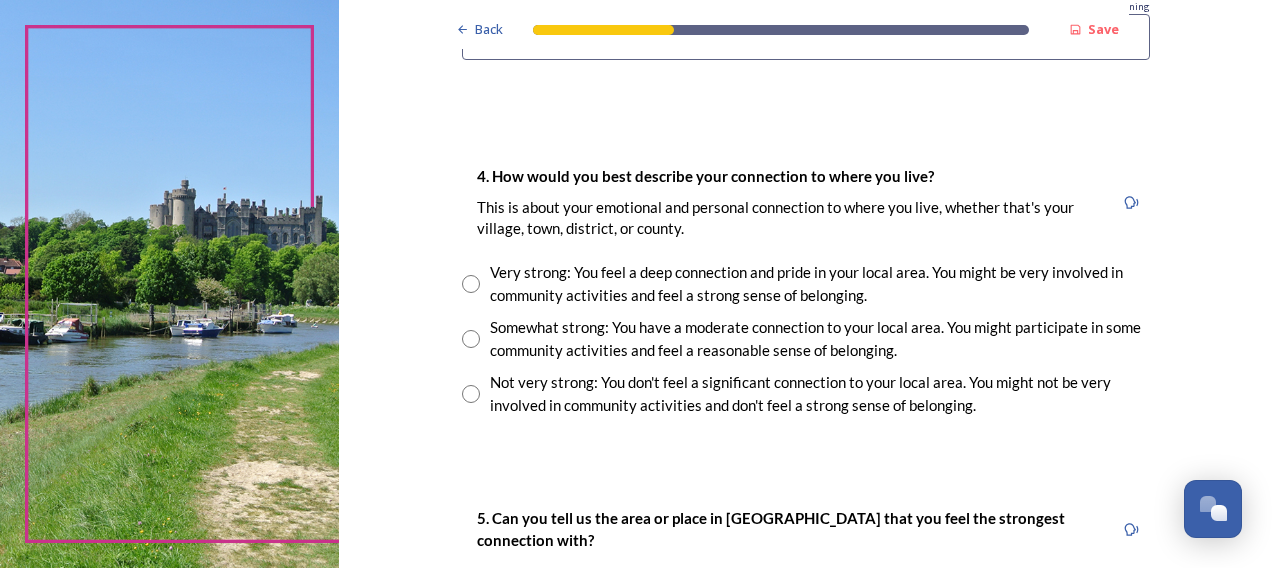 scroll, scrollTop: 1596, scrollLeft: 0, axis: vertical 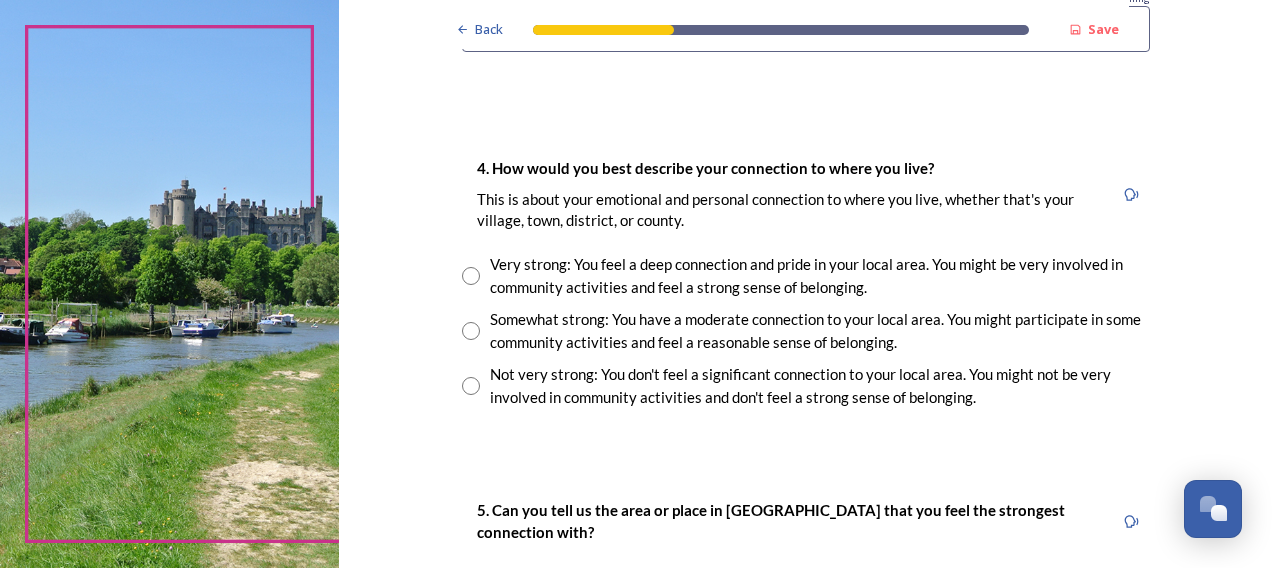 type on "[GEOGRAPHIC_DATA]/[GEOGRAPHIC_DATA]" 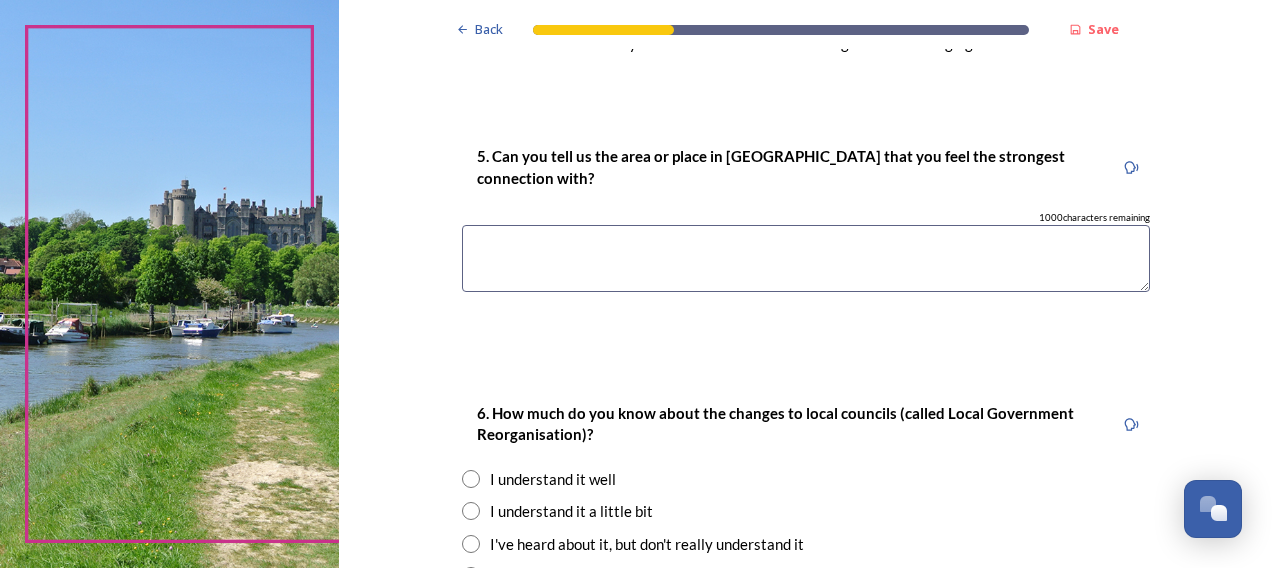 scroll, scrollTop: 1957, scrollLeft: 0, axis: vertical 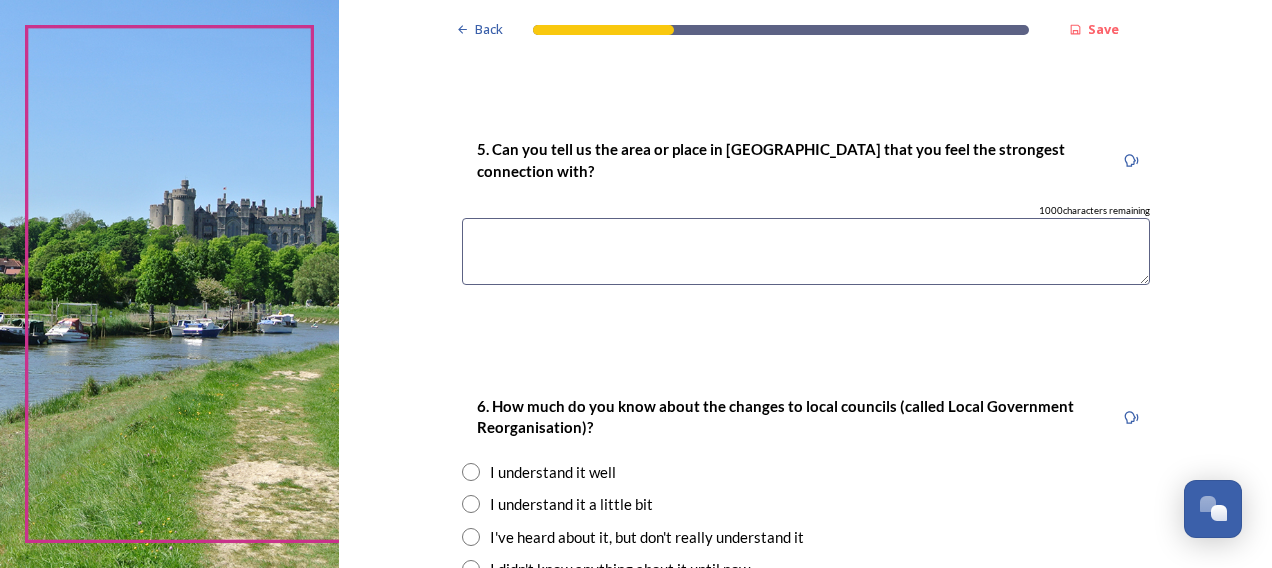 click at bounding box center [806, 251] 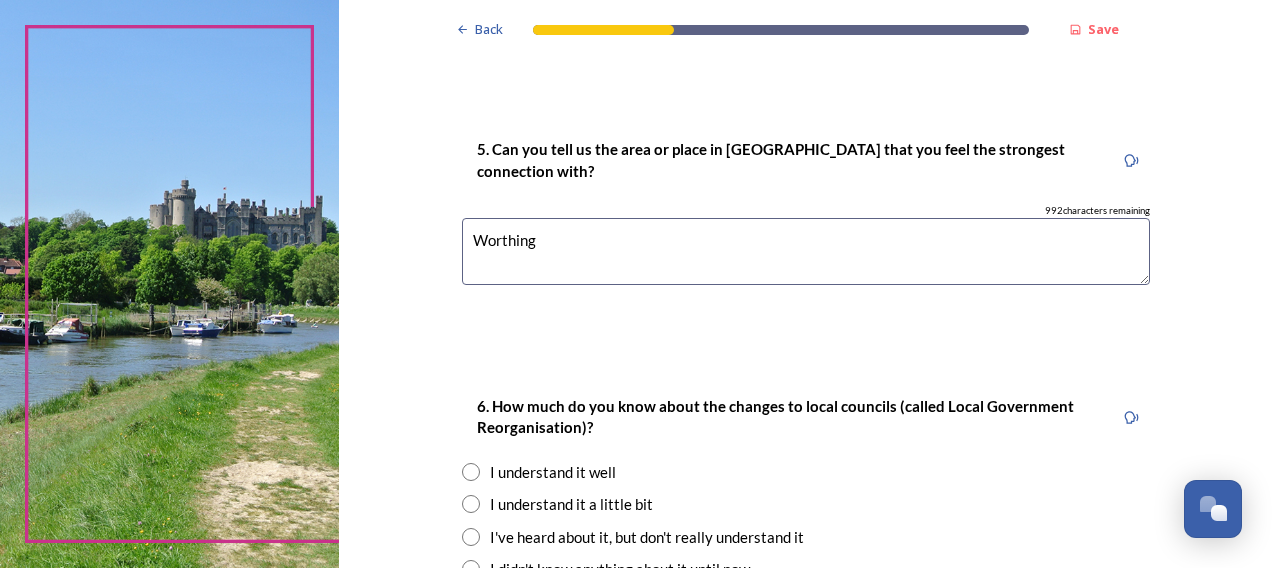 click on "Worthing" at bounding box center [806, 251] 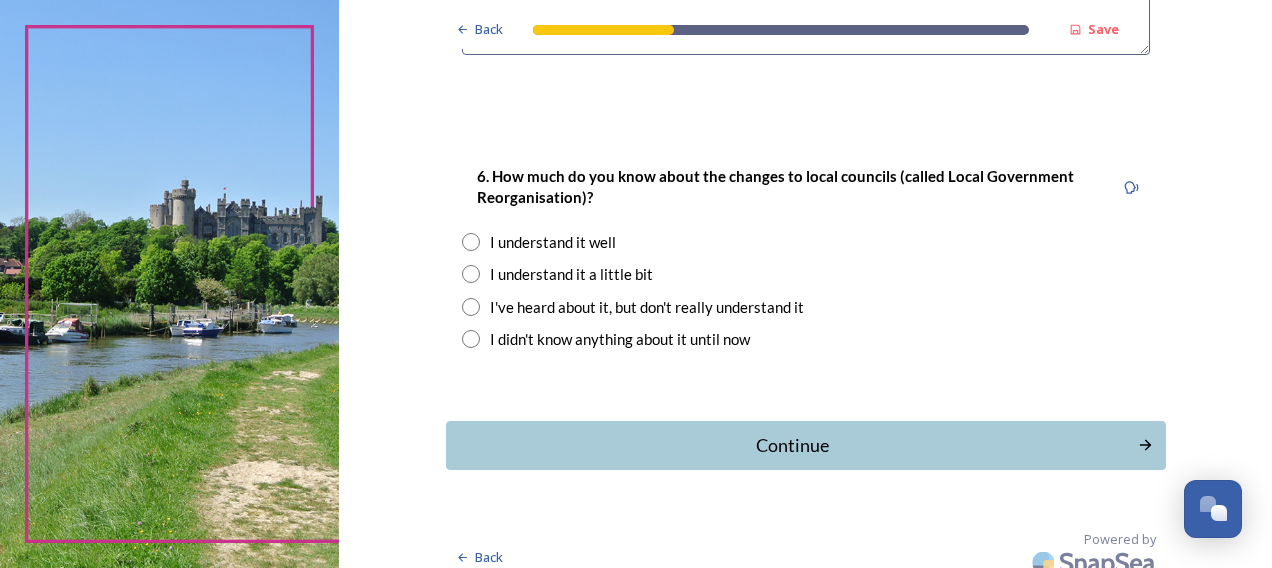 scroll, scrollTop: 2202, scrollLeft: 0, axis: vertical 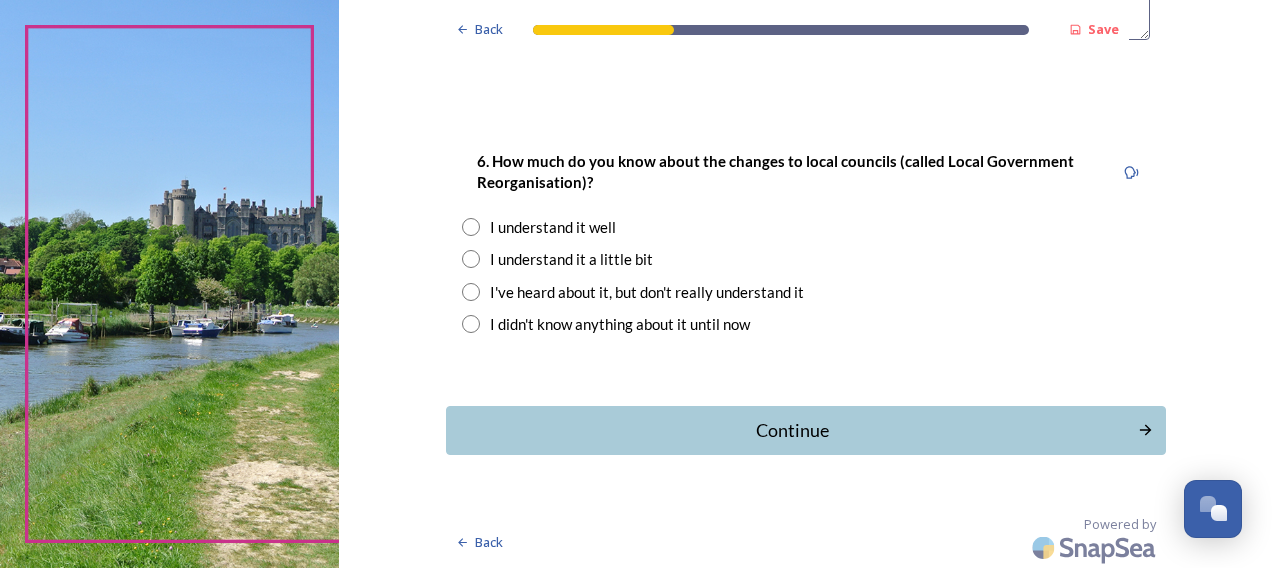 type on "Worthing" 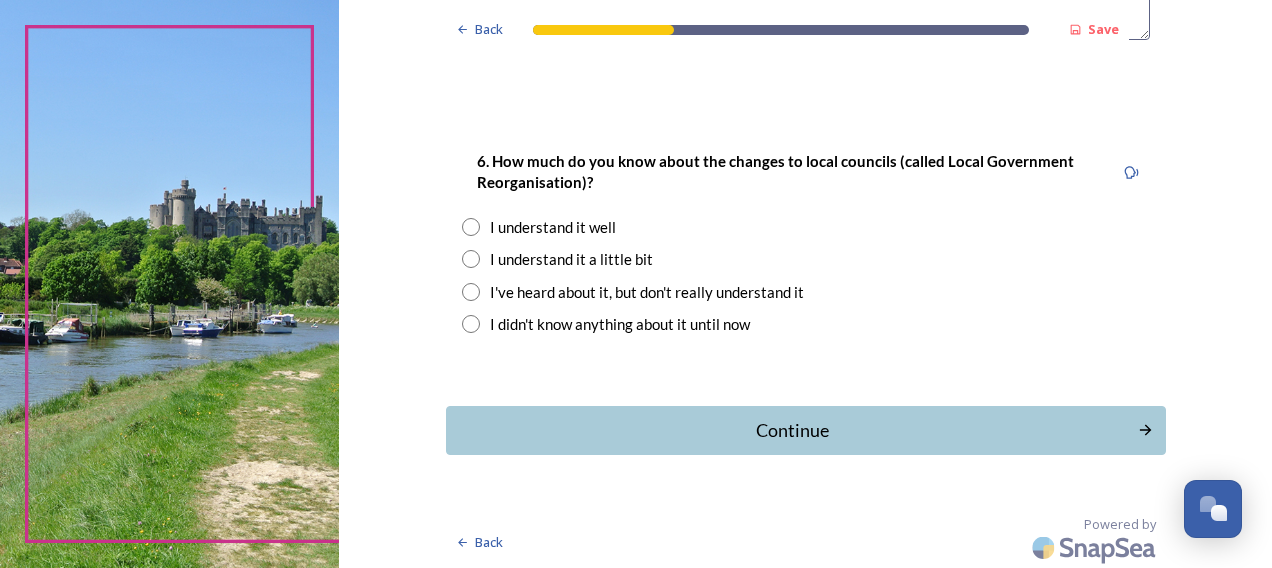radio on "true" 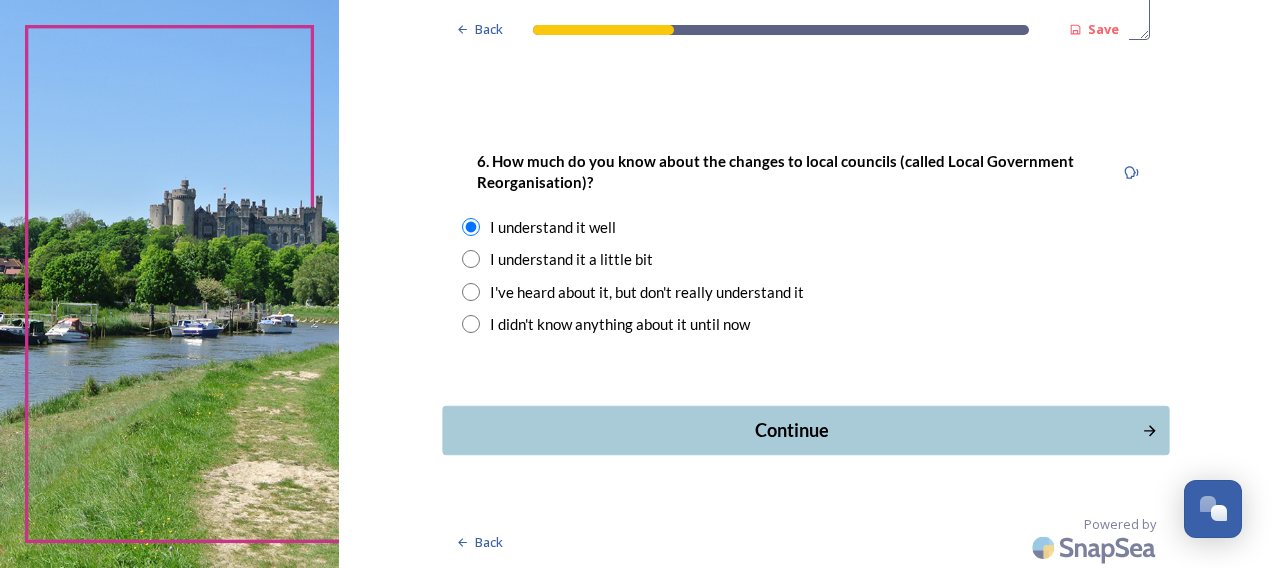 click on "Continue" at bounding box center [791, 430] 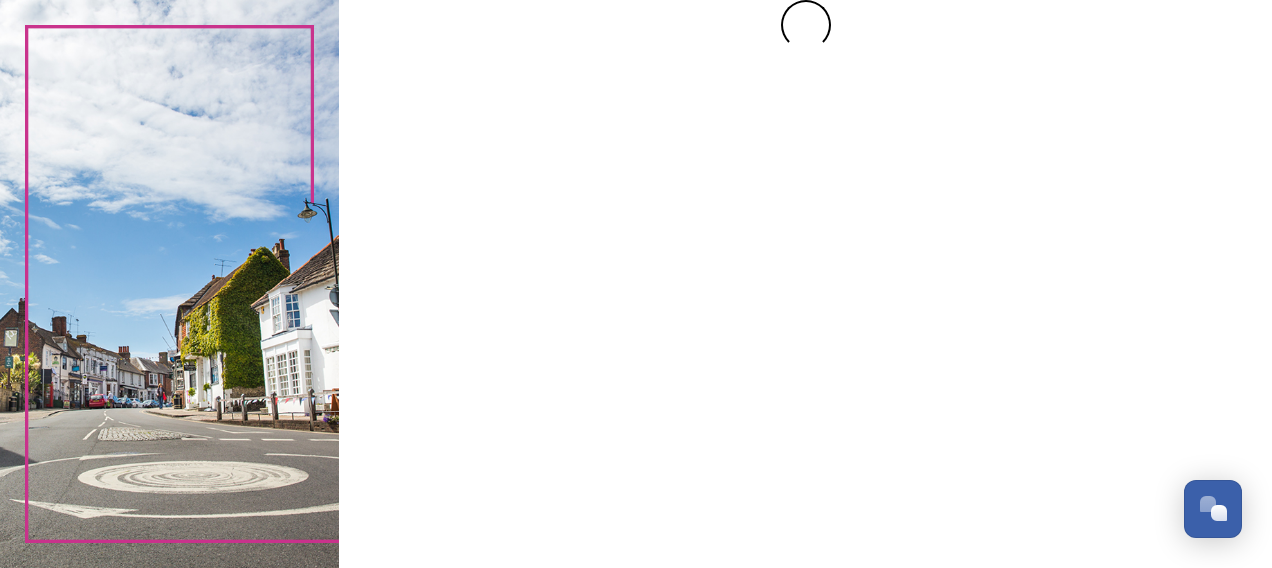 scroll, scrollTop: 0, scrollLeft: 0, axis: both 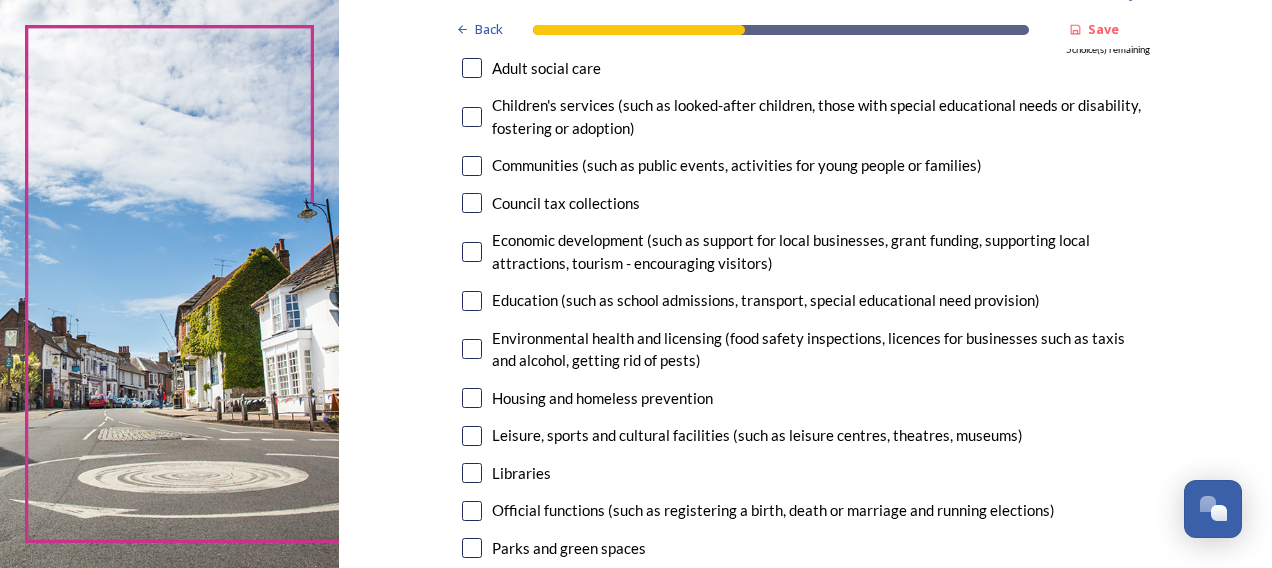click at bounding box center (472, 252) 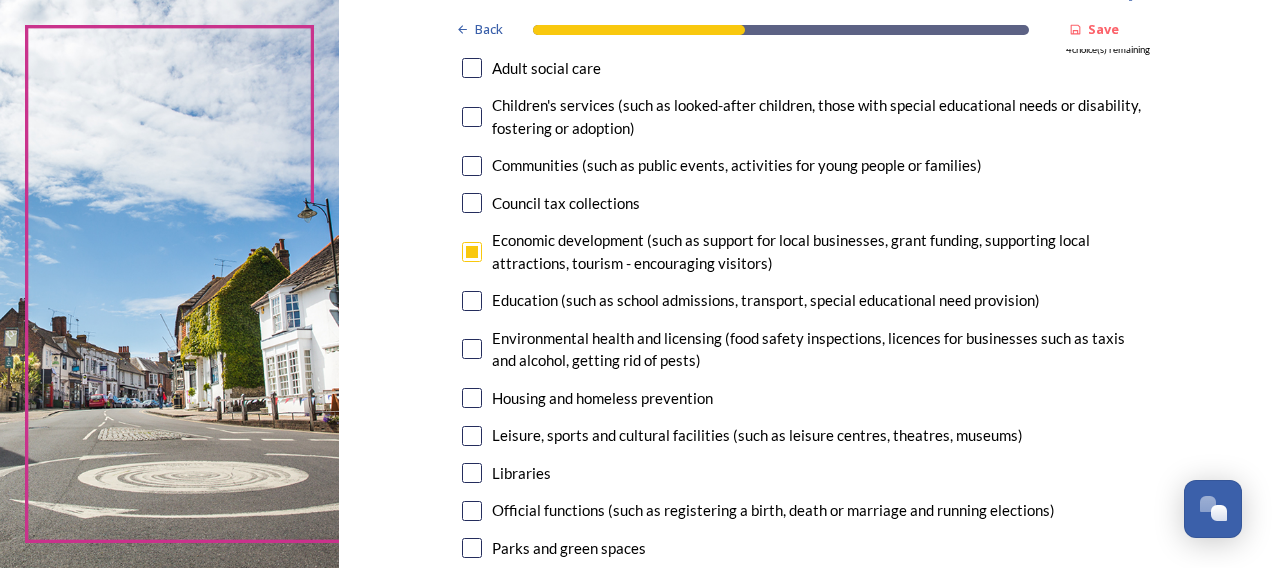 click at bounding box center [472, 301] 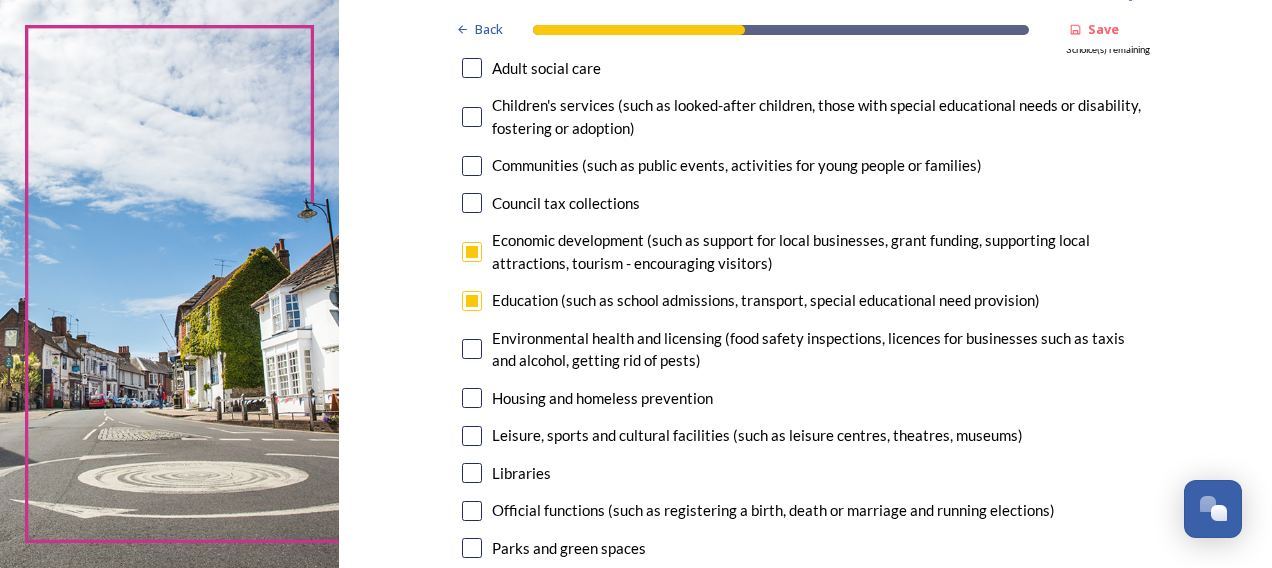 click at bounding box center [472, 349] 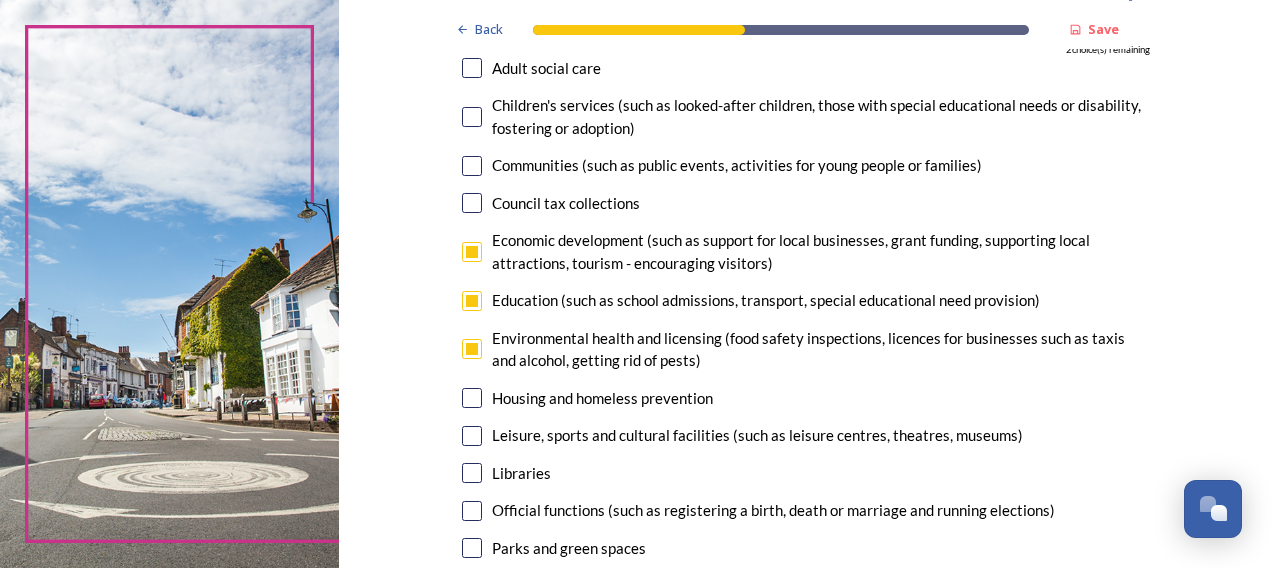 click at bounding box center [472, 398] 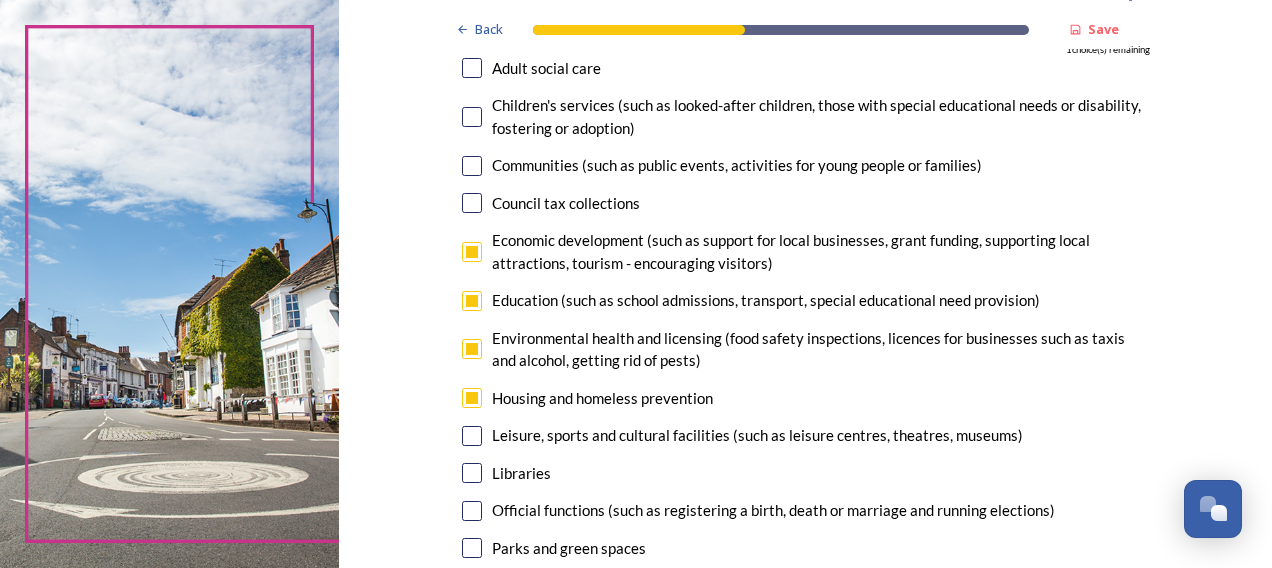 click at bounding box center [472, 436] 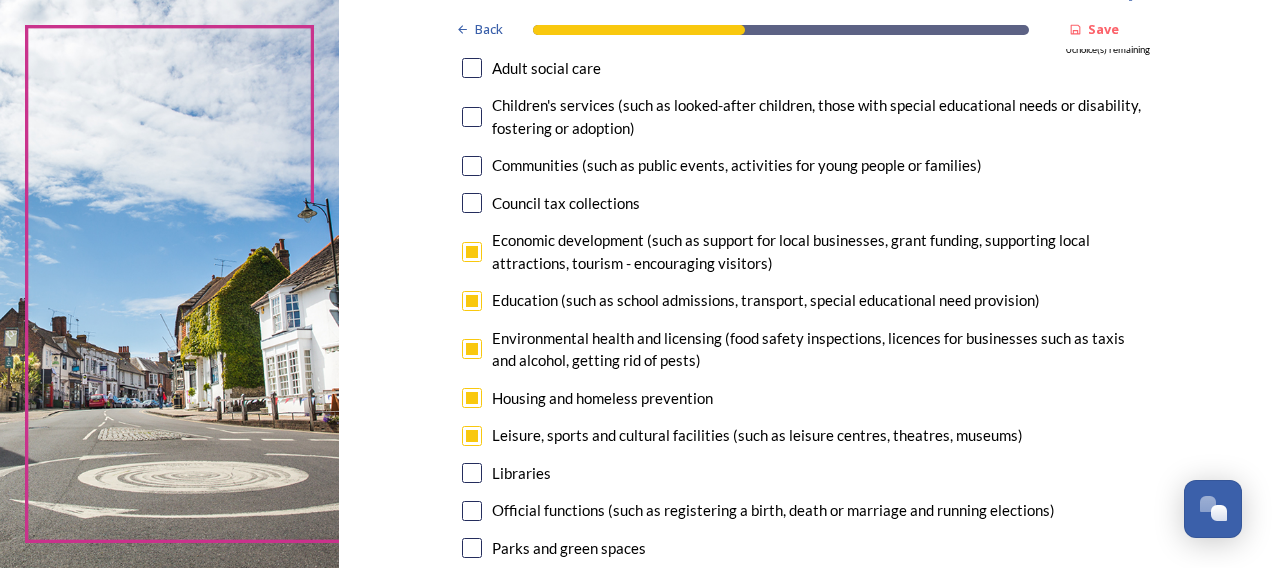 click at bounding box center (472, 548) 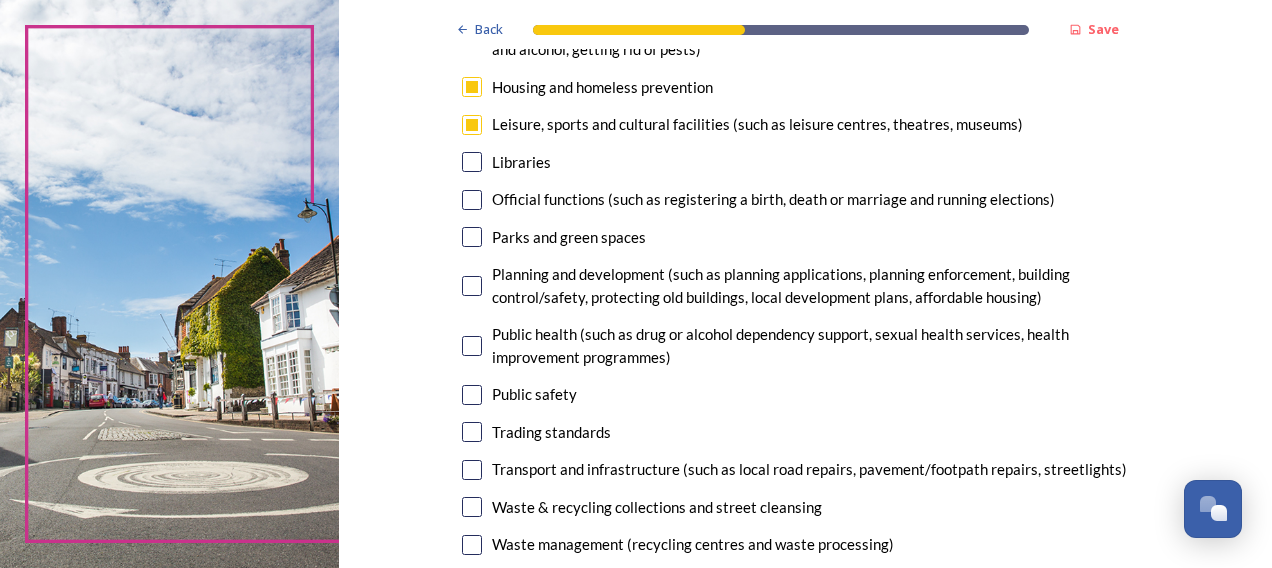 scroll, scrollTop: 546, scrollLeft: 0, axis: vertical 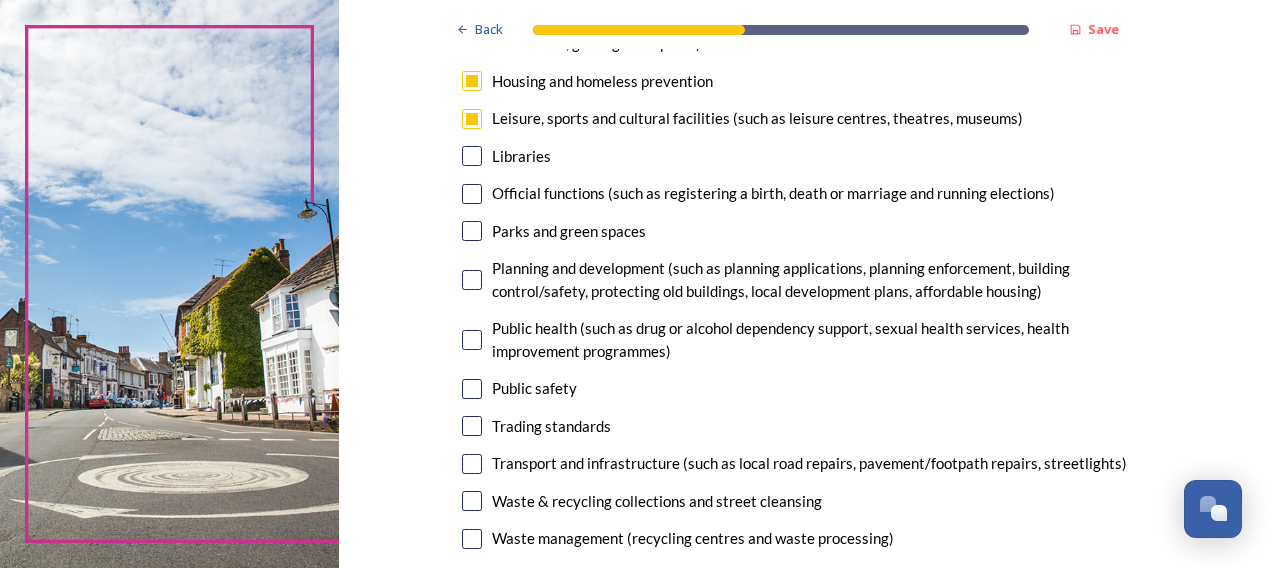 click at bounding box center (472, 231) 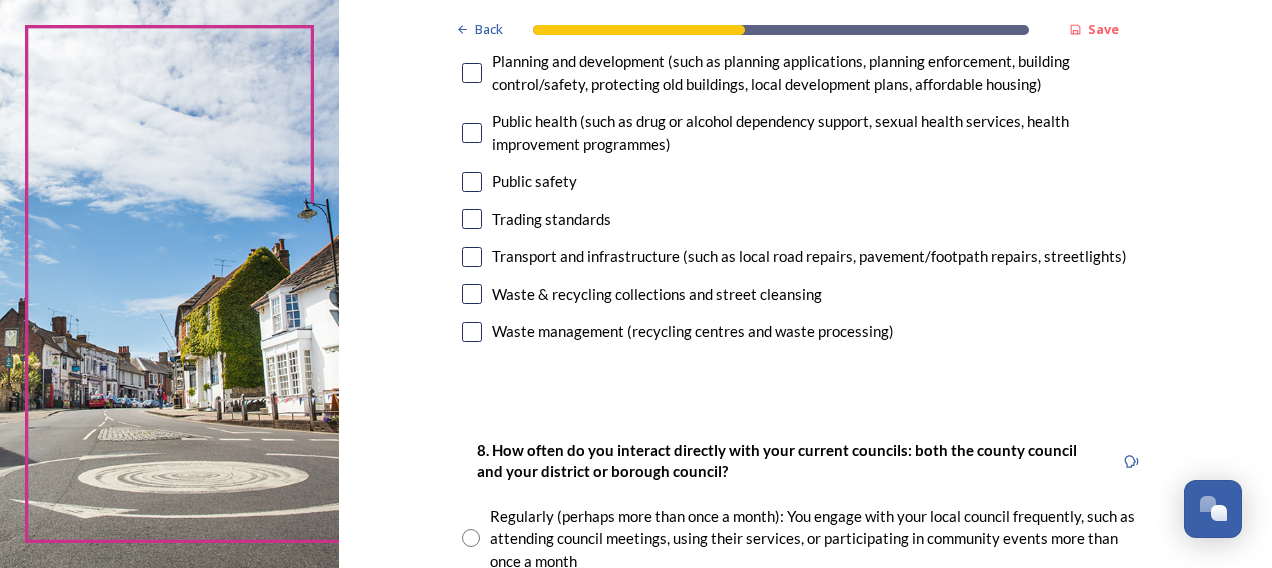 scroll, scrollTop: 747, scrollLeft: 0, axis: vertical 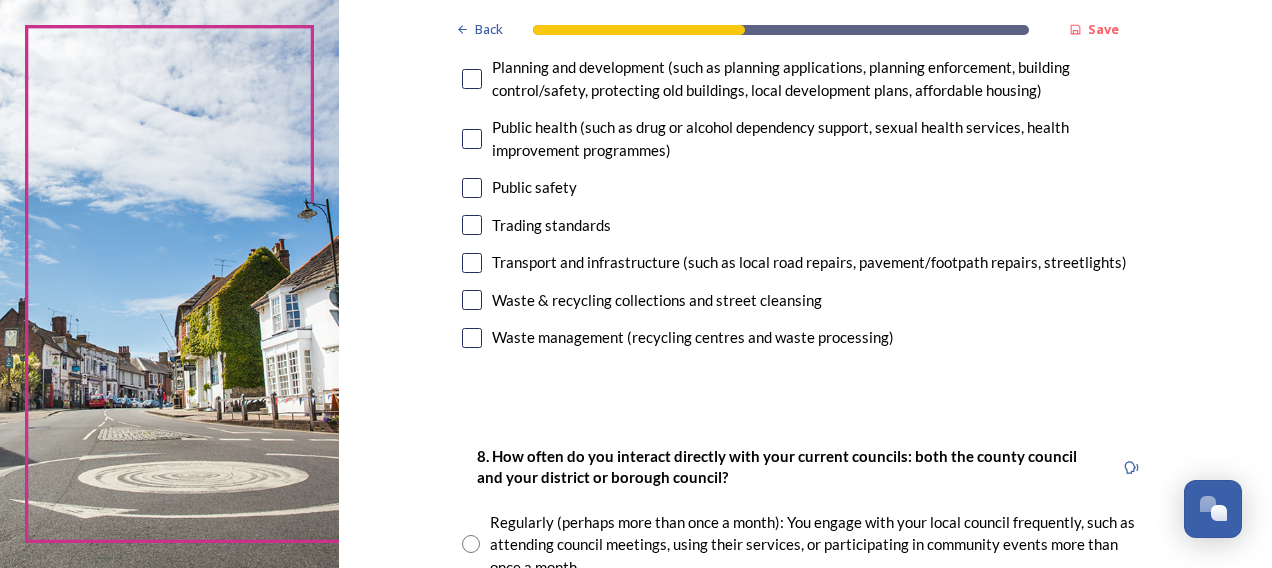 click at bounding box center (472, 338) 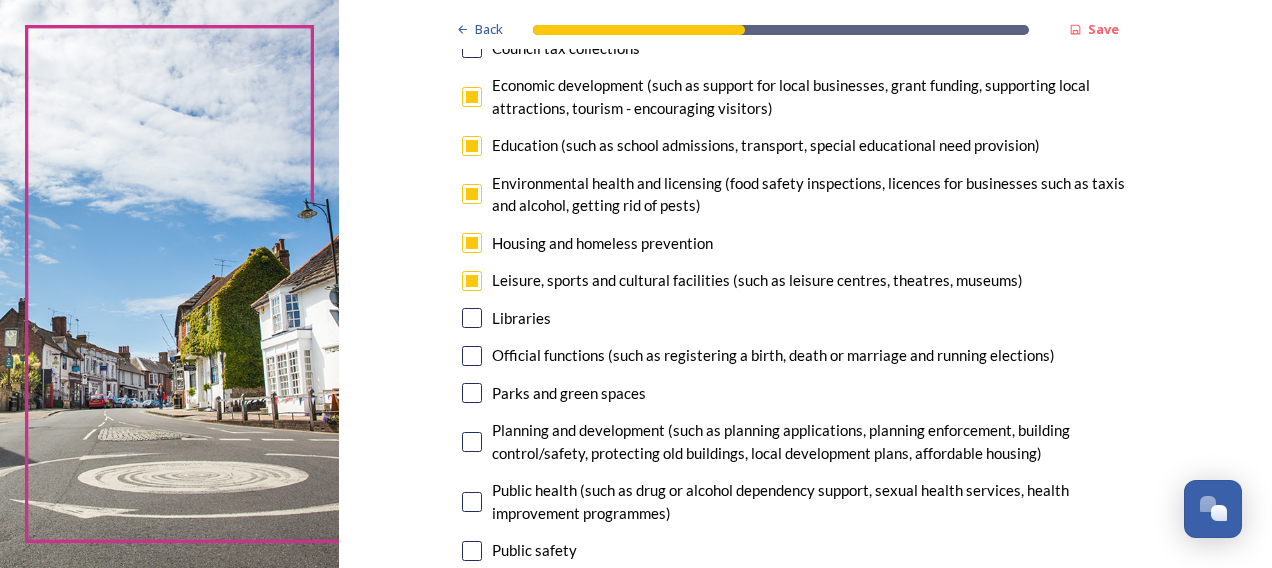scroll, scrollTop: 394, scrollLeft: 0, axis: vertical 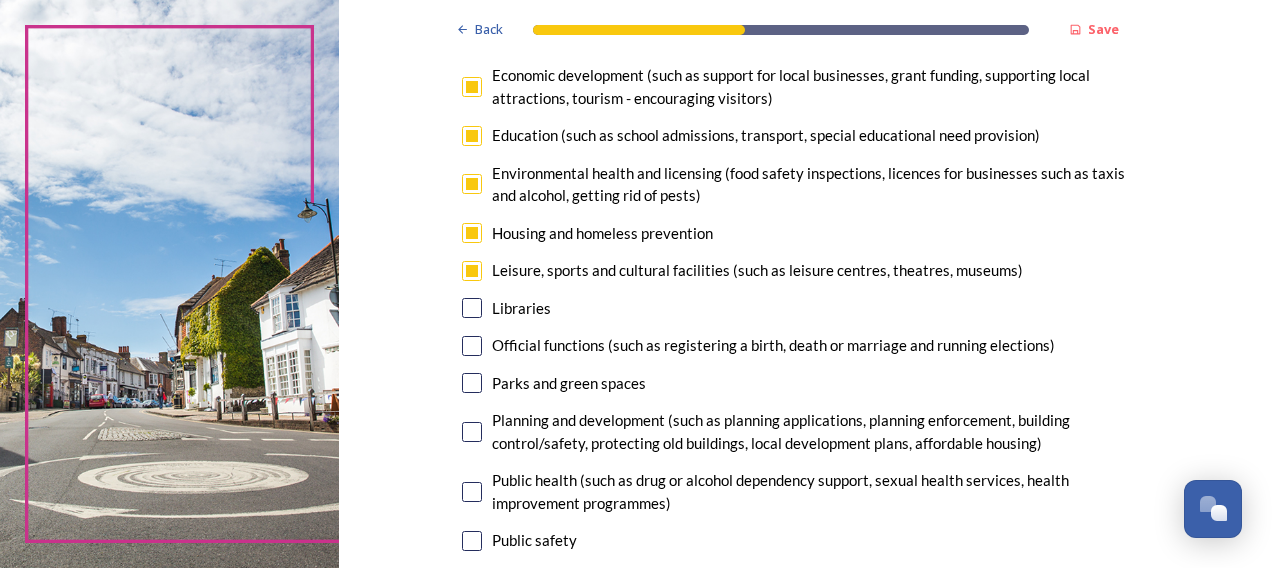 click at bounding box center [472, 87] 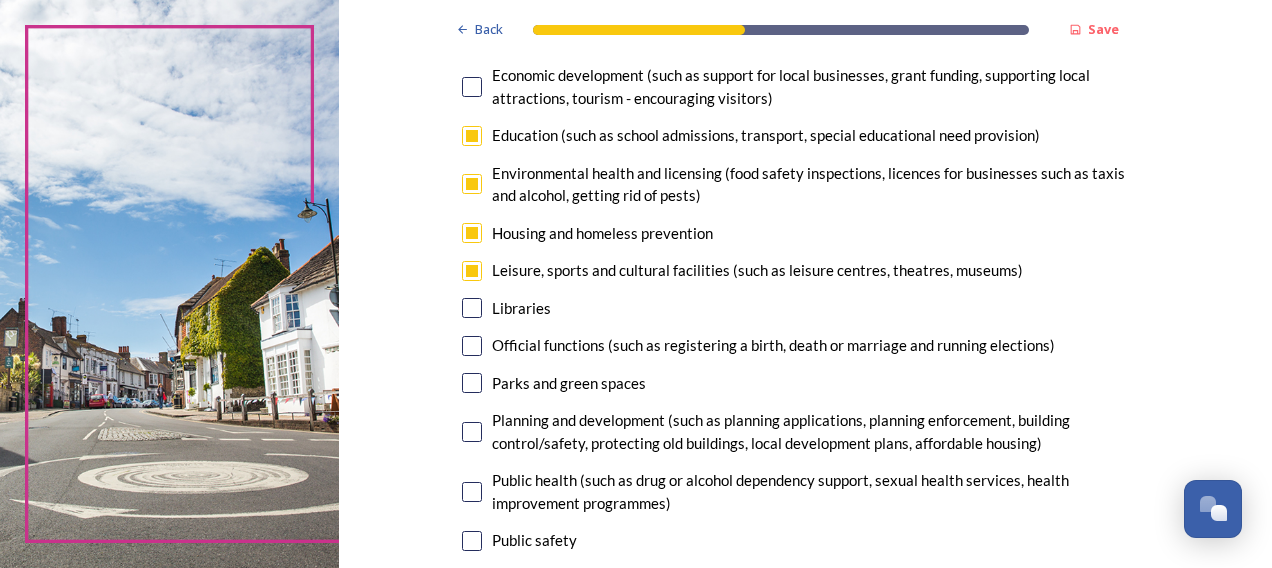 click at bounding box center [472, 136] 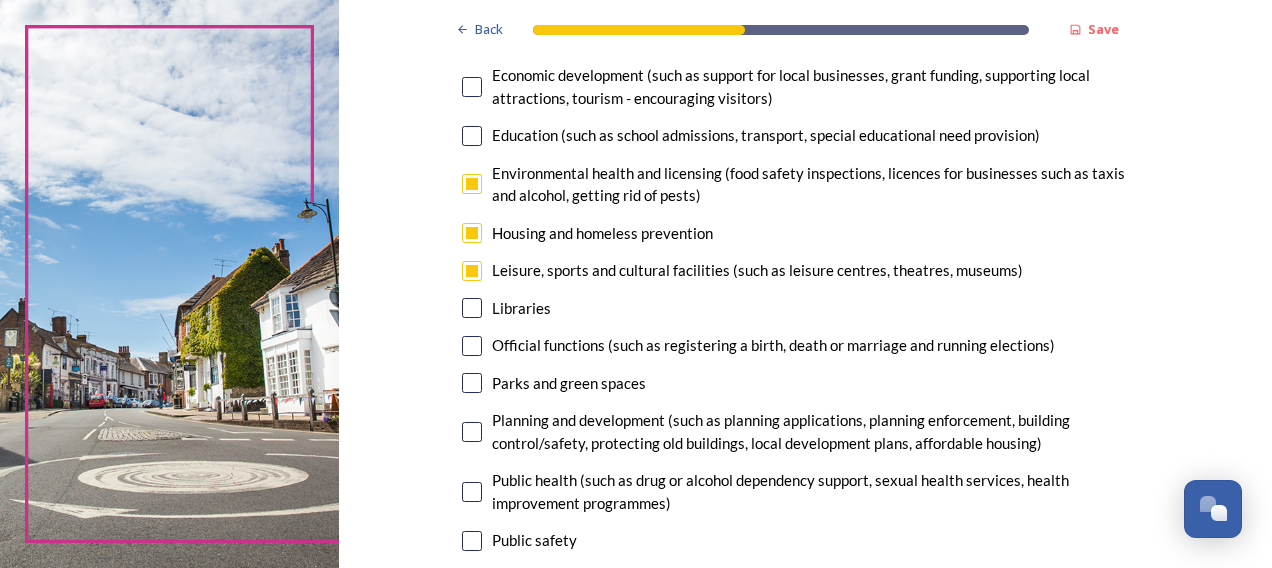 click at bounding box center [472, 184] 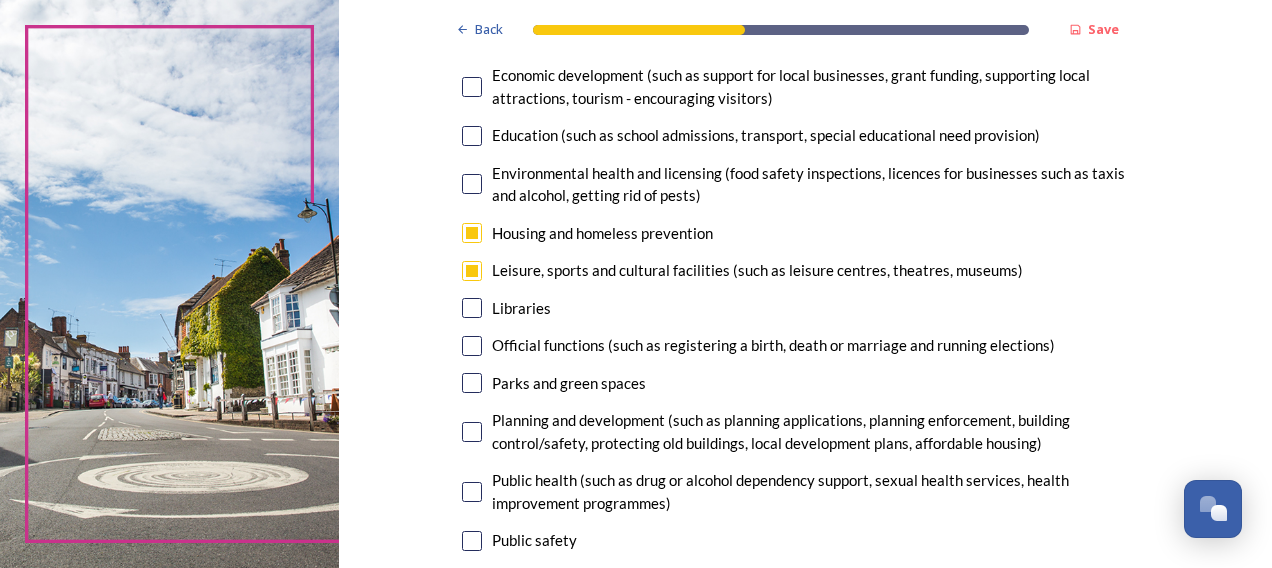 click at bounding box center [472, 233] 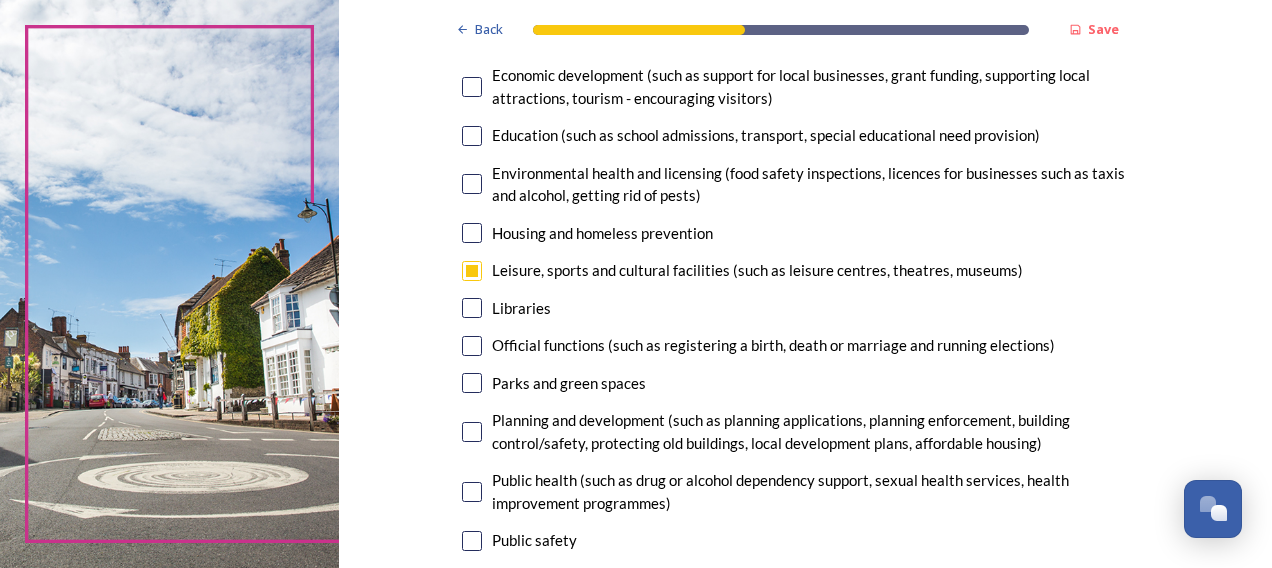 click at bounding box center [472, 271] 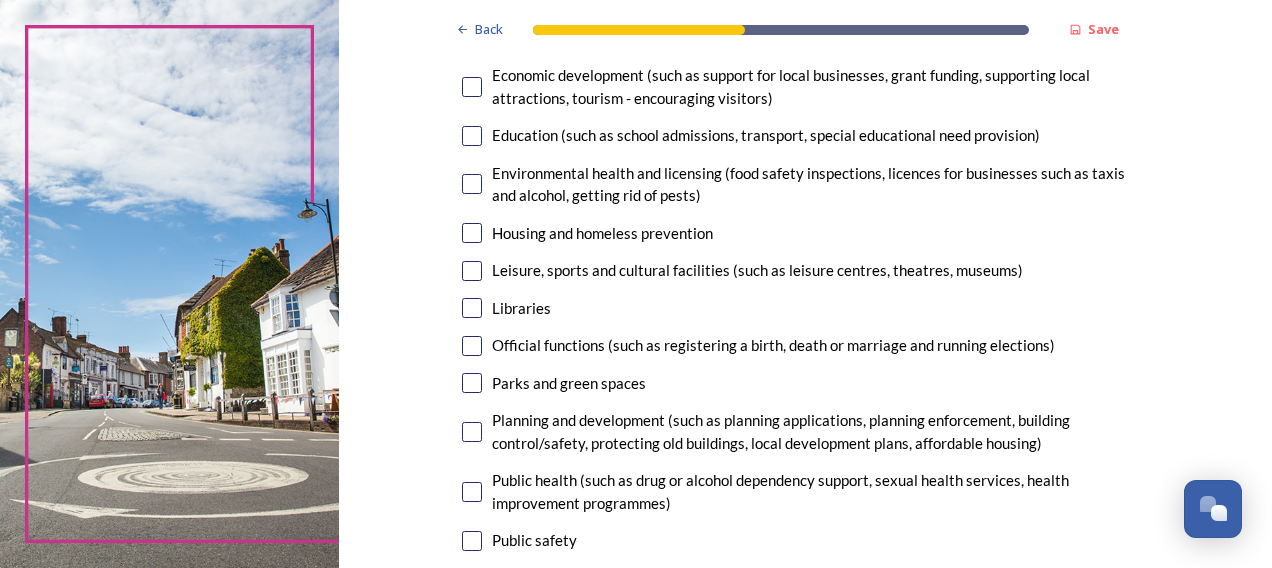 click at bounding box center (472, 383) 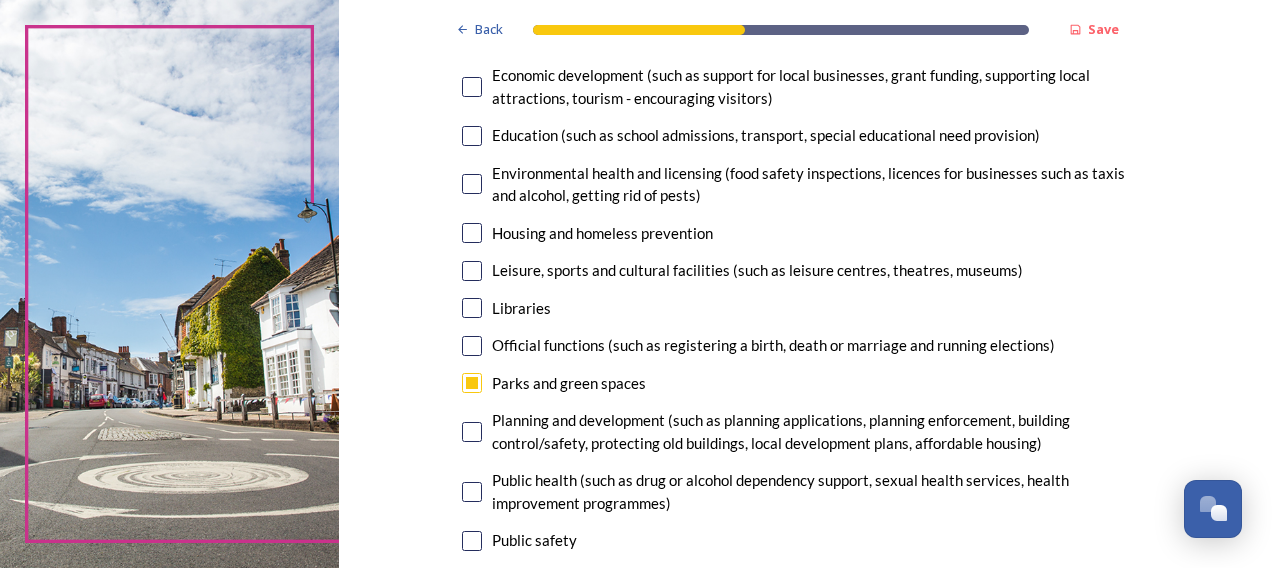 click at bounding box center (472, 271) 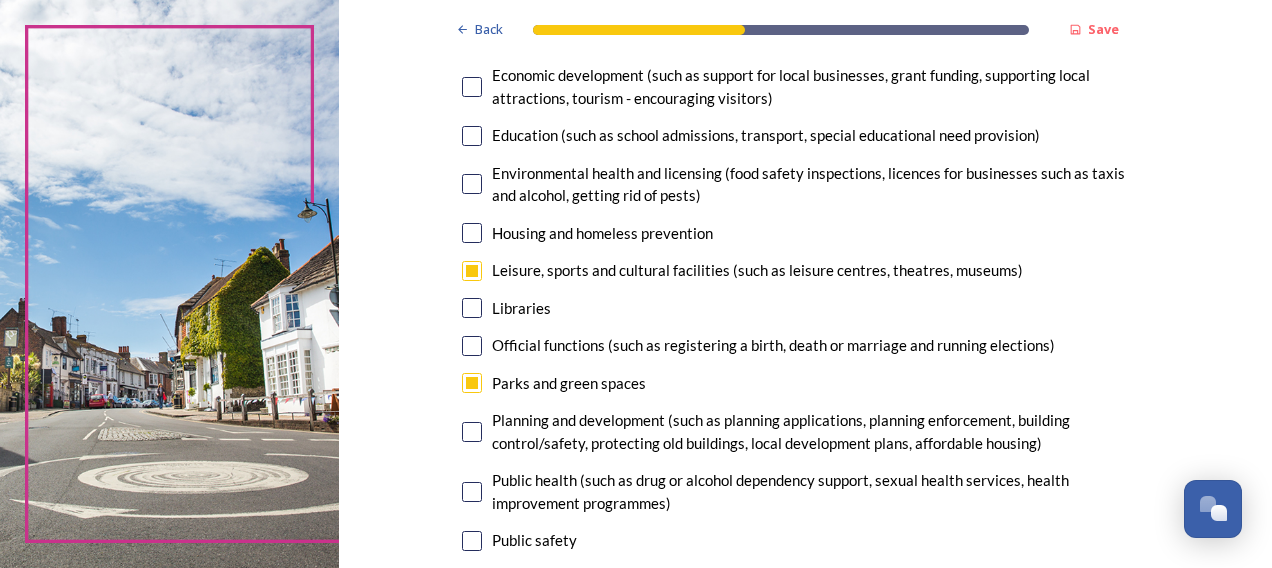 click at bounding box center (472, 184) 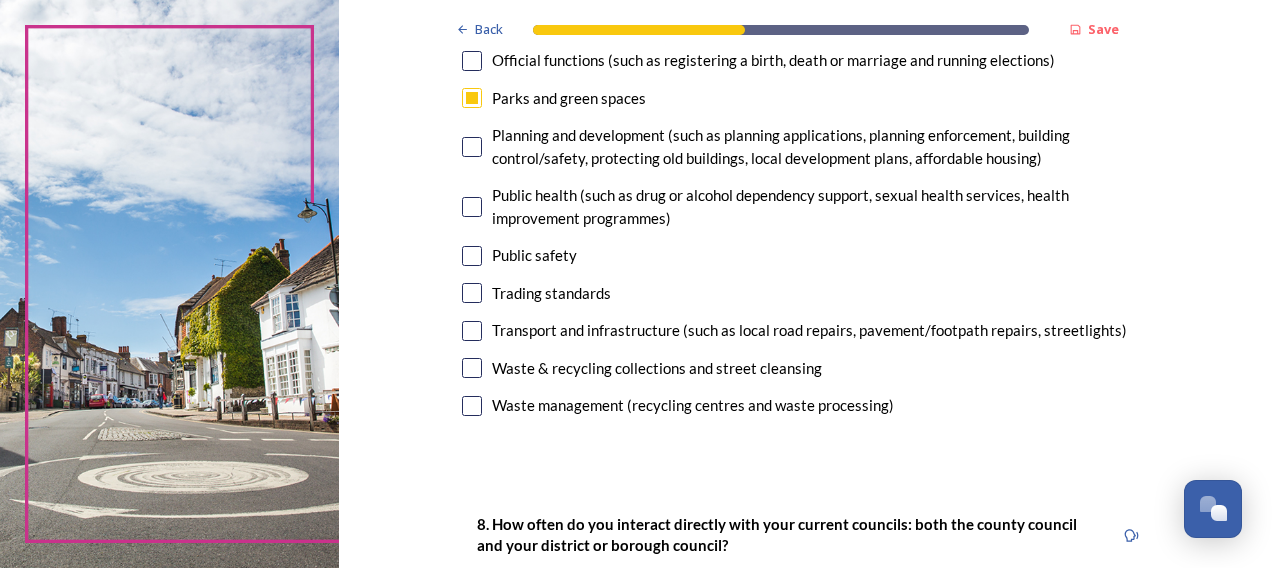 scroll, scrollTop: 714, scrollLeft: 0, axis: vertical 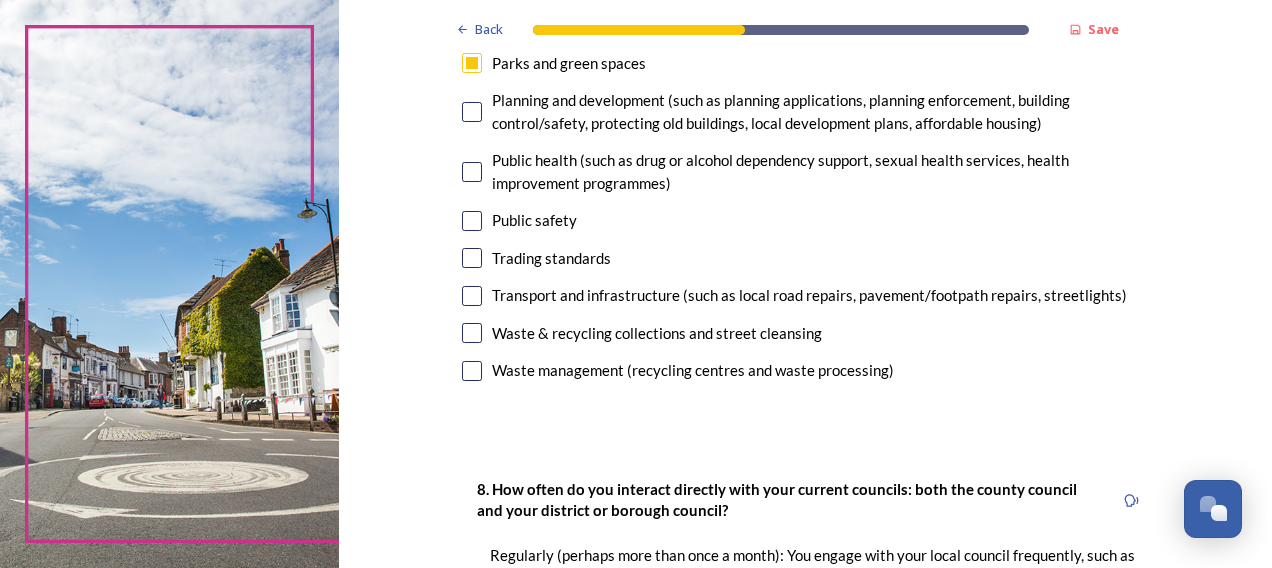 click at bounding box center [472, 333] 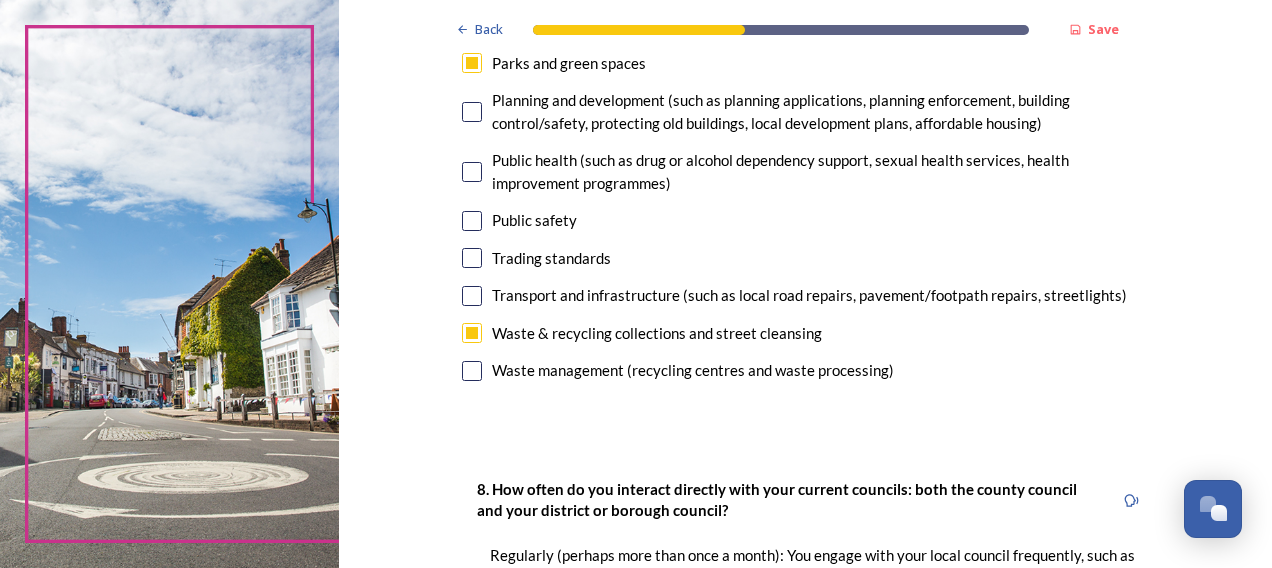 click at bounding box center (472, 296) 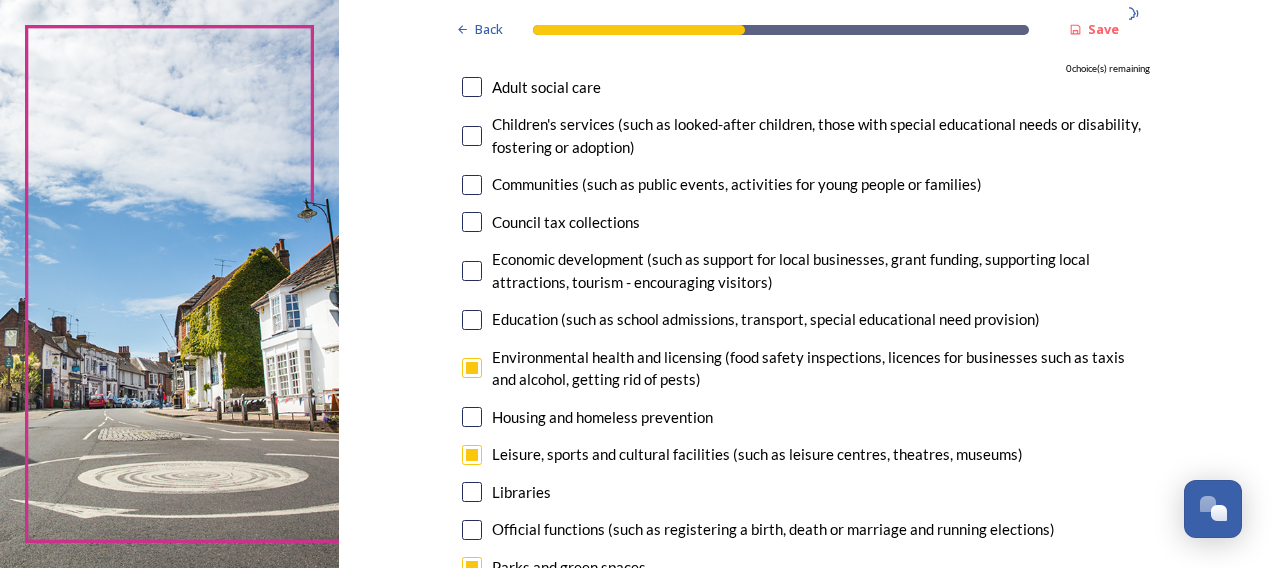 scroll, scrollTop: 229, scrollLeft: 0, axis: vertical 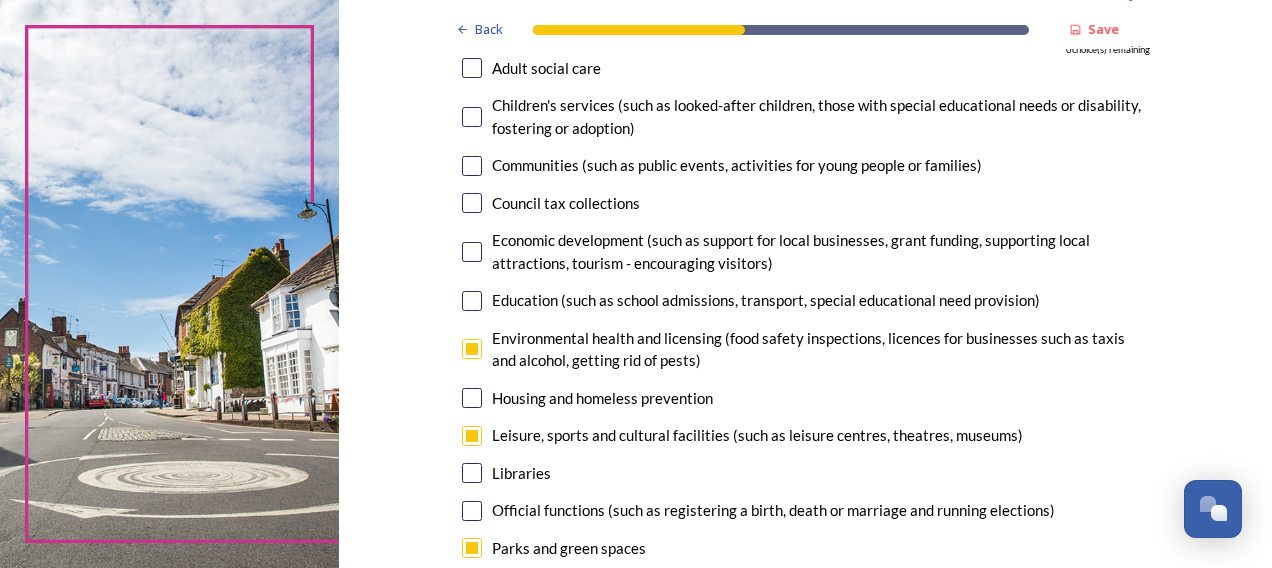 click at bounding box center [472, 166] 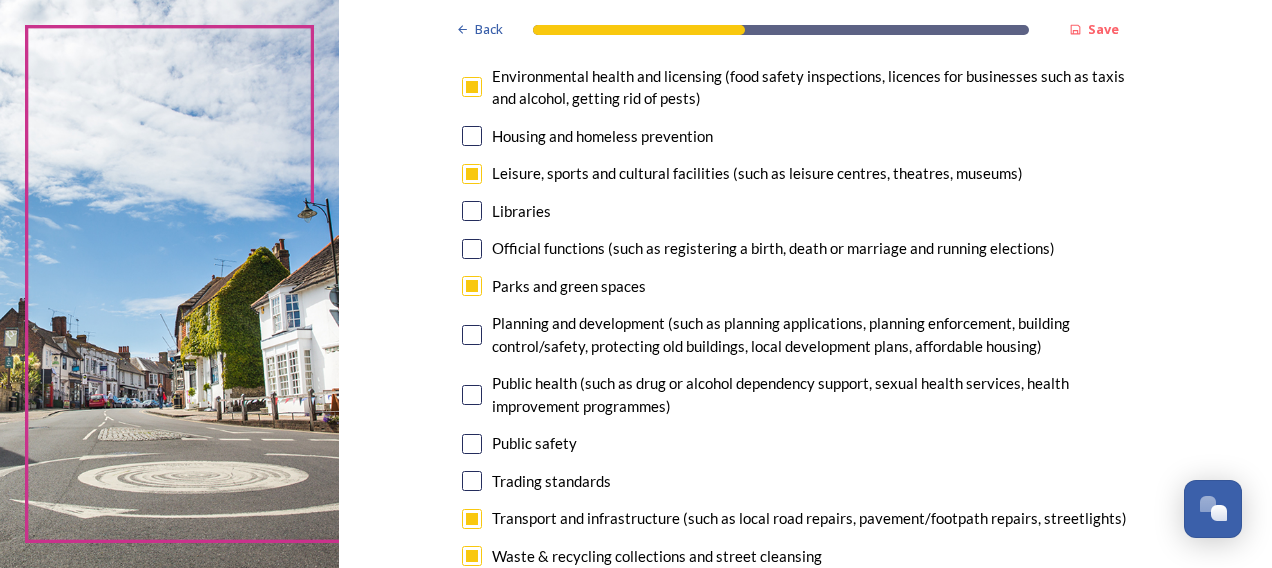 scroll, scrollTop: 475, scrollLeft: 0, axis: vertical 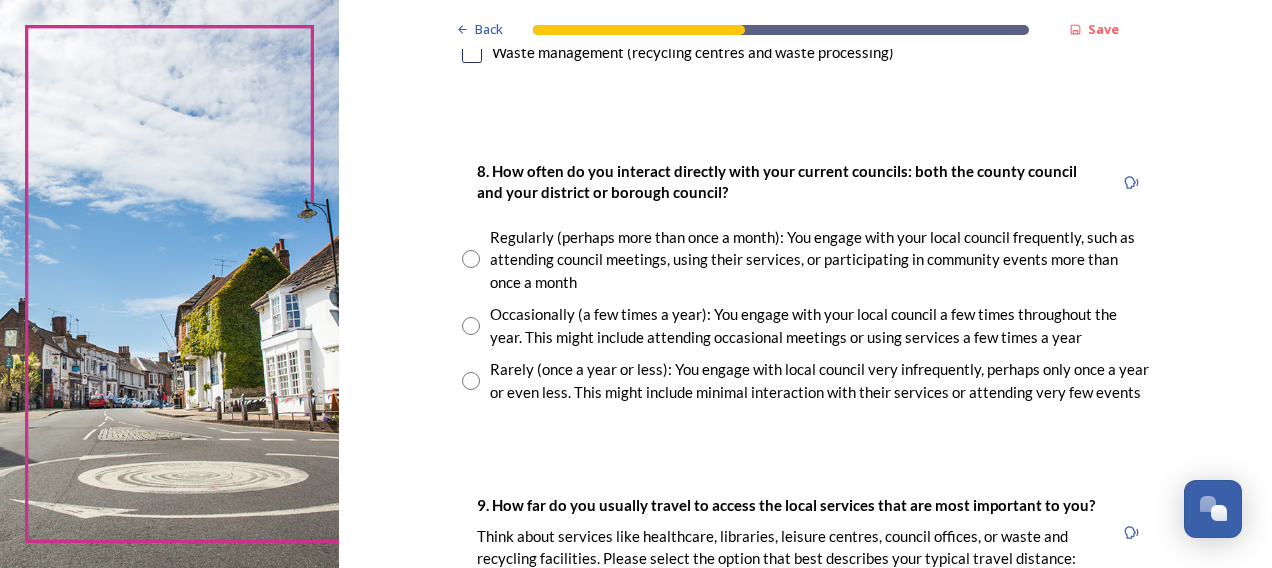 click at bounding box center (471, 326) 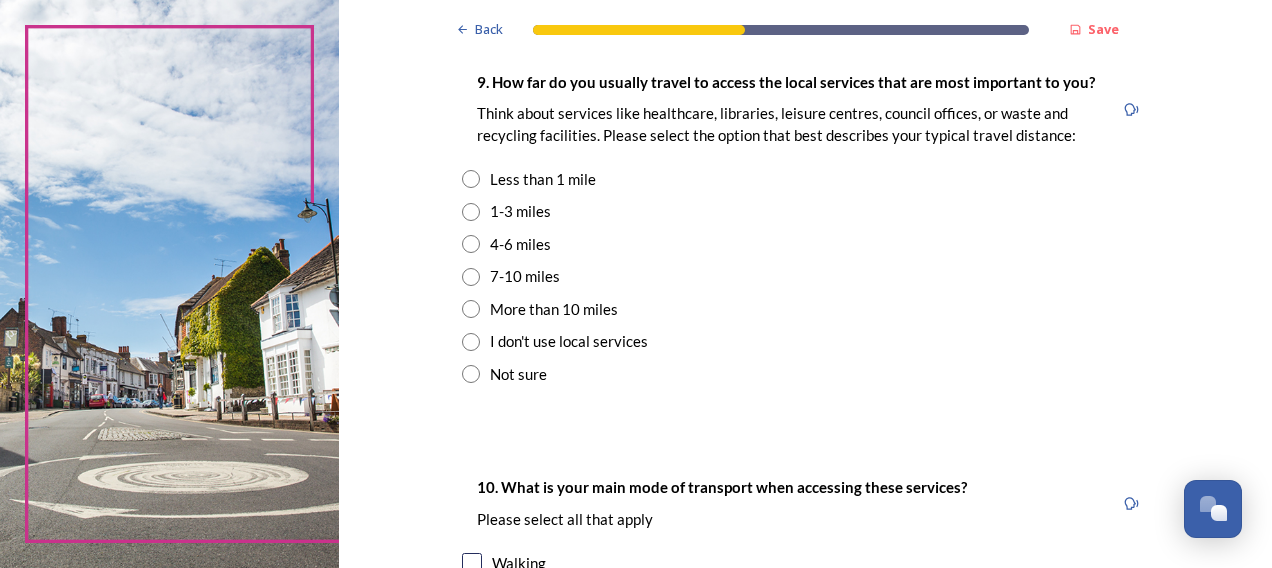 scroll, scrollTop: 1458, scrollLeft: 0, axis: vertical 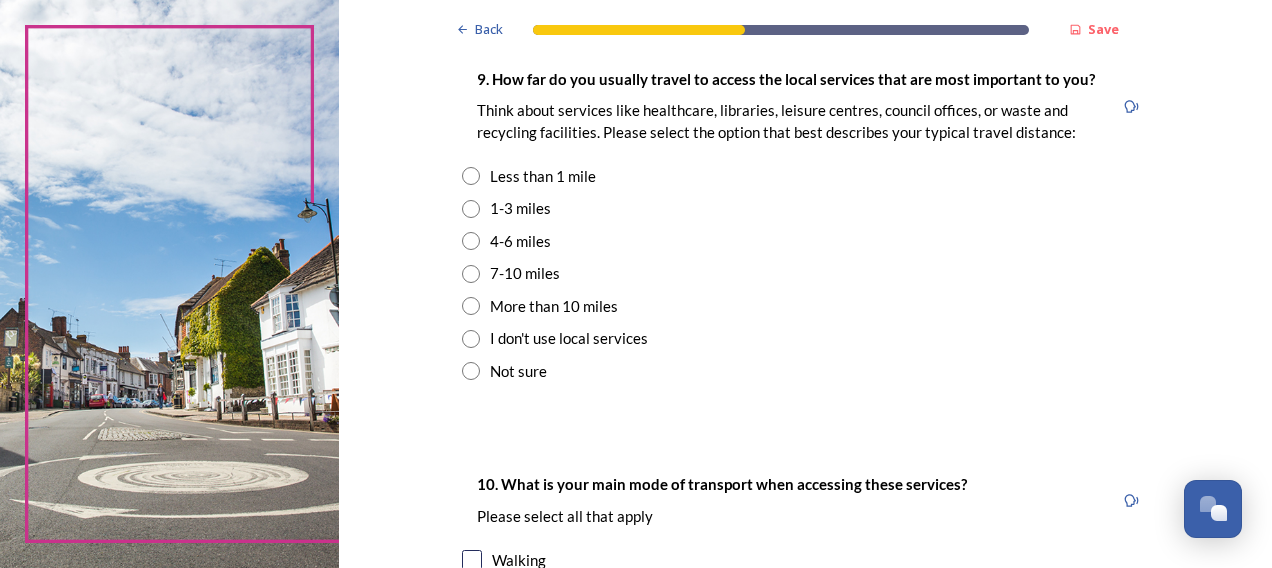 click at bounding box center [471, 176] 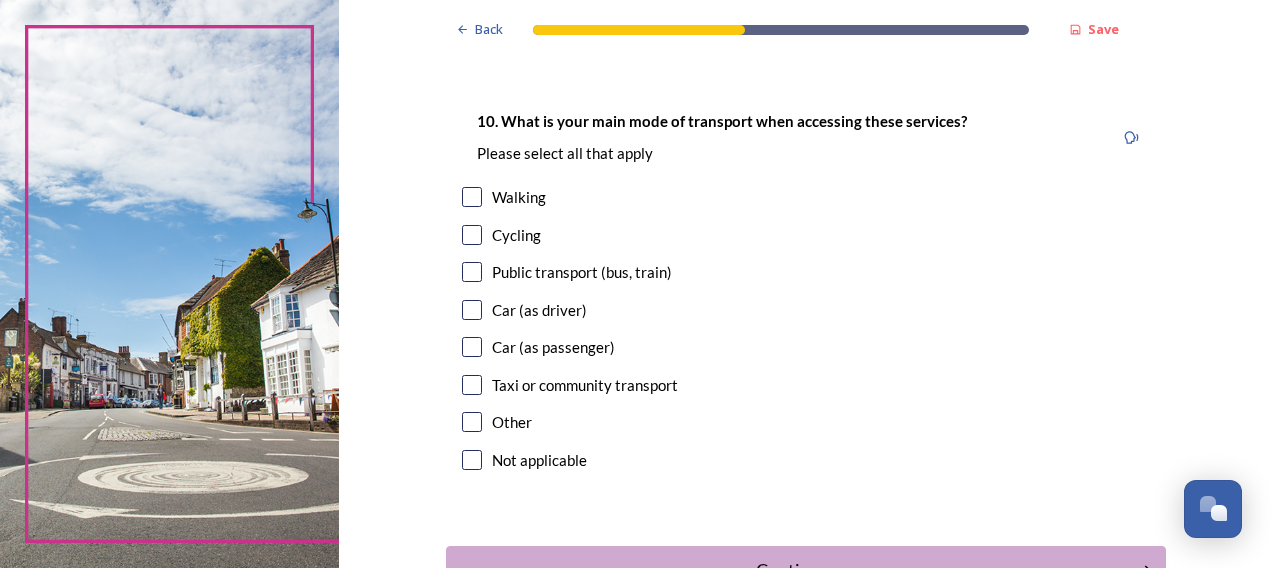 scroll, scrollTop: 1853, scrollLeft: 0, axis: vertical 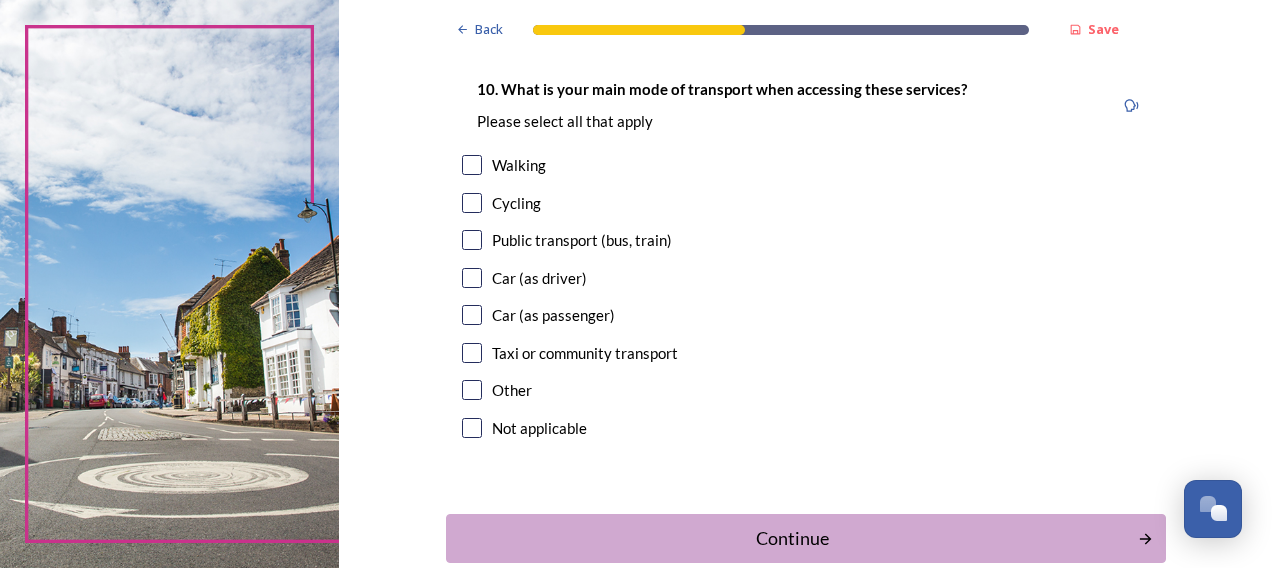 click at bounding box center (472, 278) 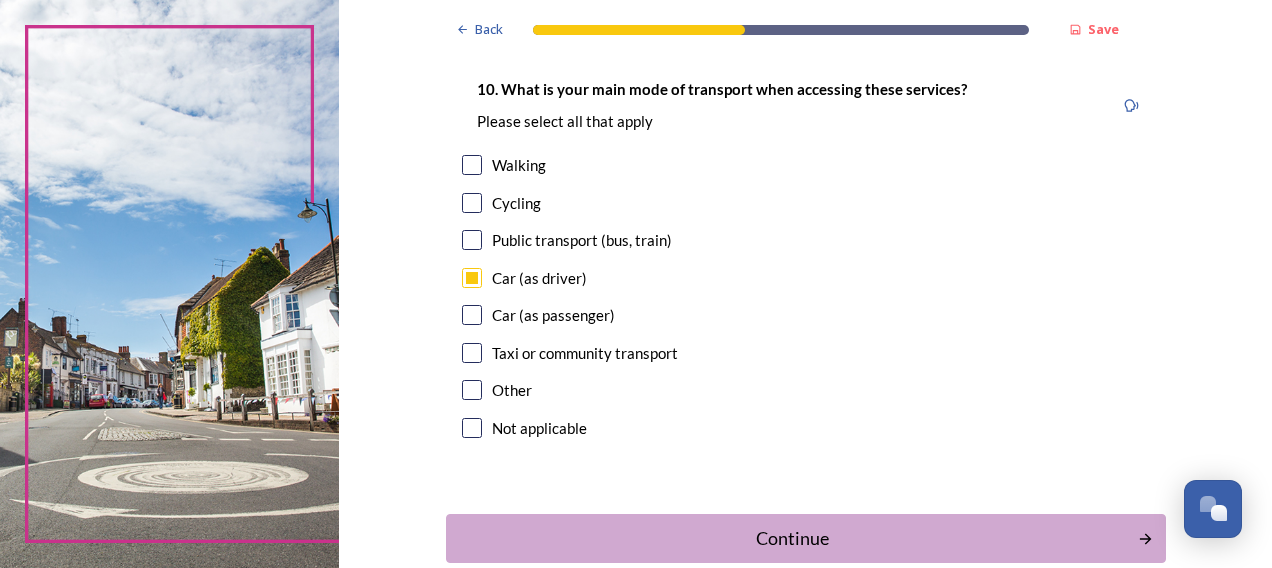 click at bounding box center [472, 315] 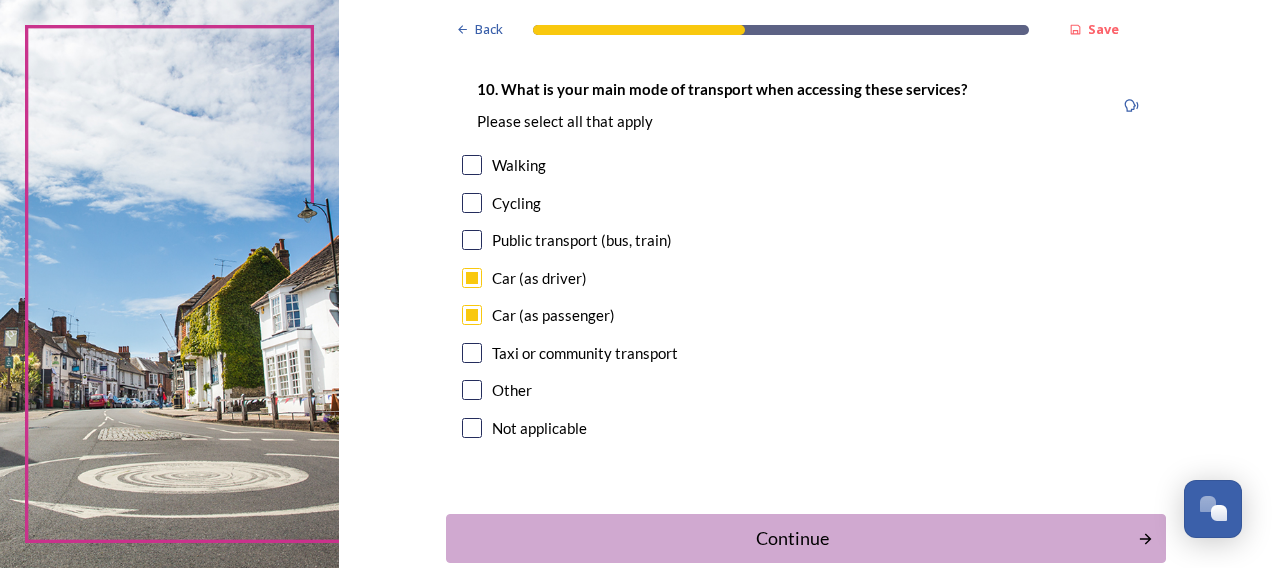 click at bounding box center (472, 203) 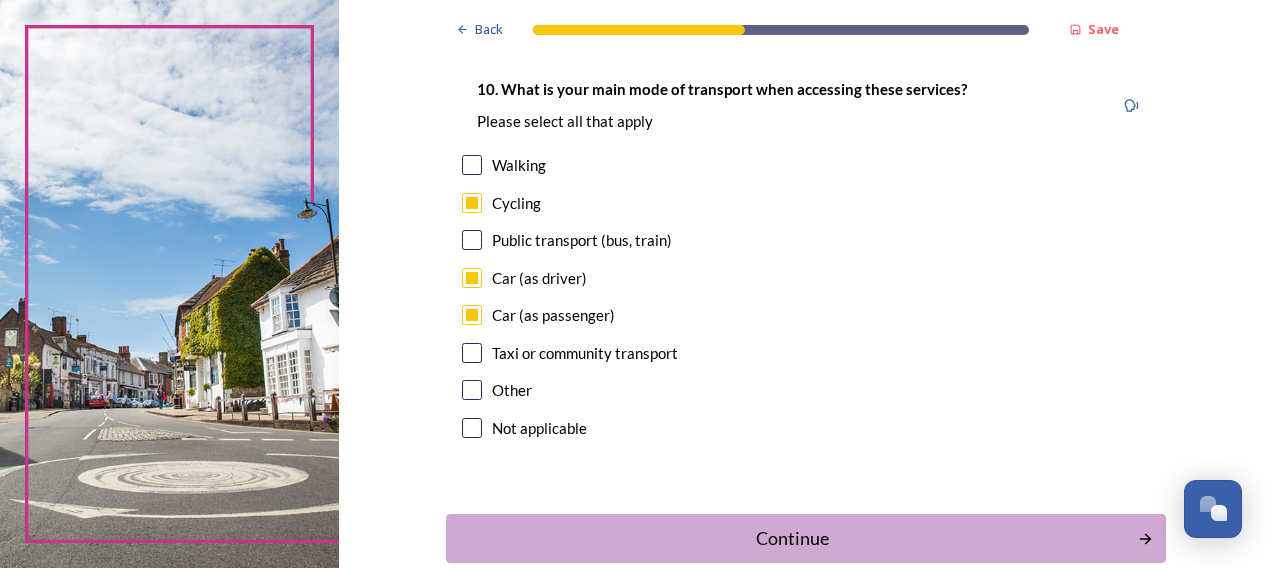 click at bounding box center [472, 165] 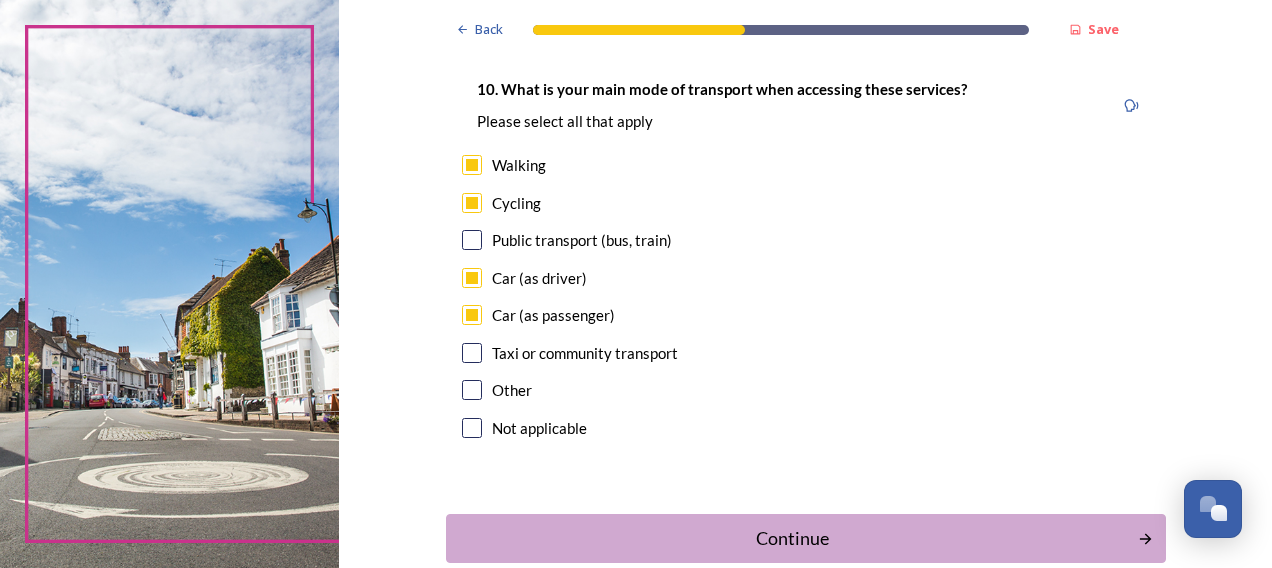 click at bounding box center (472, 240) 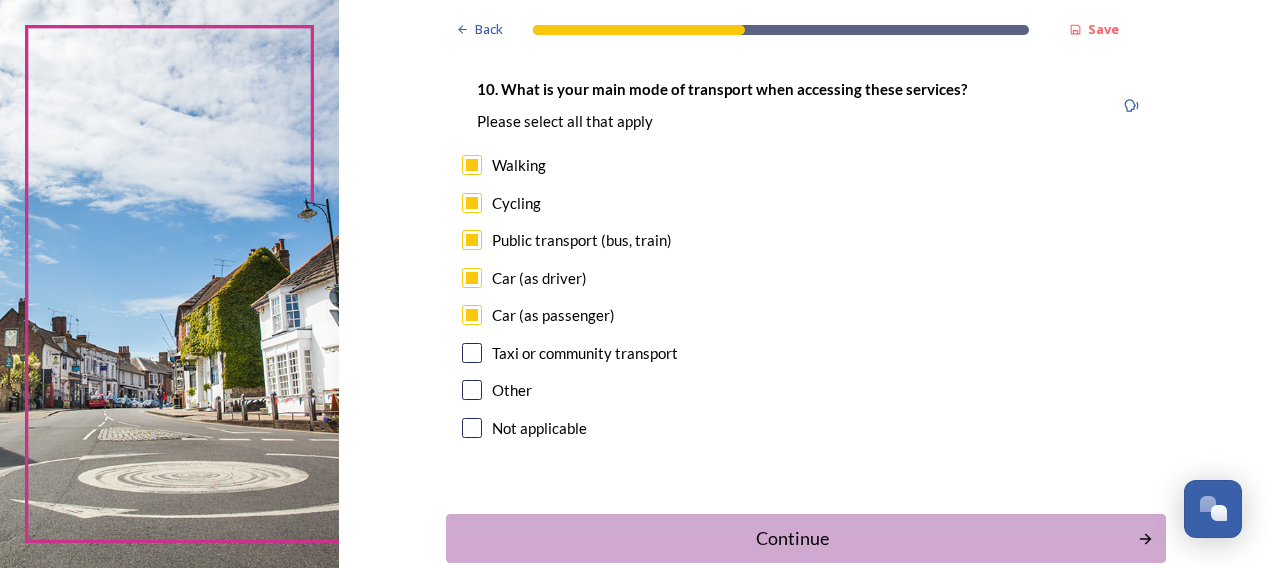 scroll, scrollTop: 1963, scrollLeft: 0, axis: vertical 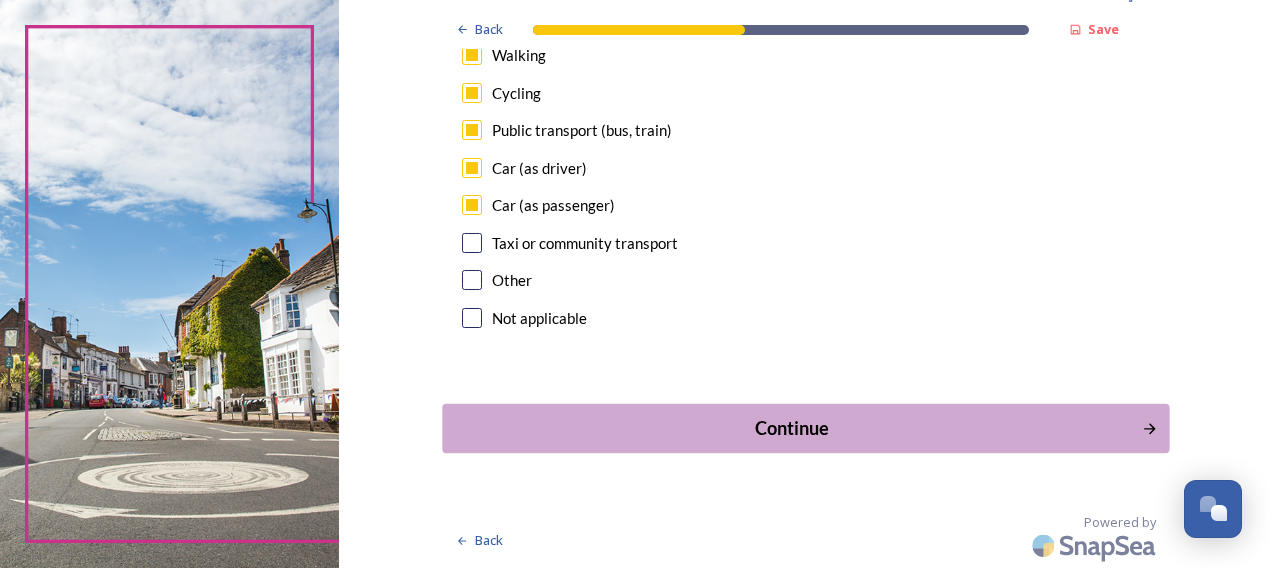 click on "Continue" at bounding box center [791, 428] 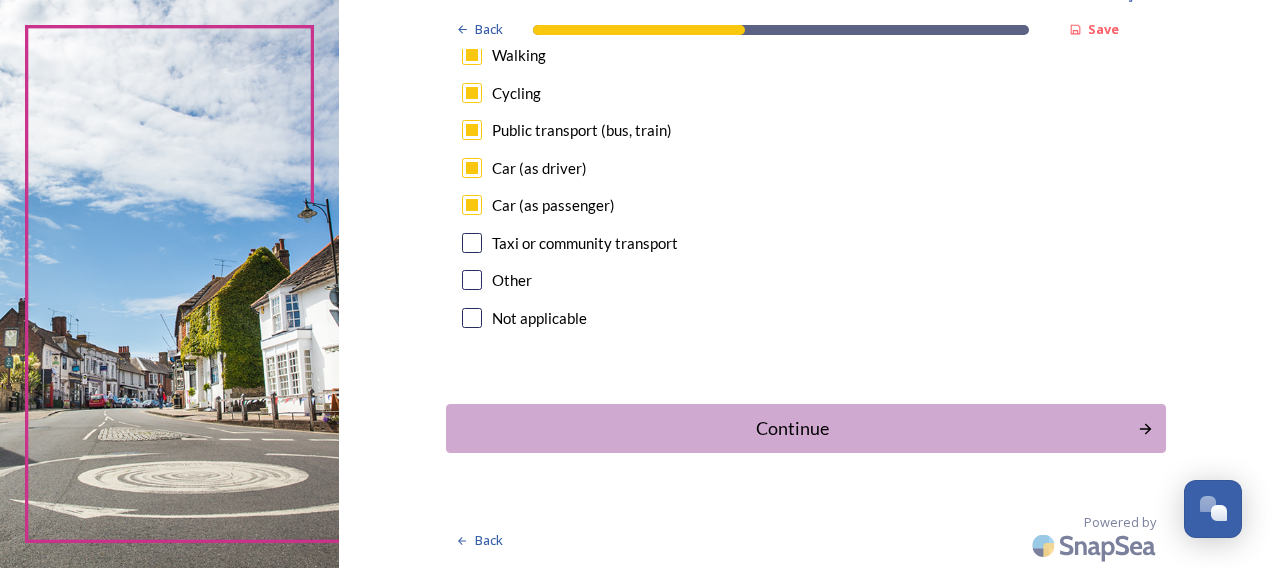 scroll, scrollTop: 0, scrollLeft: 0, axis: both 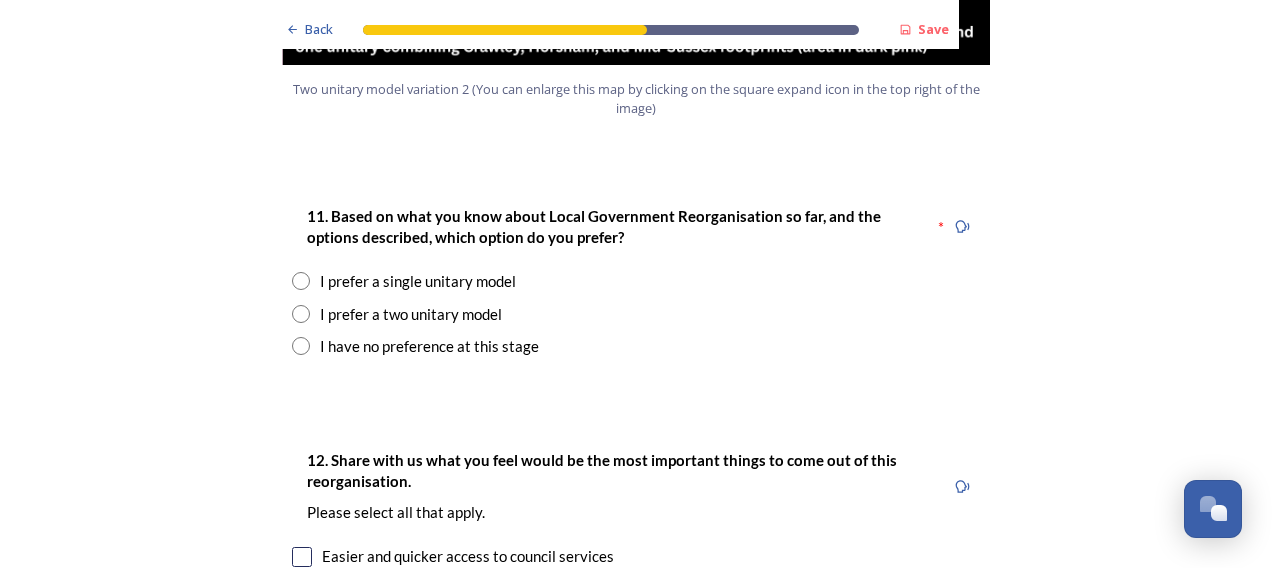 click at bounding box center [301, 314] 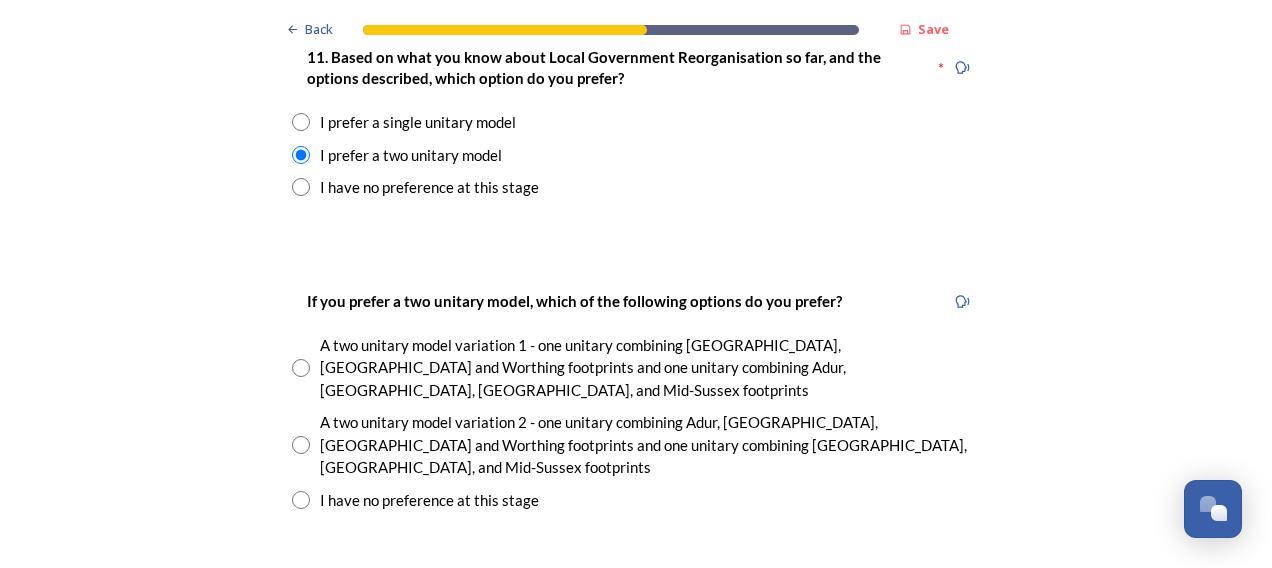 scroll, scrollTop: 2744, scrollLeft: 0, axis: vertical 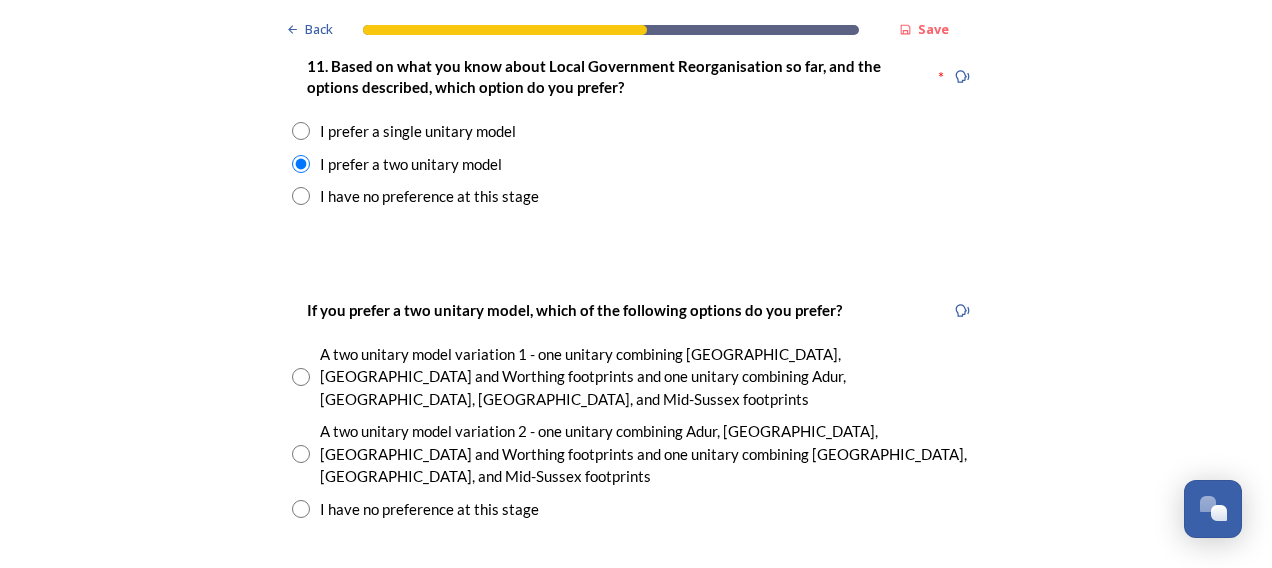 click at bounding box center [301, 454] 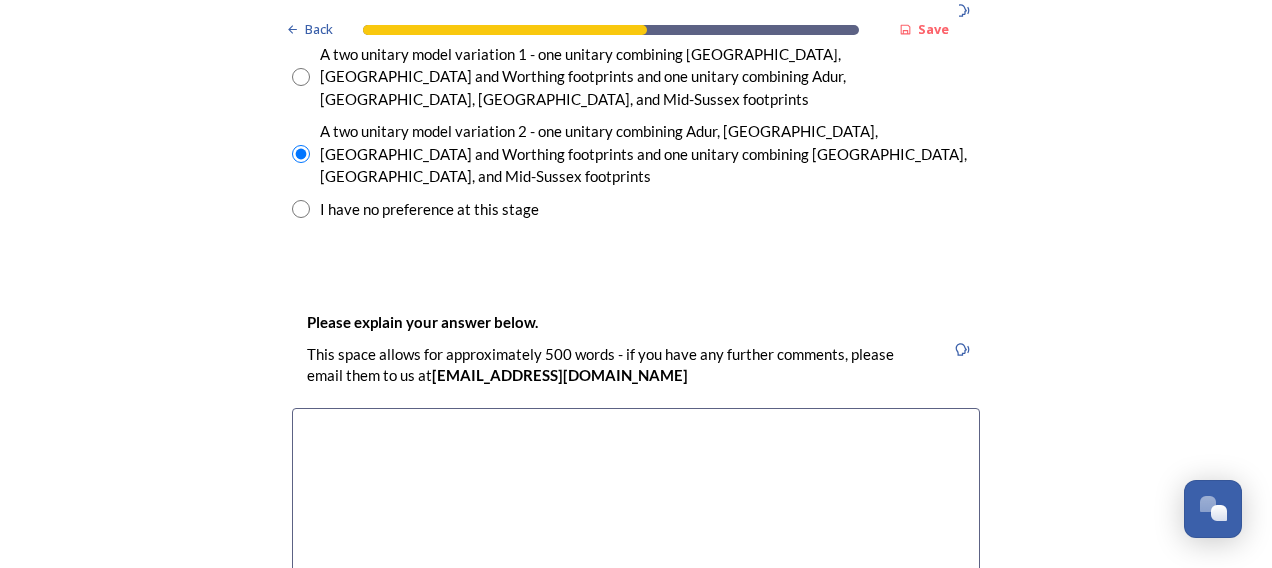 scroll, scrollTop: 3052, scrollLeft: 0, axis: vertical 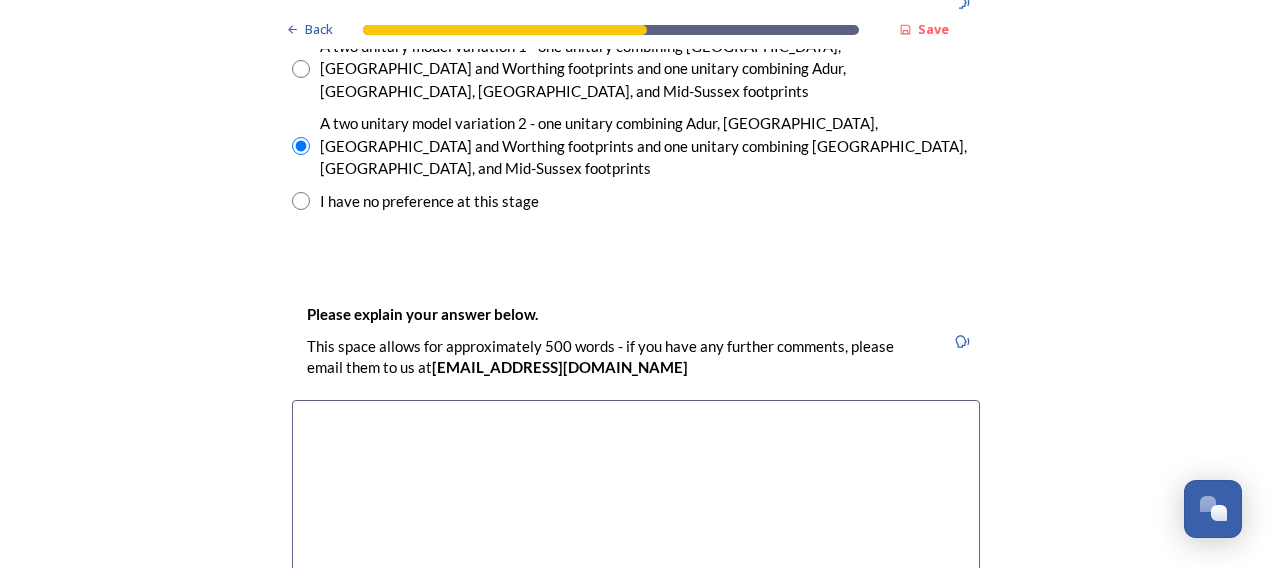 click at bounding box center [636, 512] 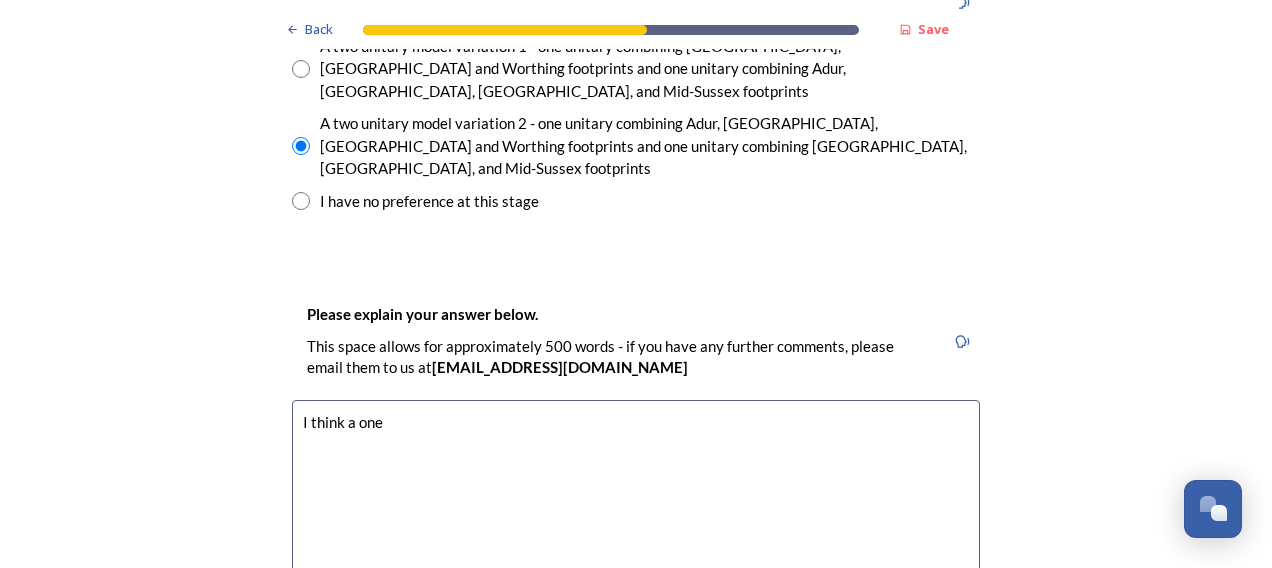 scroll, scrollTop: 3012, scrollLeft: 0, axis: vertical 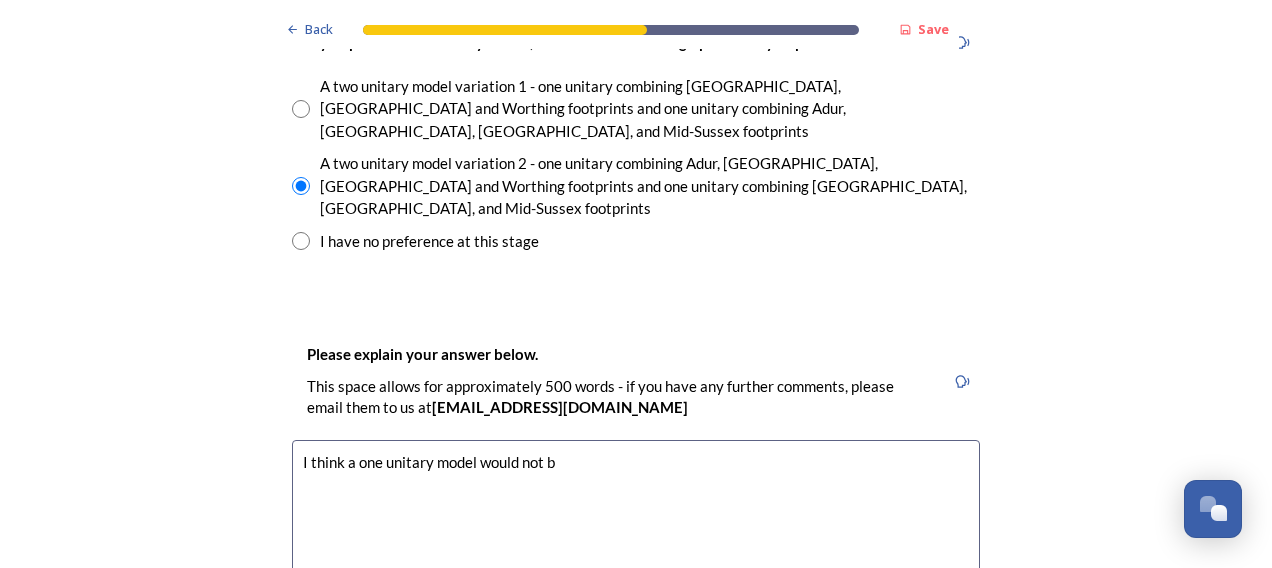 type on "I think a one unitary model would not" 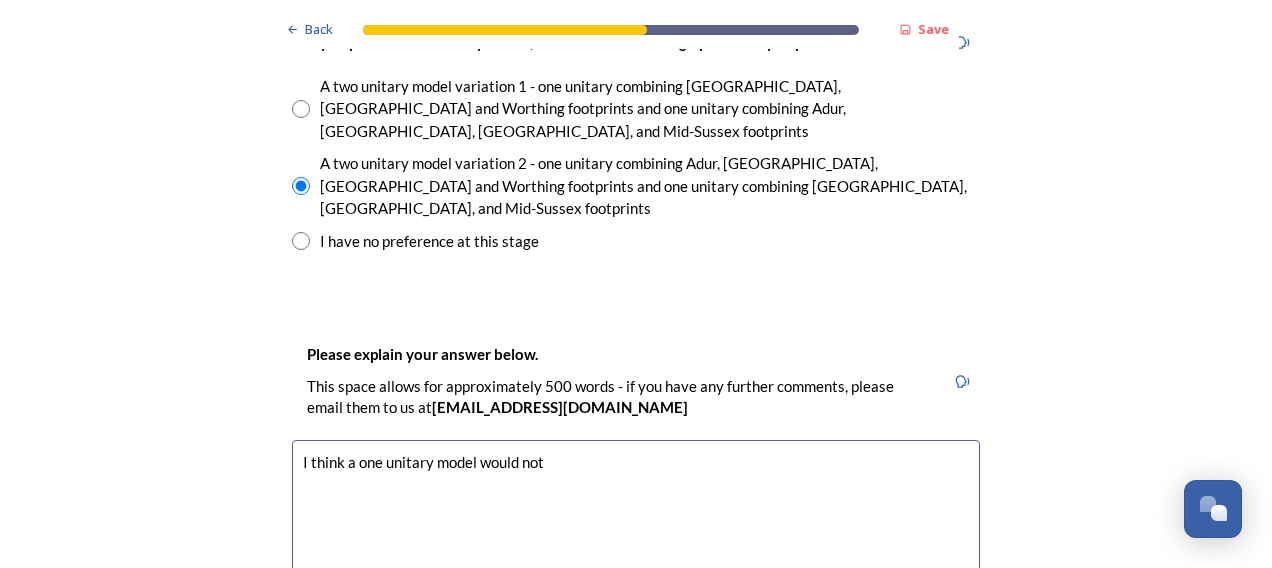 click on "I think a one unitary model would not" at bounding box center [636, 552] 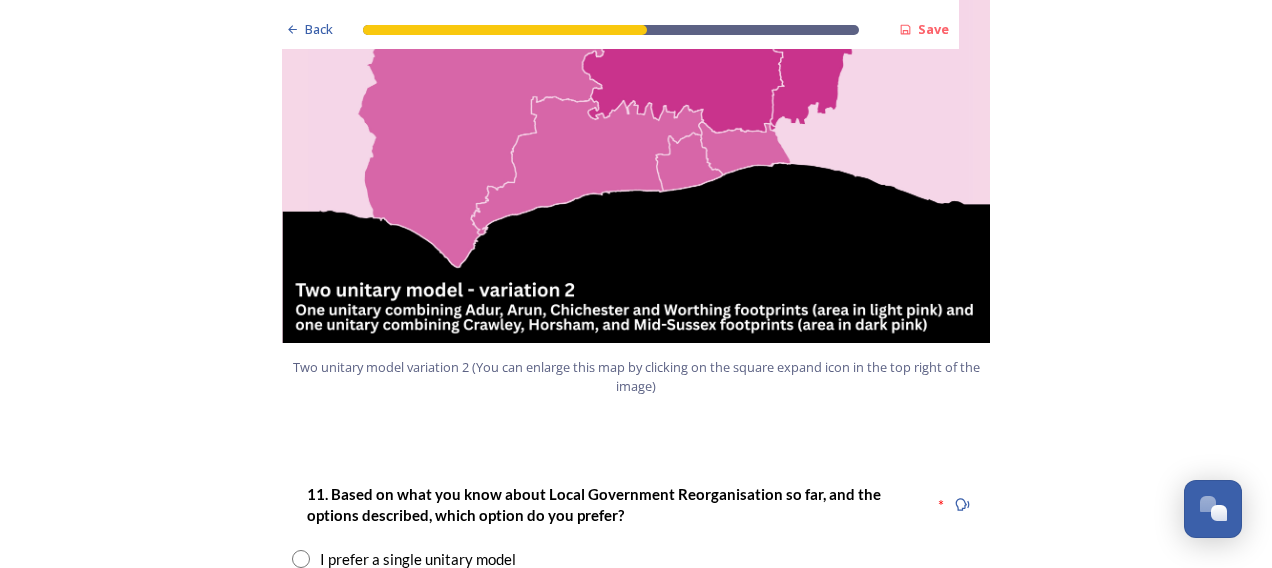 scroll, scrollTop: 2528, scrollLeft: 0, axis: vertical 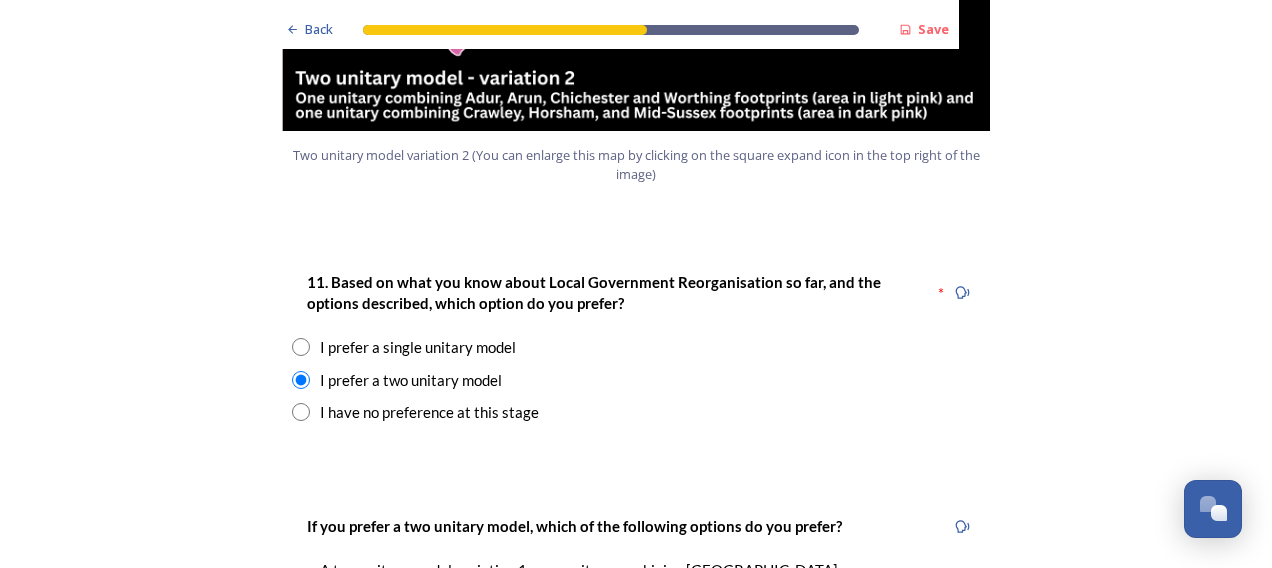 click at bounding box center [301, 347] 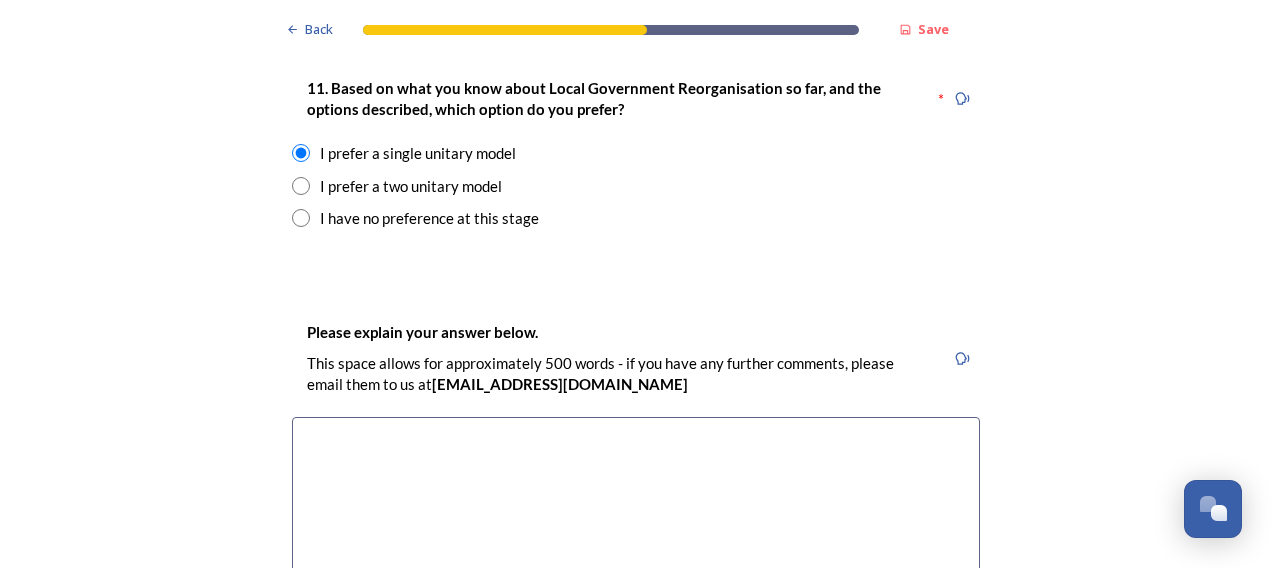 scroll, scrollTop: 2731, scrollLeft: 0, axis: vertical 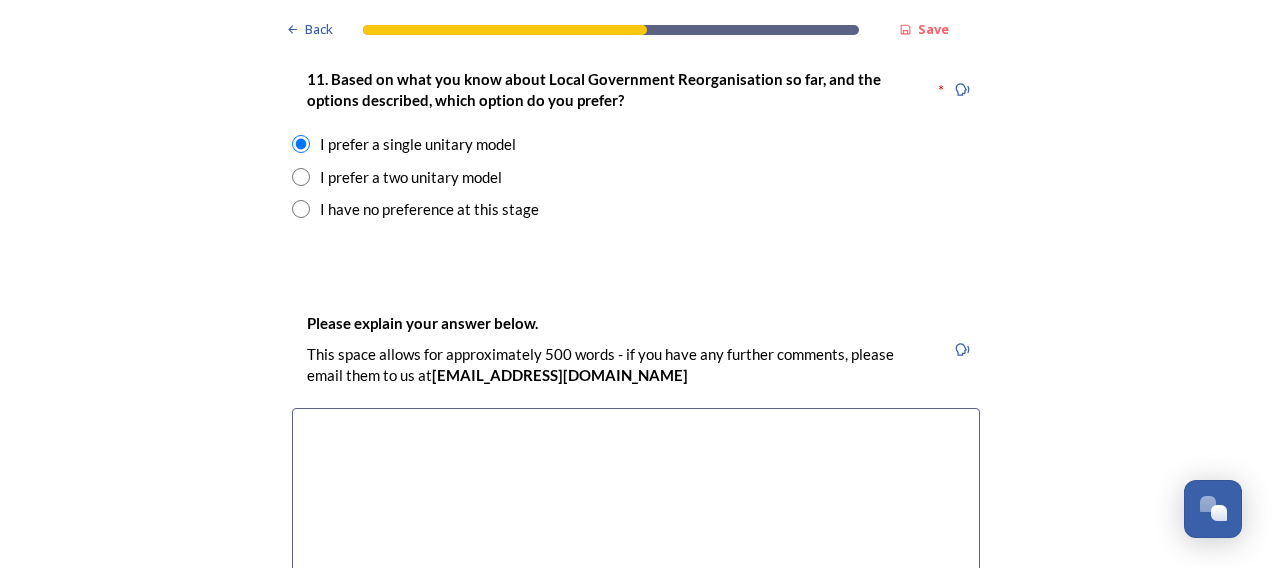 click at bounding box center (636, 520) 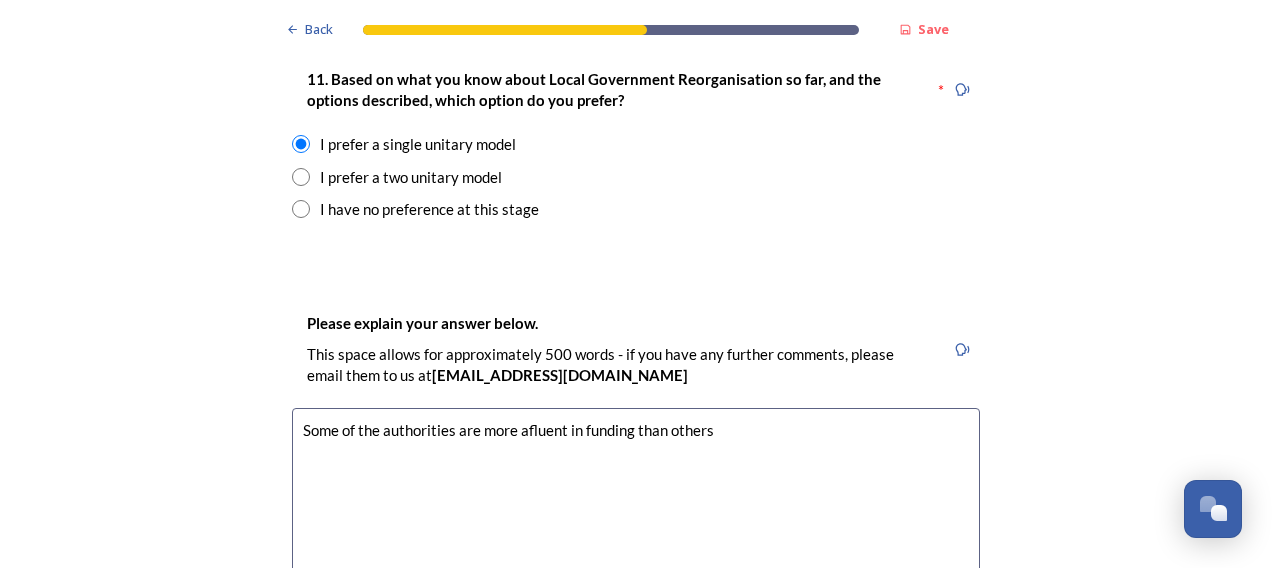 click on "Some of the authorities are more afluent in funding than others" at bounding box center (636, 520) 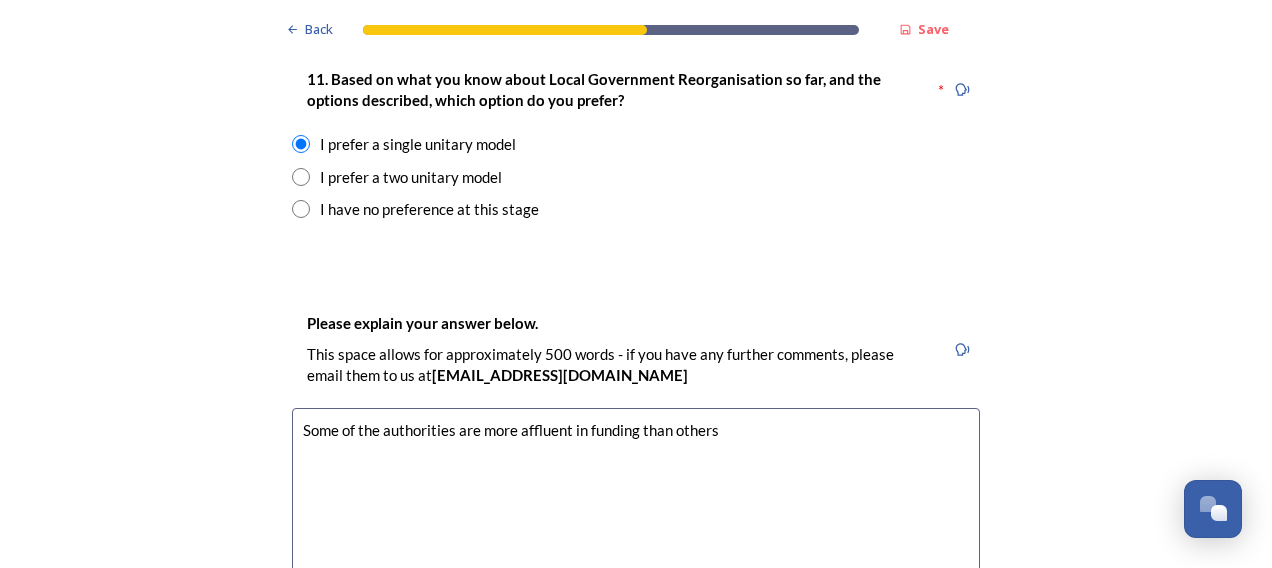 drag, startPoint x: 512, startPoint y: 373, endPoint x: 562, endPoint y: 374, distance: 50.01 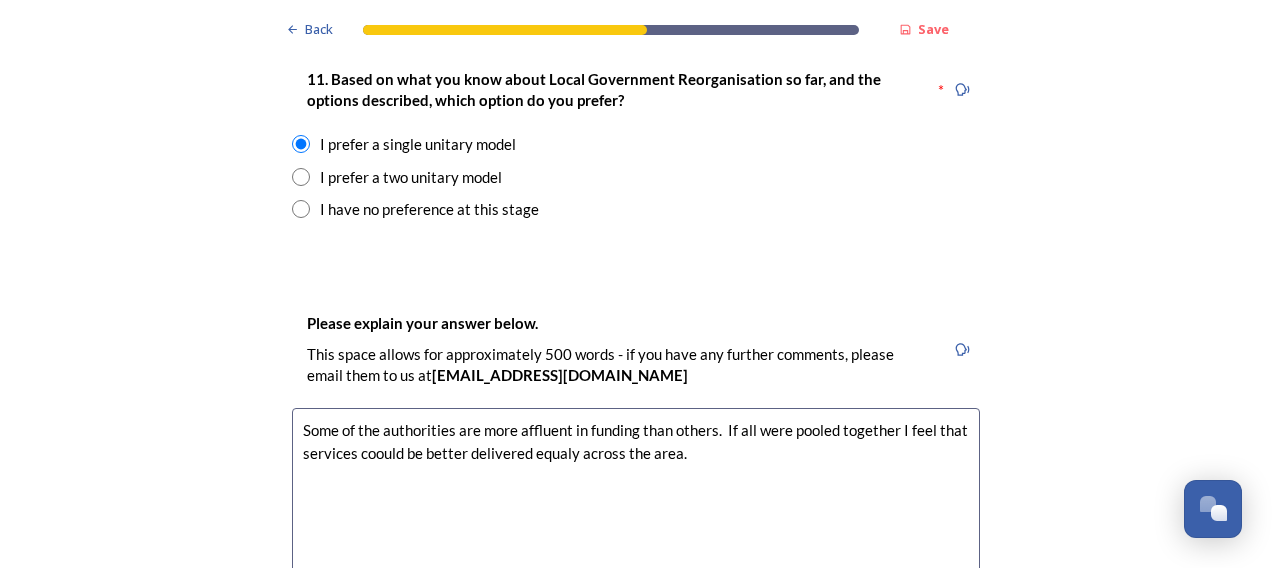 click on "Some of the authorities are more affluent in funding than others.  If all were pooled together I feel that services coould be better delivered equaly across the area." at bounding box center (636, 520) 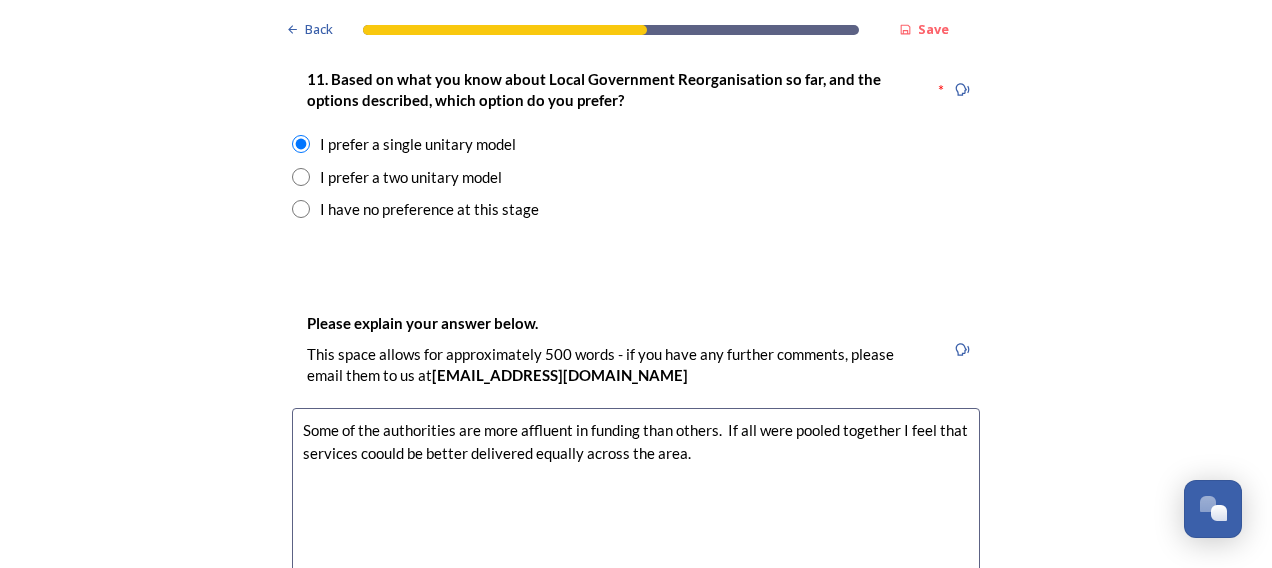 click on "Some of the authorities are more affluent in funding than others.  If all were pooled together I feel that services coould be better delivered equally across the area." at bounding box center (636, 520) 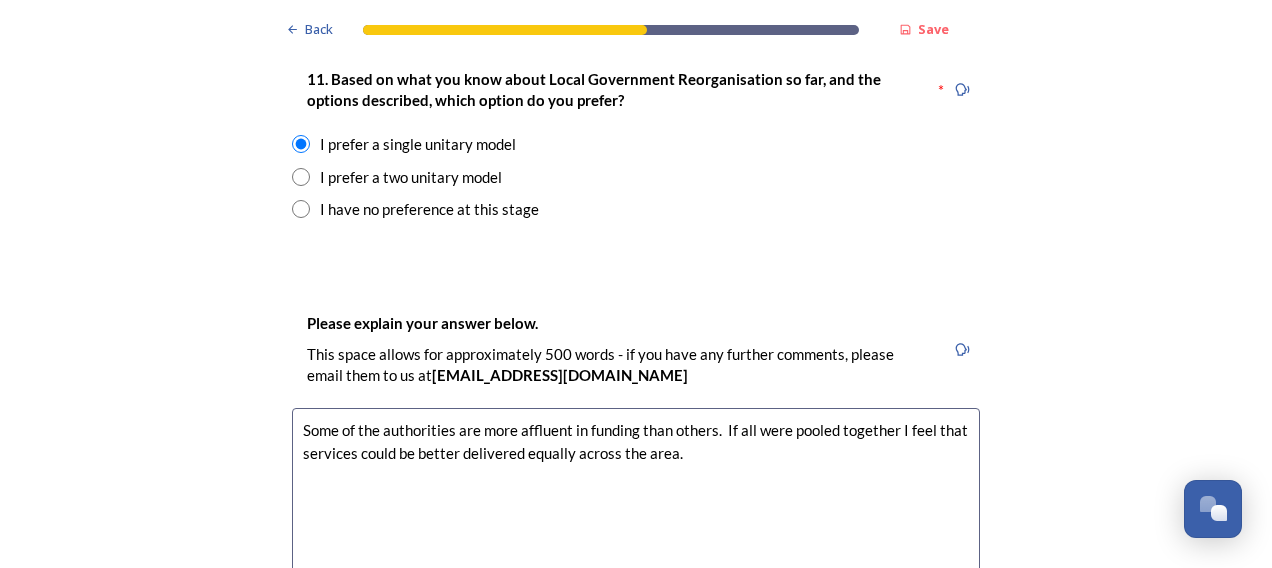 click on "Some of the authorities are more affluent in funding than others.  If all were pooled together I feel that services could be better delivered equally across the area." at bounding box center [636, 520] 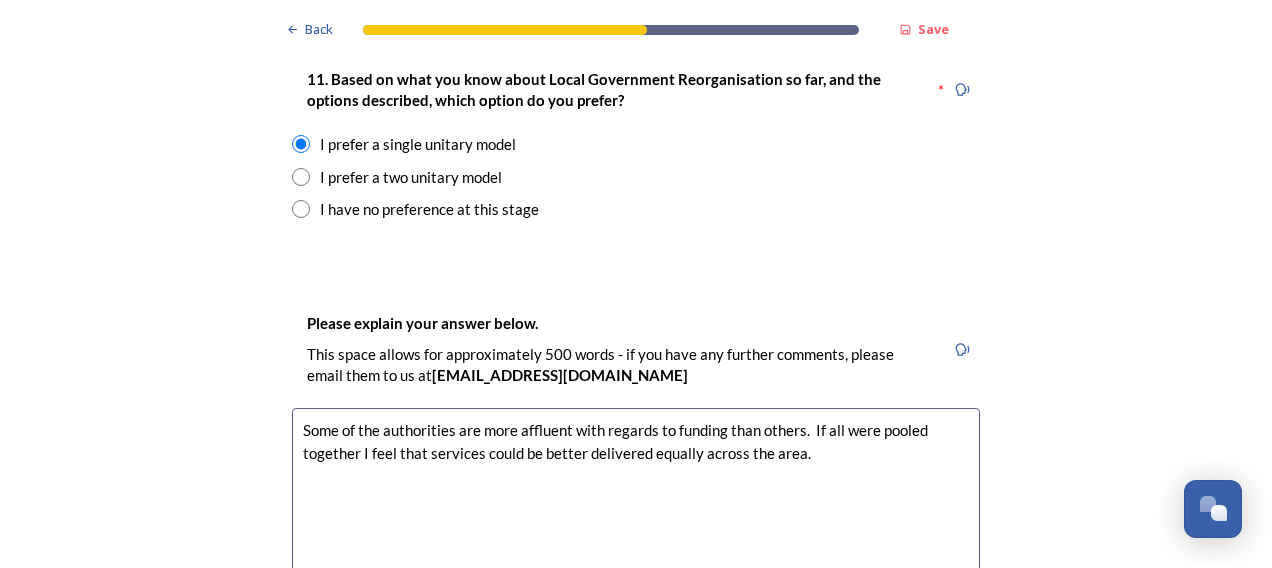click on "Some of the authorities are more affluent with regards to funding than others.  If all were pooled together I feel that services could be better delivered equally across the area." at bounding box center (636, 520) 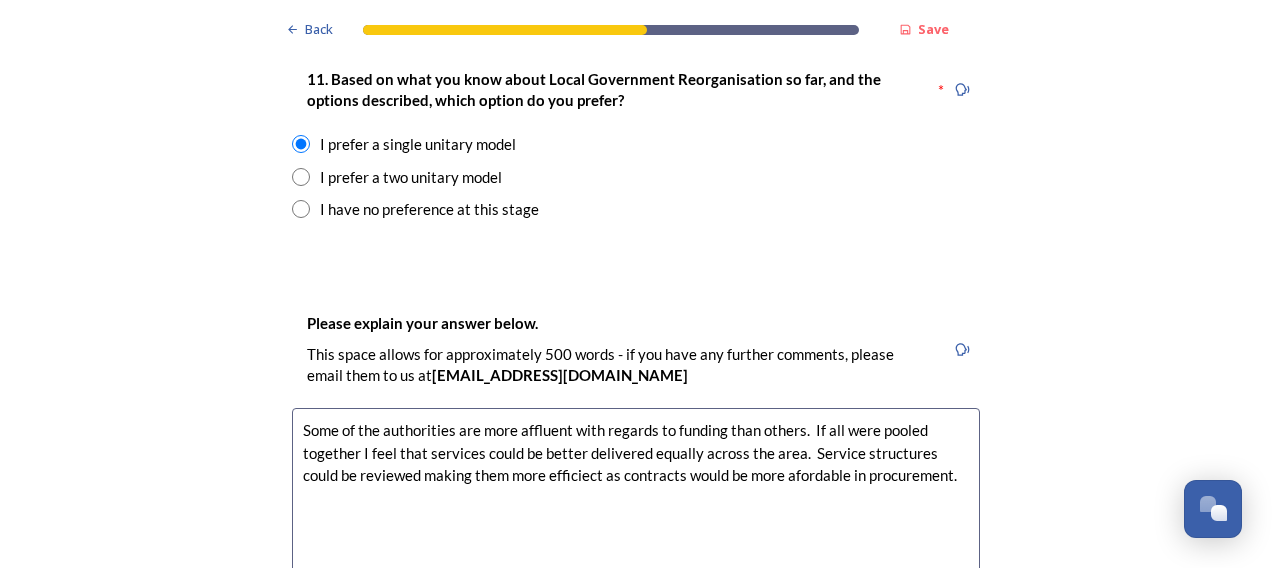 click on "Some of the authorities are more affluent with regards to funding than others.  If all were pooled together I feel that services could be better delivered equally across the area.  Service structures could be reviewed making them more efficiect as contracts would be more afordable in procurement." at bounding box center [636, 520] 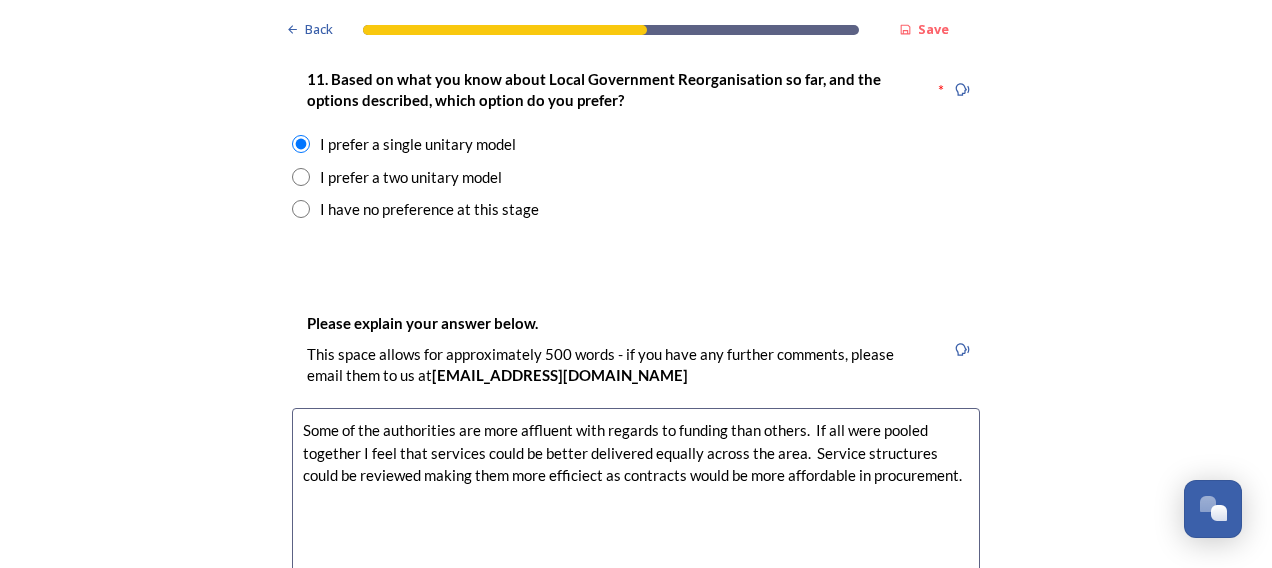 click on "Some of the authorities are more affluent with regards to funding than others.  If all were pooled together I feel that services could be better delivered equally across the area.  Service structures could be reviewed making them more efficiect as contracts would be more affordable in procurement." at bounding box center (636, 520) 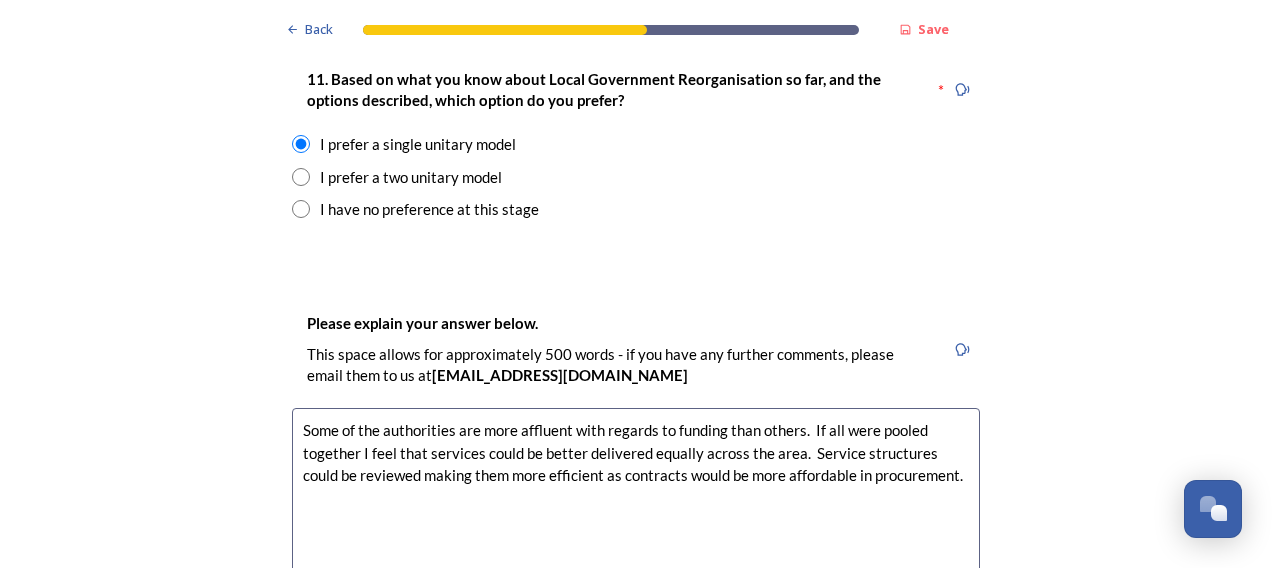 click on "Some of the authorities are more affluent with regards to funding than others.  If all were pooled together I feel that services could be better delivered equally across the area.  Service structures could be reviewed making them more efficient as contracts would be more affordable in procurement." at bounding box center (636, 520) 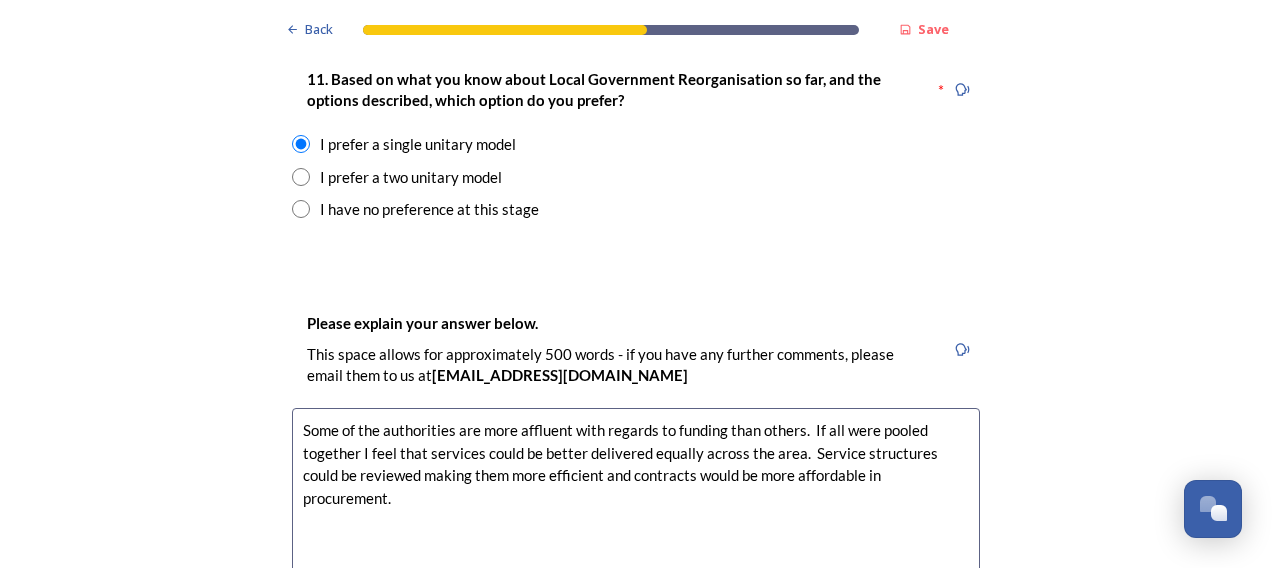 drag, startPoint x: 588, startPoint y: 415, endPoint x: 922, endPoint y: 408, distance: 334.07333 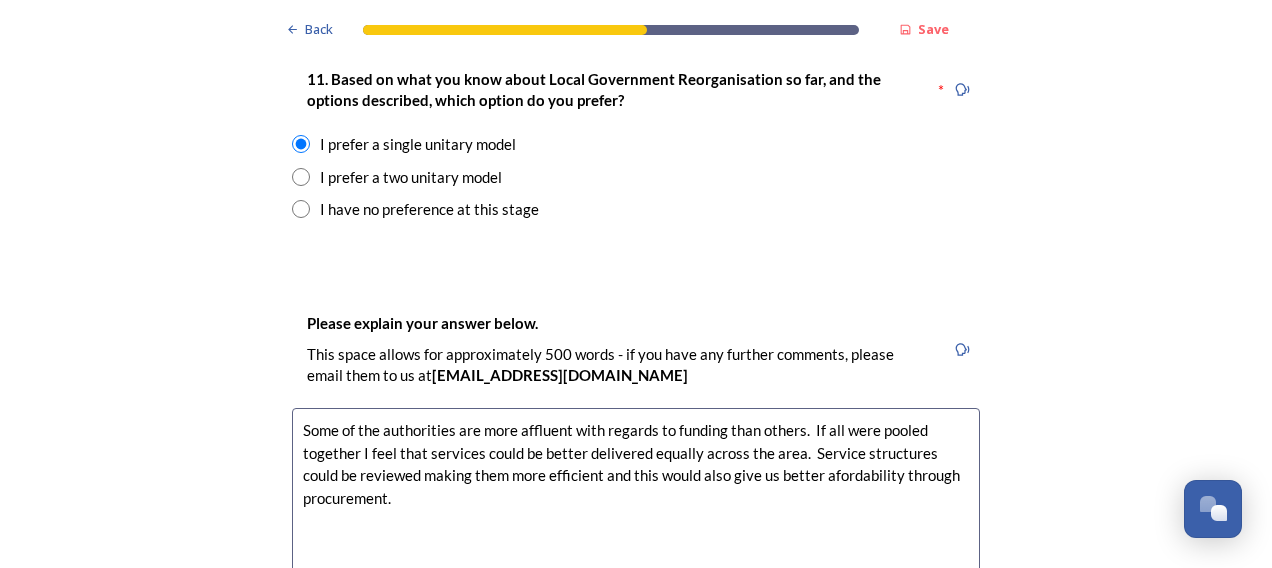 click on "Some of the authorities are more affluent with regards to funding than others.  If all were pooled together I feel that services could be better delivered equally across the area.  Service structures could be reviewed making them more efficient and this would also give us better afordability through procurement." at bounding box center [636, 520] 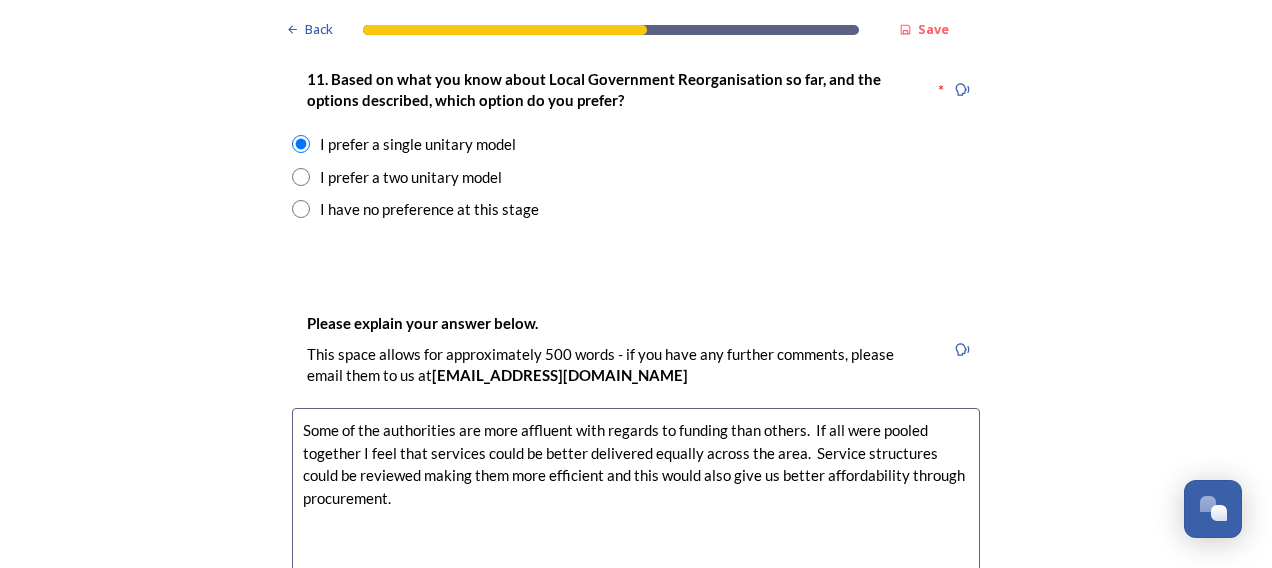 click on "Some of the authorities are more affluent with regards to funding than others.  If all were pooled together I feel that services could be better delivered equally across the area.  Service structures could be reviewed making them more efficient and this would also give us better affordability through procurement." at bounding box center [636, 520] 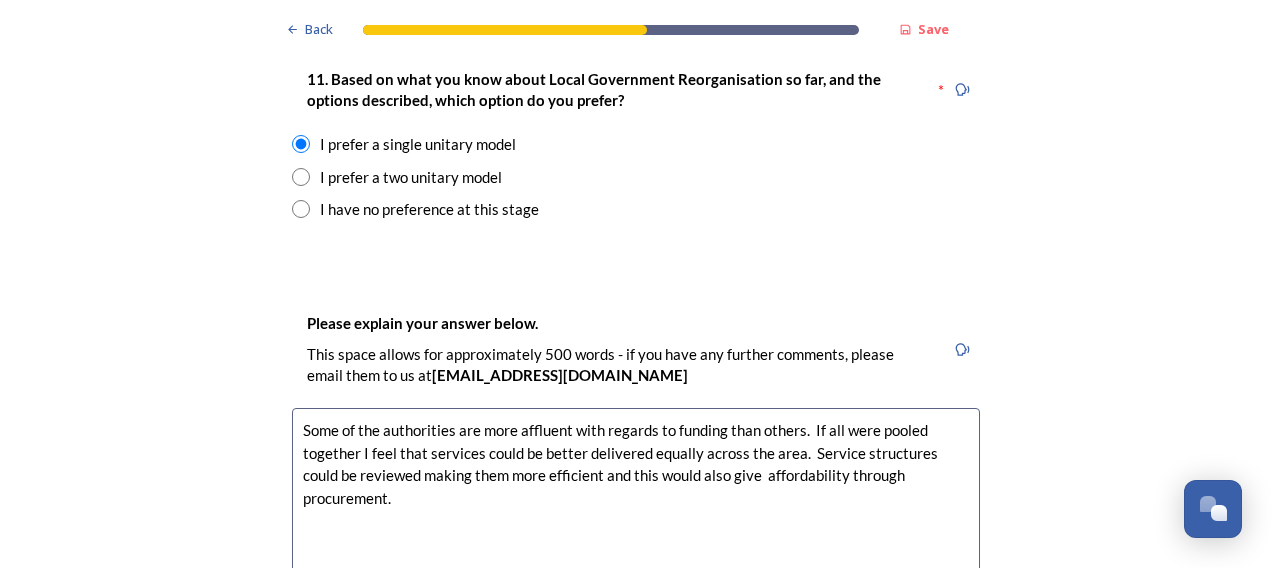 click on "Some of the authorities are more affluent with regards to funding than others.  If all were pooled together I feel that services could be better delivered equally across the area.  Service structures could be reviewed making them more efficient and this would also give  affordability through procurement." at bounding box center [636, 520] 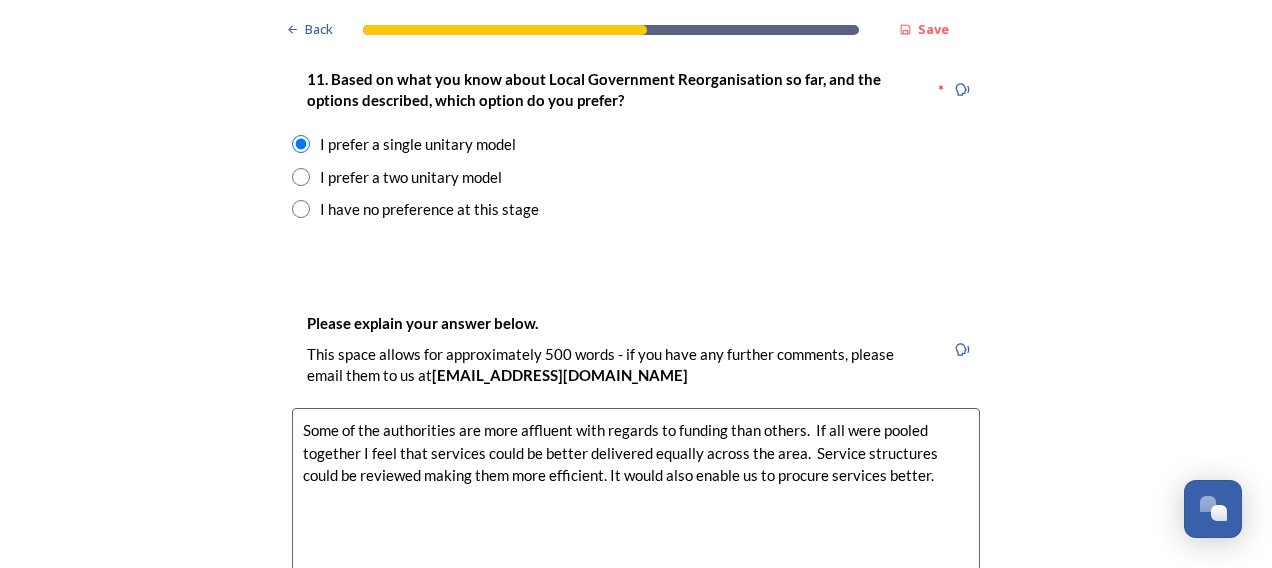click on "Some of the authorities are more affluent with regards to funding than others.  If all were pooled together I feel that services could be better delivered equally across the area.  Service structures could be reviewed making them more efficient. It would also enable us to procure services better." at bounding box center [636, 520] 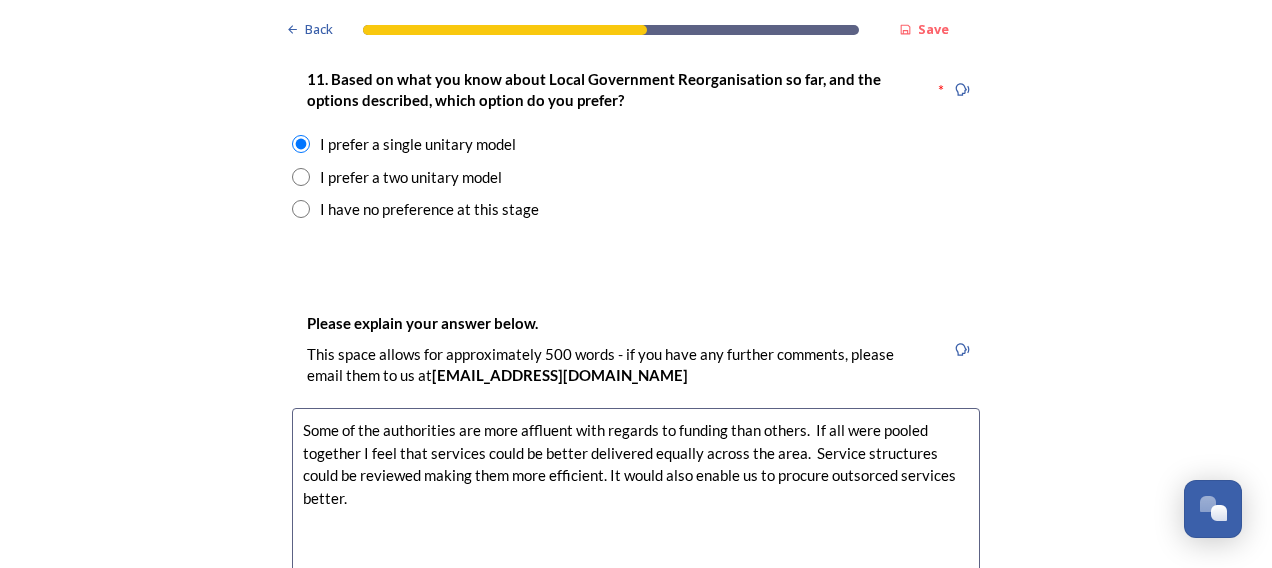 click on "Some of the authorities are more affluent with regards to funding than others.  If all were pooled together I feel that services could be better delivered equally across the area.  Service structures could be reviewed making them more efficient. It would also enable us to procure outsorced services better." at bounding box center [636, 520] 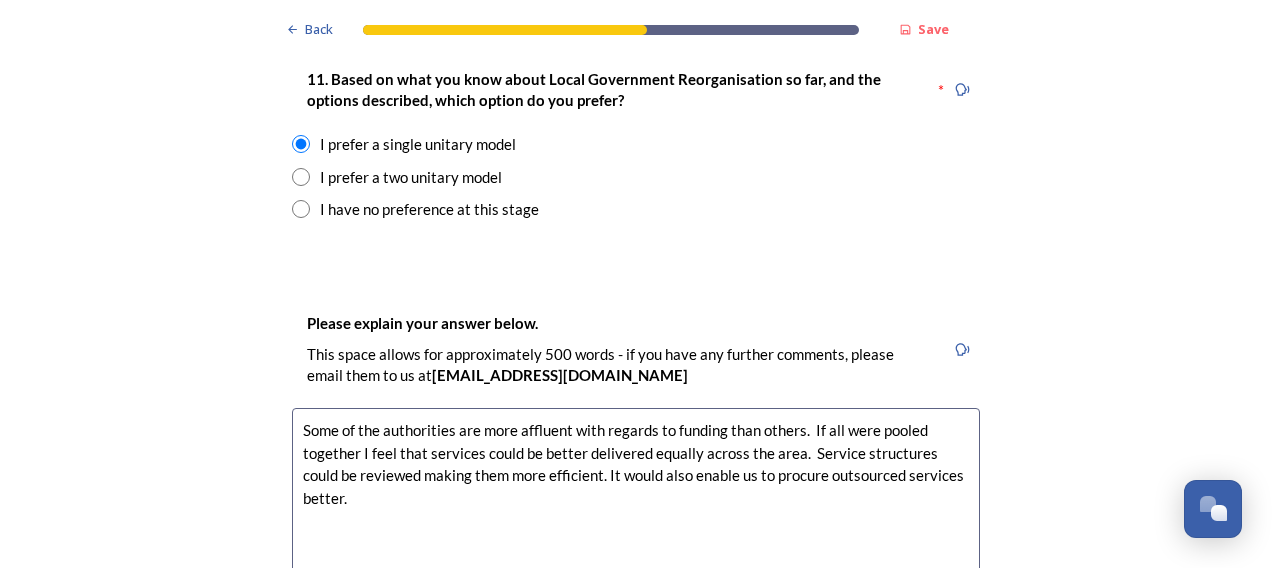 click on "Some of the authorities are more affluent with regards to funding than others.  If all were pooled together I feel that services could be better delivered equally across the area.  Service structures could be reviewed making them more efficient. It would also enable us to procure outsourced services better." at bounding box center [636, 520] 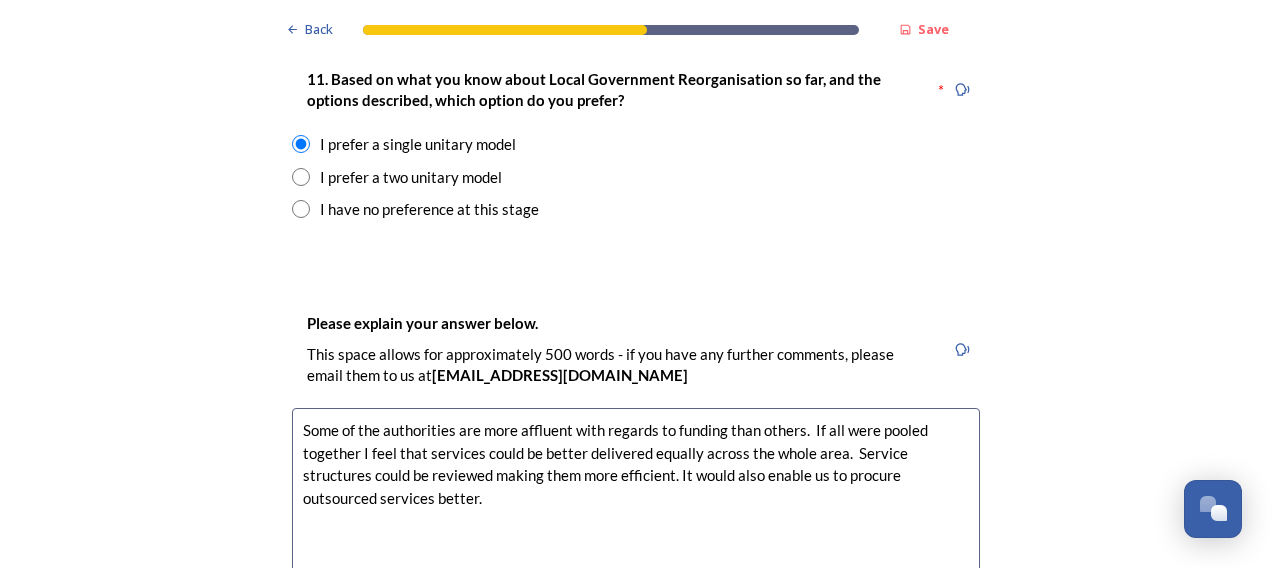 click on "Some of the authorities are more affluent with regards to funding than others.  If all were pooled together I feel that services could be better delivered equally across the whole area.  Service structures could be reviewed making them more efficient. It would also enable us to procure outsourced services better." at bounding box center (636, 520) 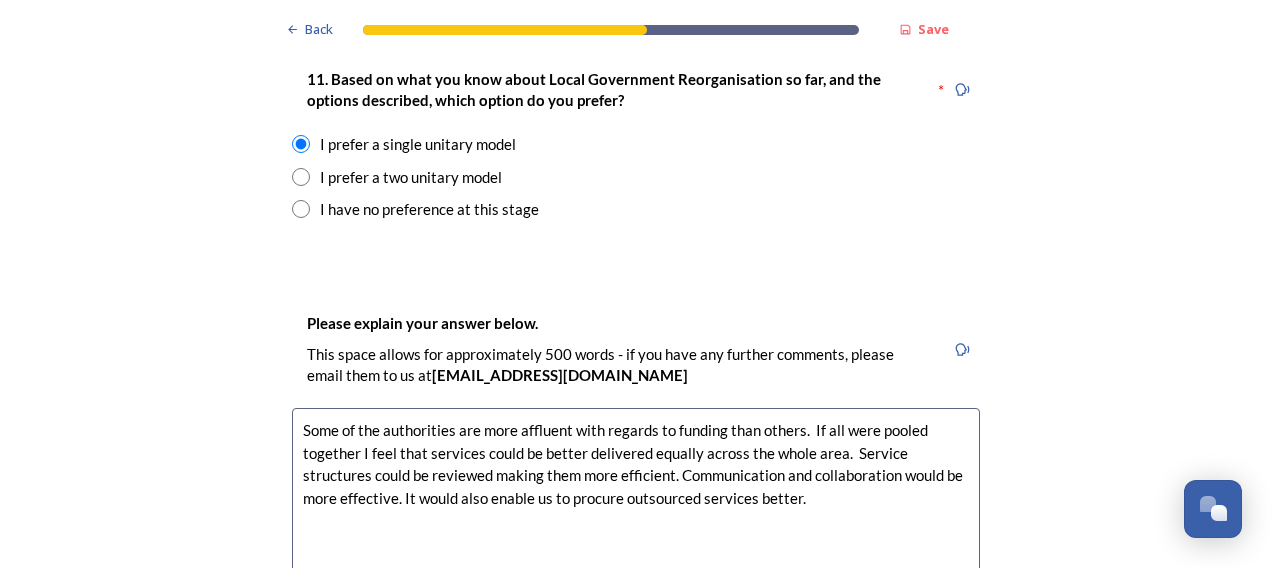 click on "Some of the authorities are more affluent with regards to funding than others.  If all were pooled together I feel that services could be better delivered equally across the whole area.  Service structures could be reviewed making them more efficient. Communication and collaboration would be more effective. It would also enable us to procure outsourced services better." at bounding box center (636, 520) 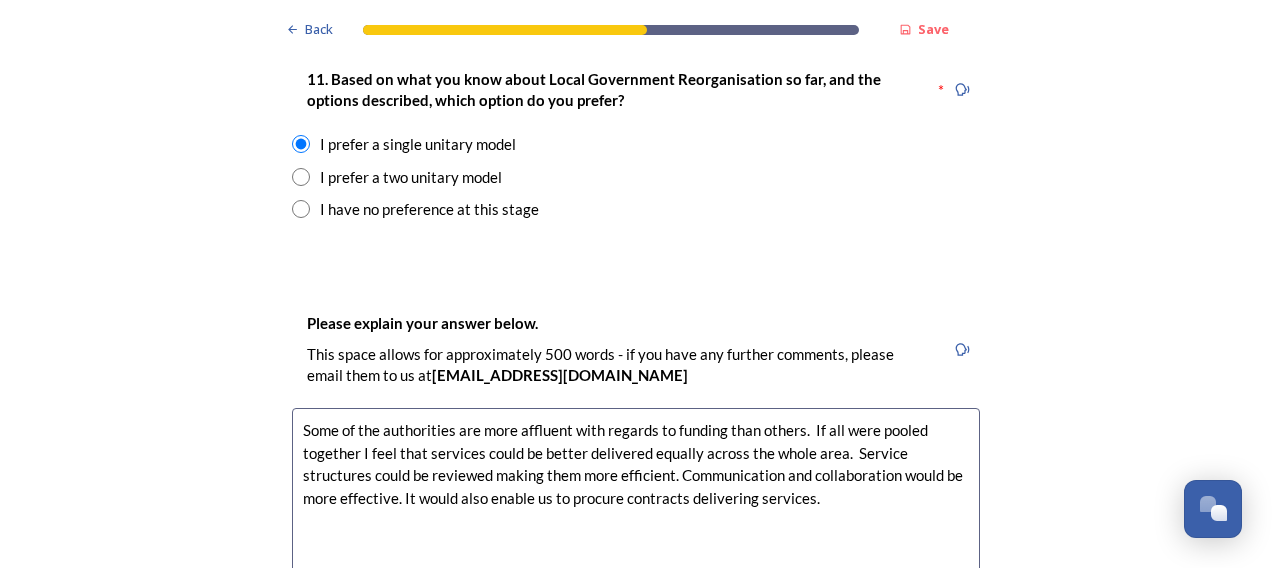 click on "Some of the authorities are more affluent with regards to funding than others.  If all were pooled together I feel that services could be better delivered equally across the whole area.  Service structures could be reviewed making them more efficient. Communication and collaboration would be more effective. It would also enable us to procure contracts delivering services." at bounding box center [636, 520] 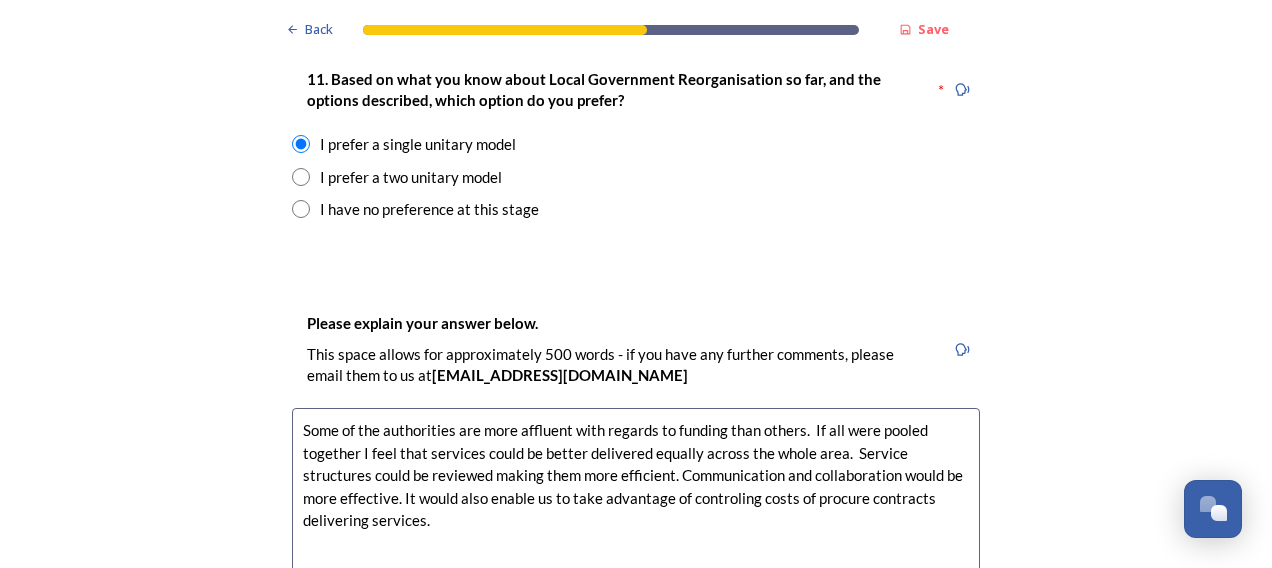 click on "Some of the authorities are more affluent with regards to funding than others.  If all were pooled together I feel that services could be better delivered equally across the whole area.  Service structures could be reviewed making them more efficient. Communication and collaboration would be more effective. It would also enable us to take advantage of controling costs of procure contracts delivering services." at bounding box center (636, 520) 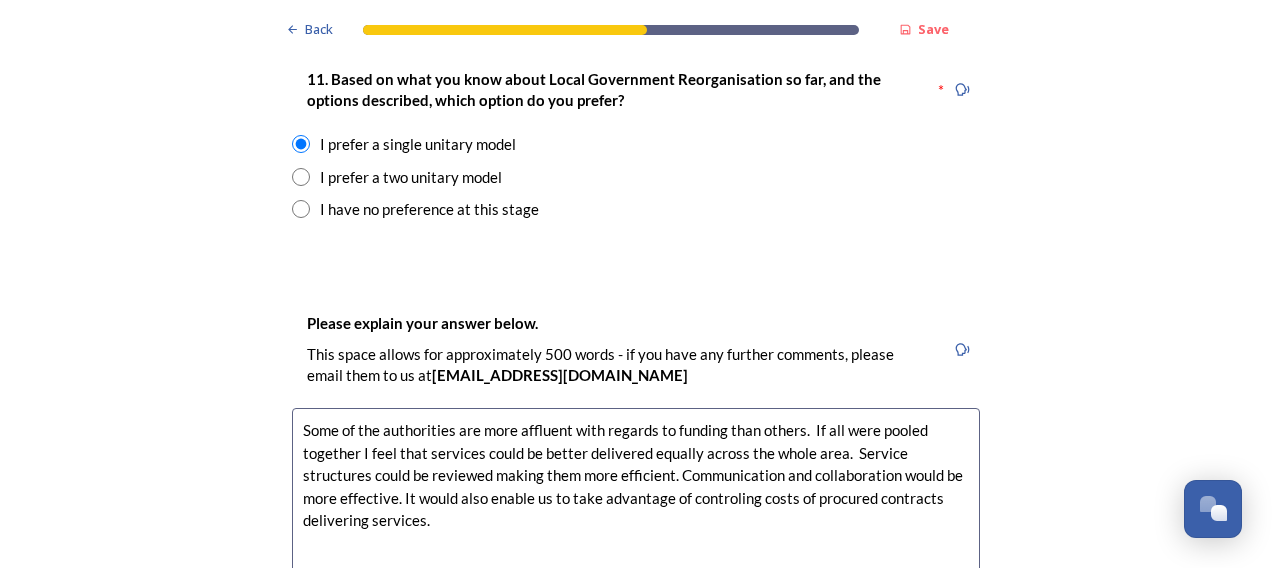click on "Some of the authorities are more affluent with regards to funding than others.  If all were pooled together I feel that services could be better delivered equally across the whole area.  Service structures could be reviewed making them more efficient. Communication and collaboration would be more effective. It would also enable us to take advantage of controling costs of procured contracts delivering services." at bounding box center (636, 520) 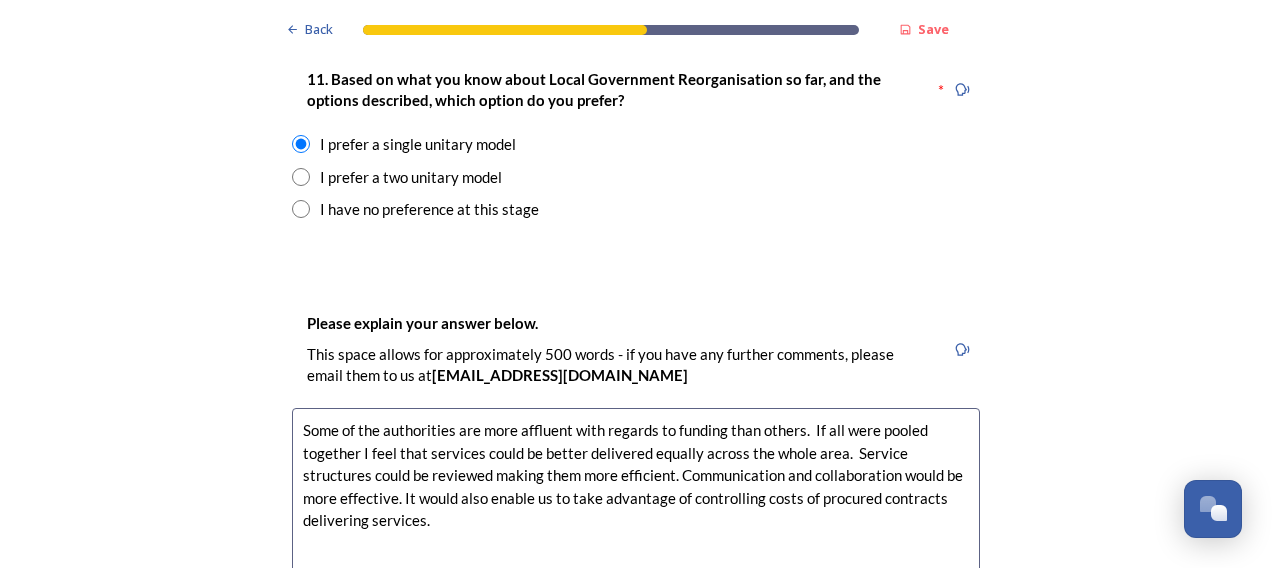 click on "Some of the authorities are more affluent with regards to funding than others.  If all were pooled together I feel that services could be better delivered equally across the whole area.  Service structures could be reviewed making them more efficient. Communication and collaboration would be more effective. It would also enable us to take advantage of controlling costs of procured contracts delivering services." at bounding box center [636, 520] 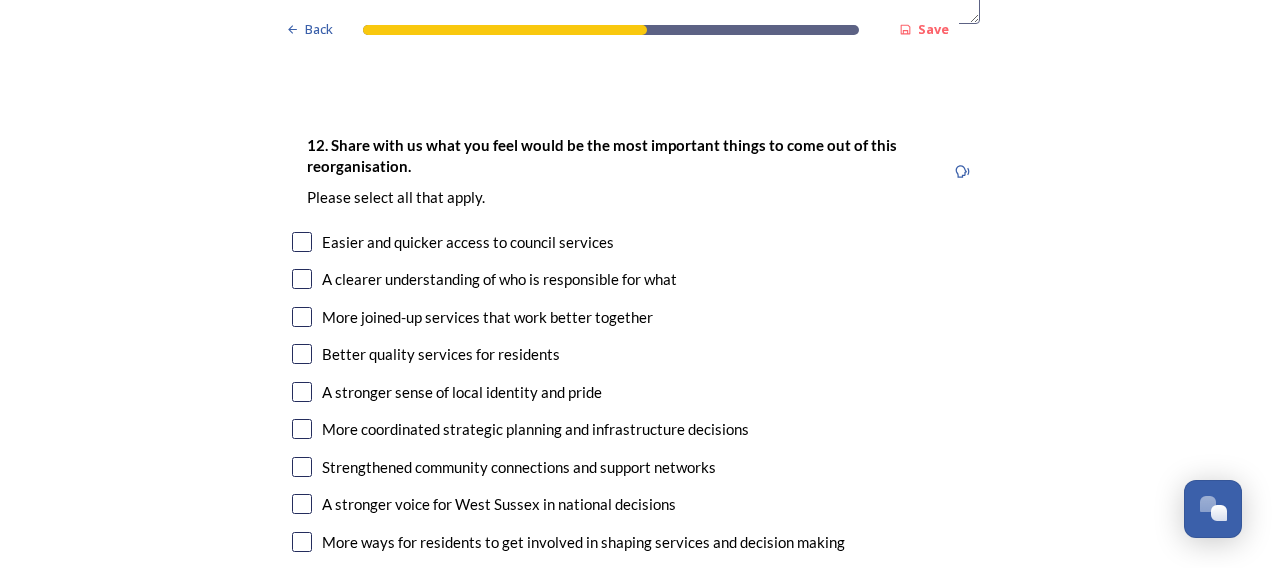 scroll, scrollTop: 3348, scrollLeft: 0, axis: vertical 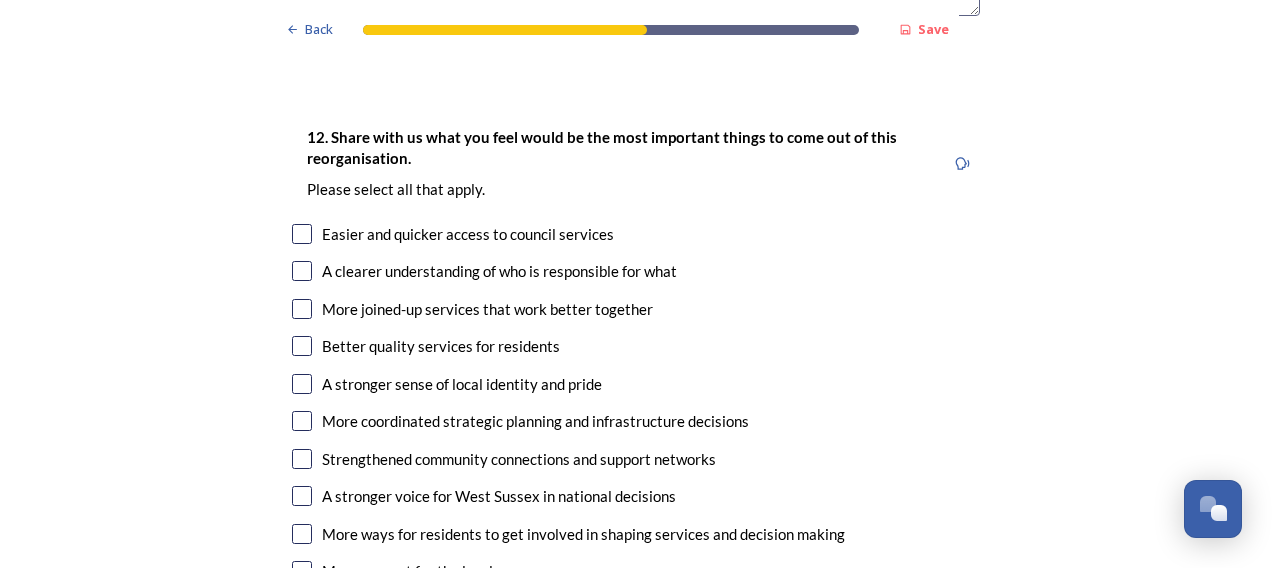 type on "Some of the authorities are more affluent with regards to funding than others.  If all were pooled together I feel that services could be better delivered equally across the whole area.  Service structures could be reviewed making them more efficient. Communication and collaboration would be more effective. It would also enable us to take advantage of controlling costs of procured contracts delivering standardised services" 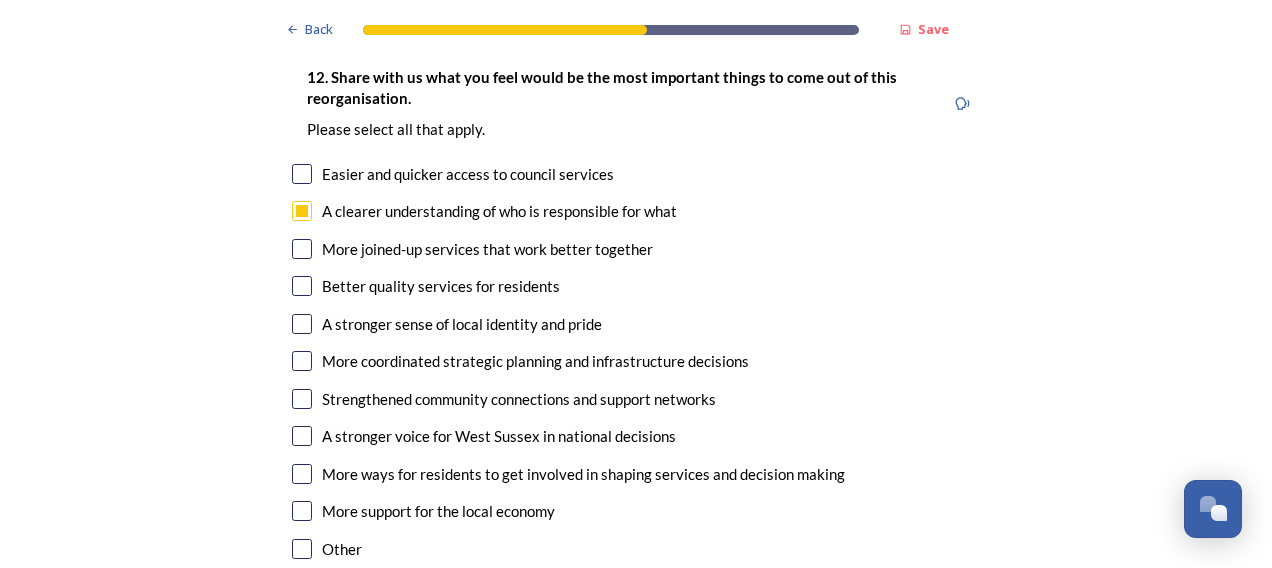 scroll, scrollTop: 3442, scrollLeft: 0, axis: vertical 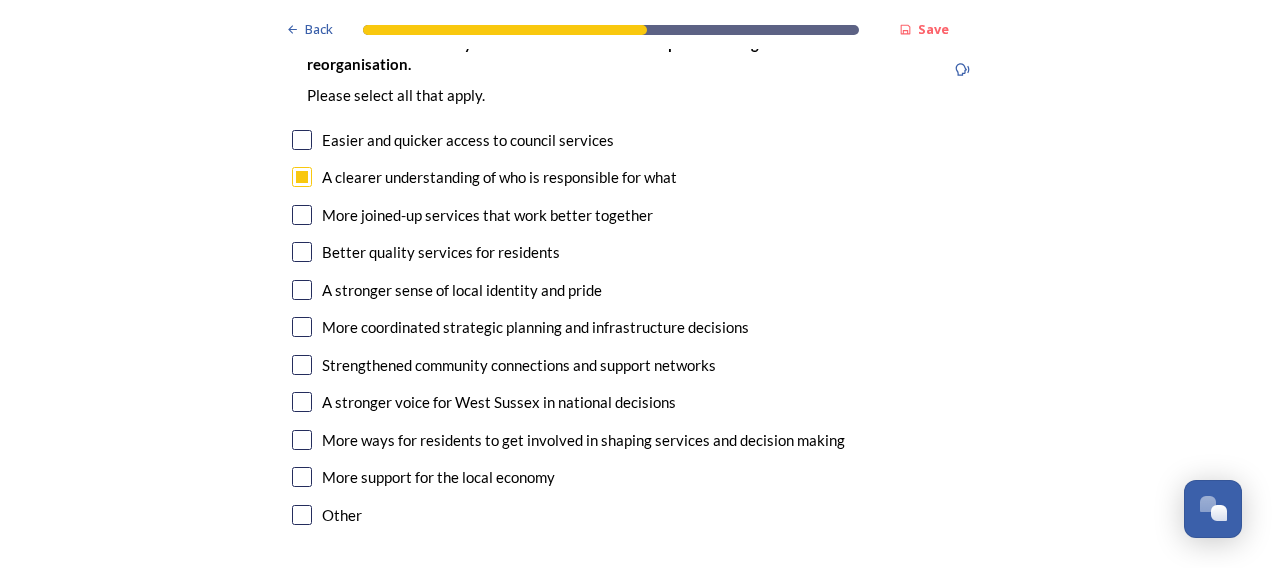 click at bounding box center (302, 402) 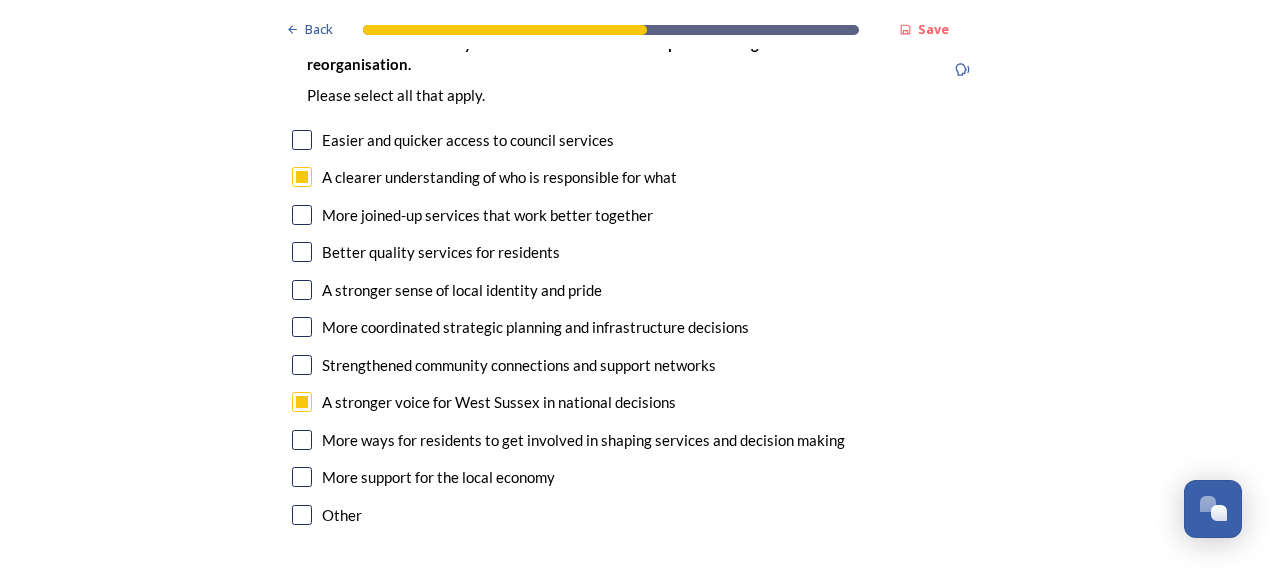 click at bounding box center [302, 327] 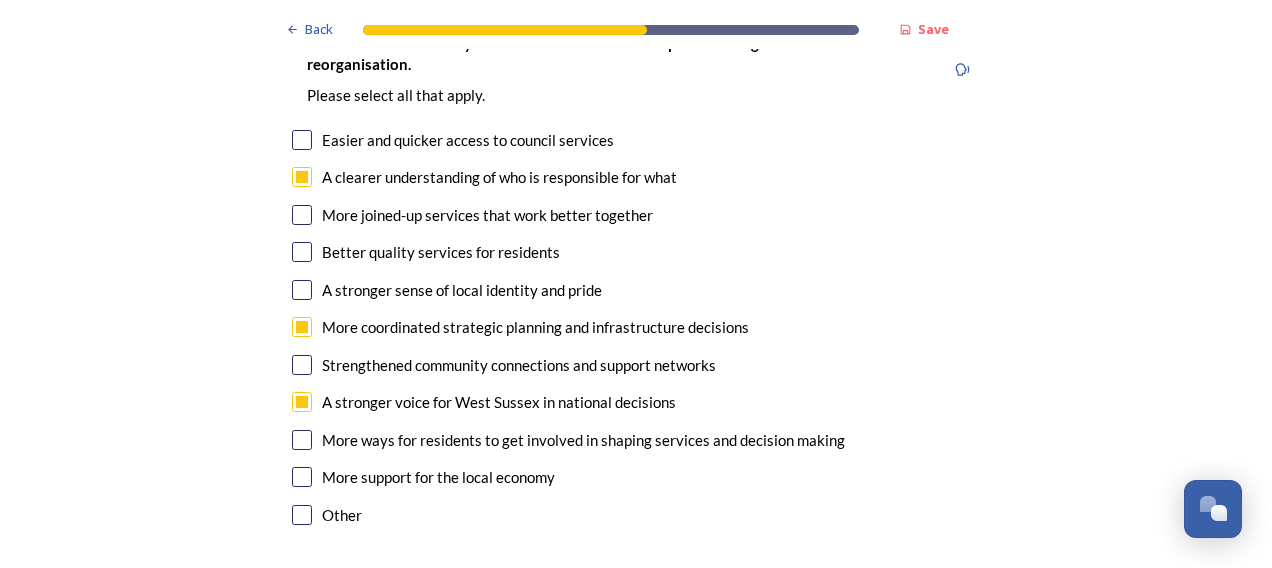 click at bounding box center (302, 252) 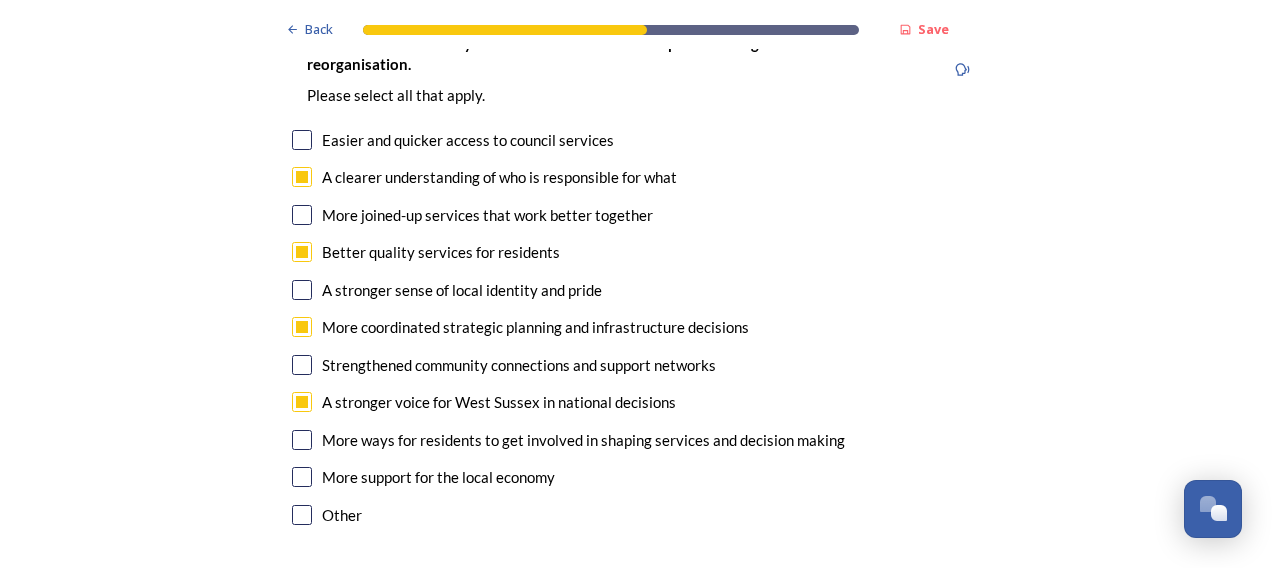 click at bounding box center (302, 215) 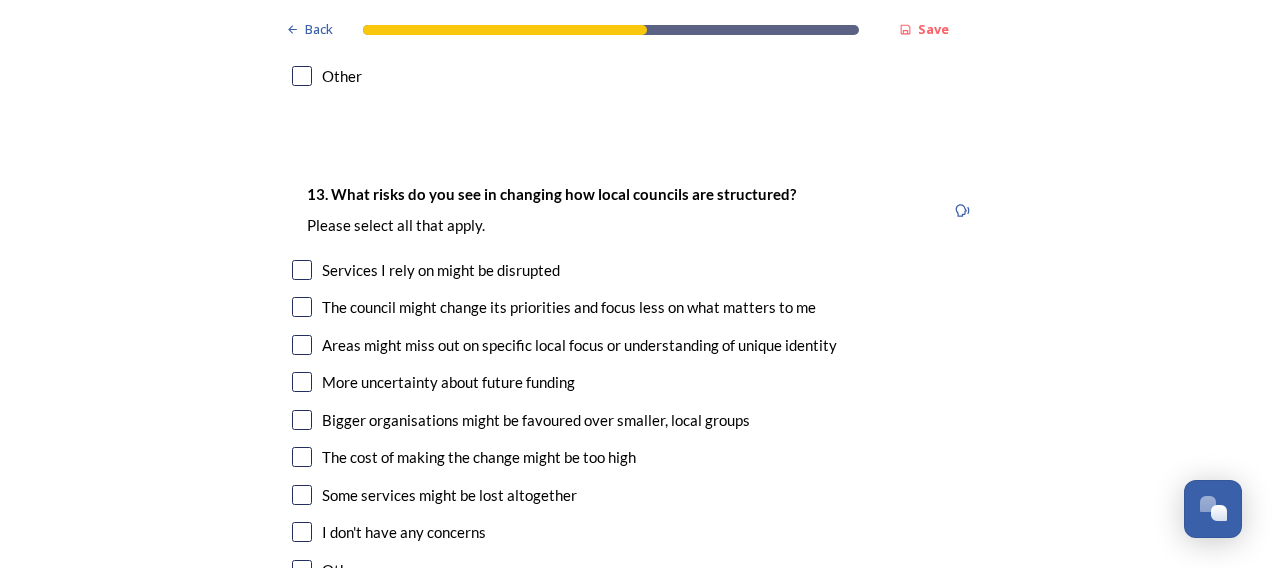 scroll, scrollTop: 3906, scrollLeft: 0, axis: vertical 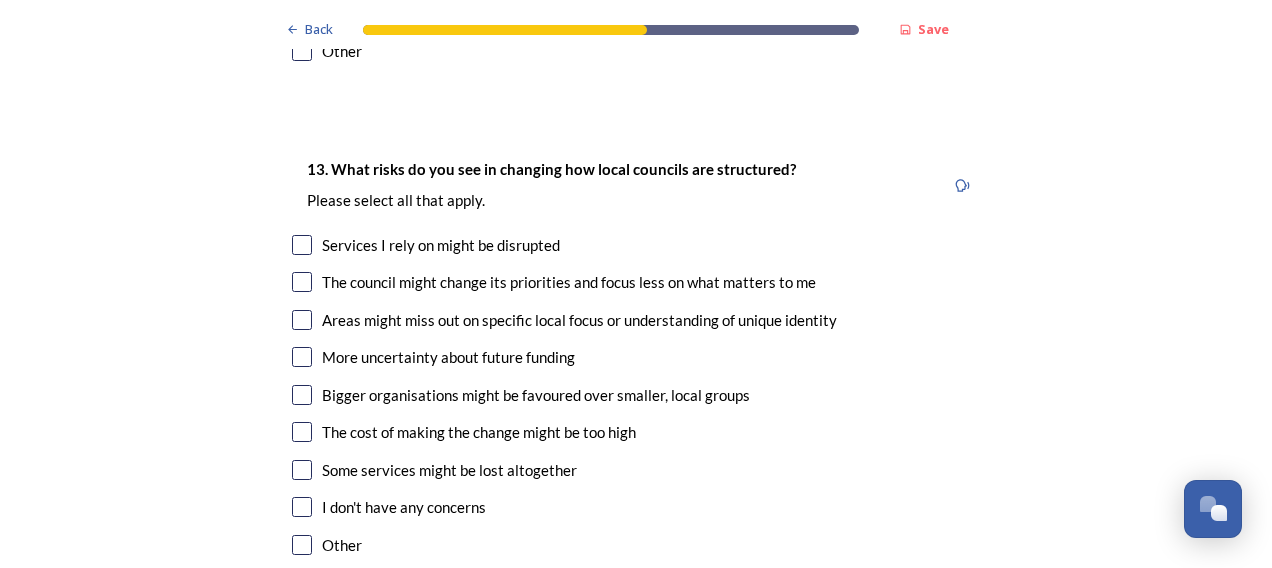 click at bounding box center [302, 470] 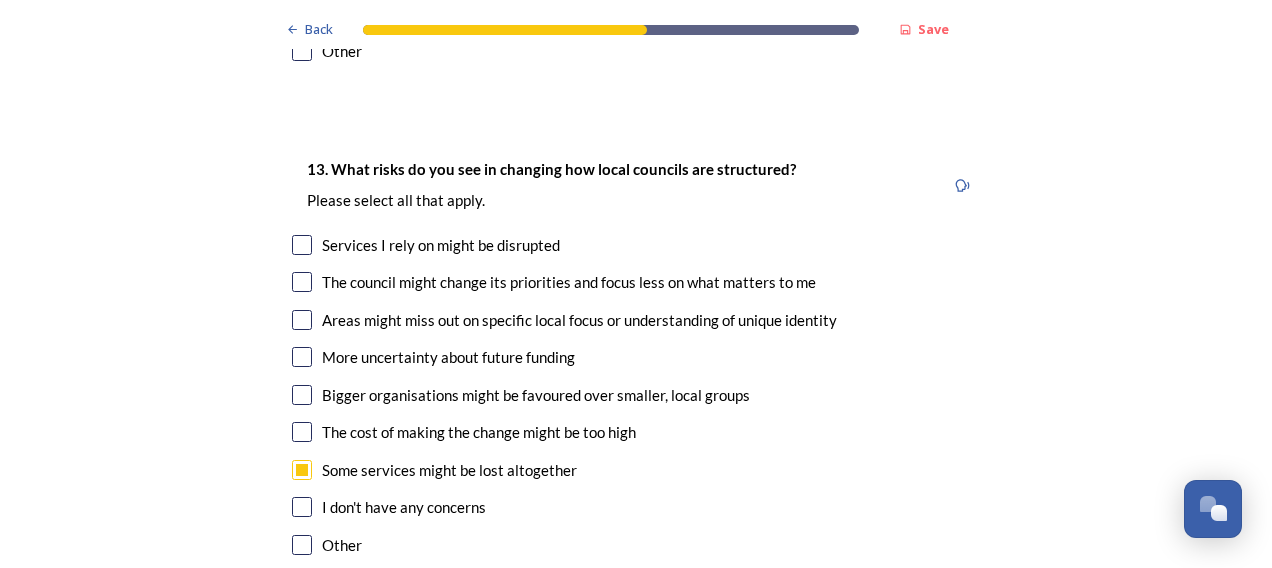 click at bounding box center [302, 432] 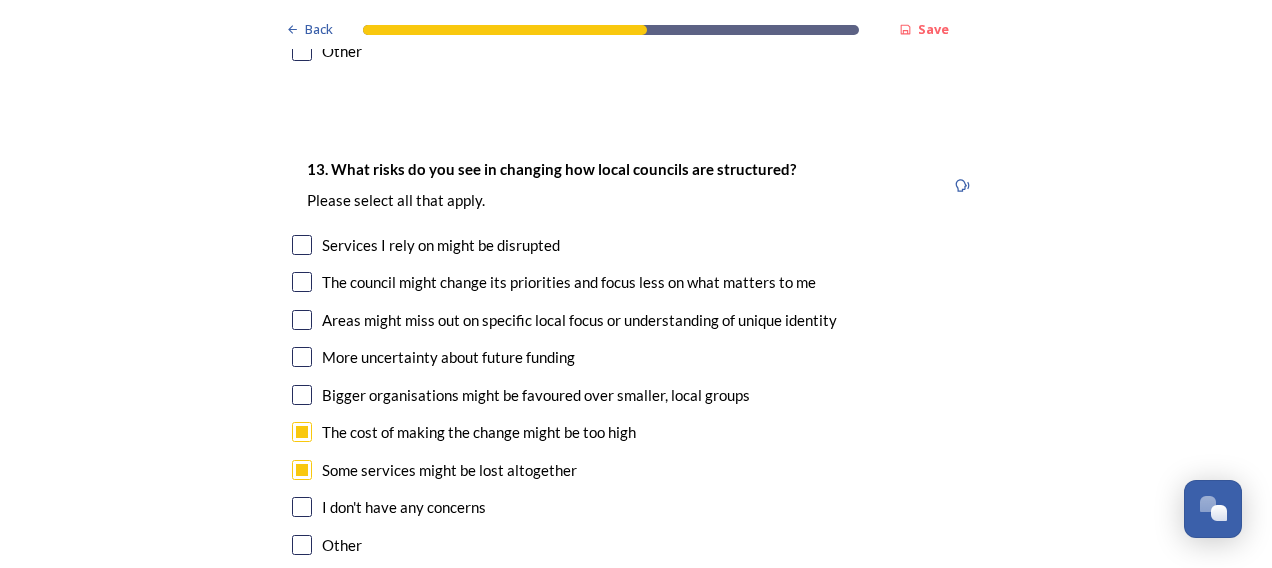 click at bounding box center (302, 282) 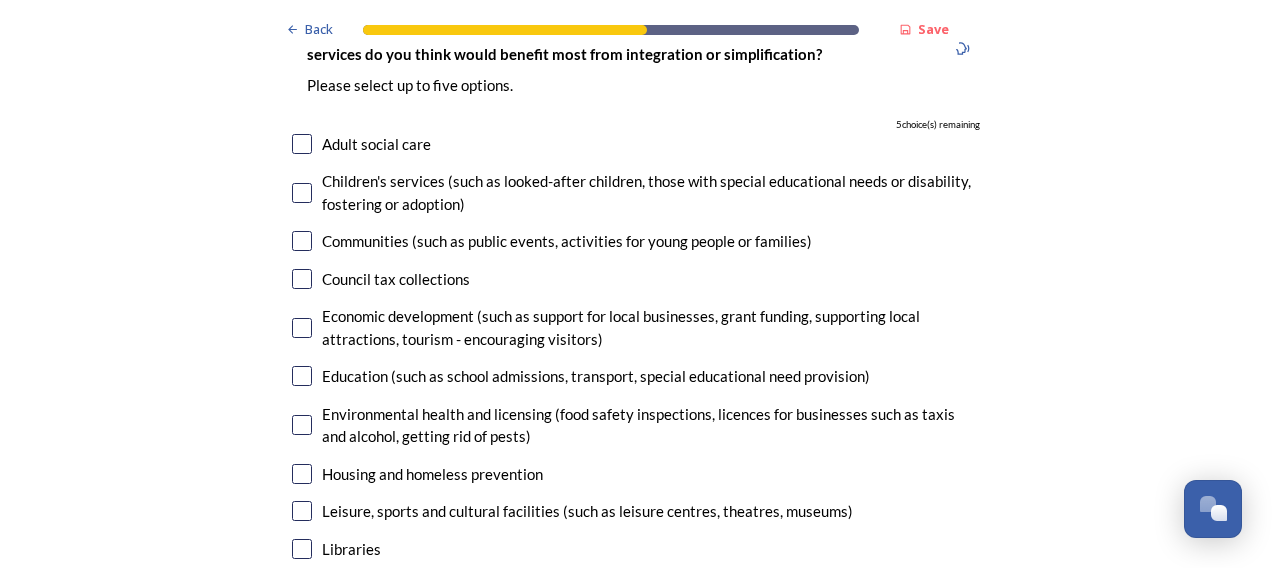 scroll, scrollTop: 4583, scrollLeft: 0, axis: vertical 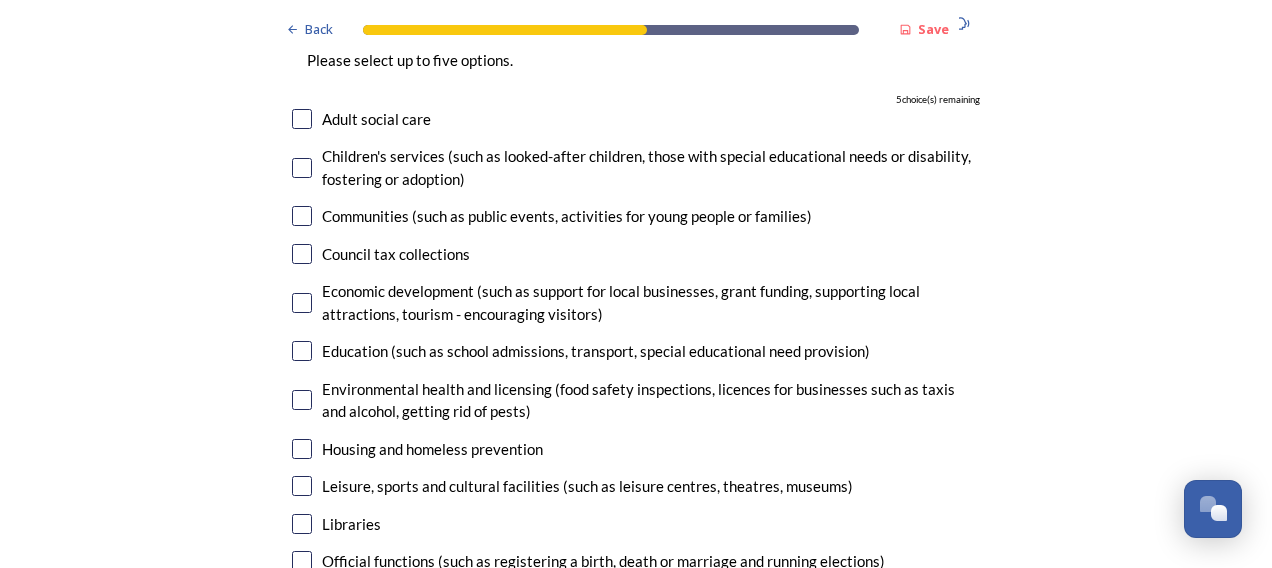 click at bounding box center [302, 400] 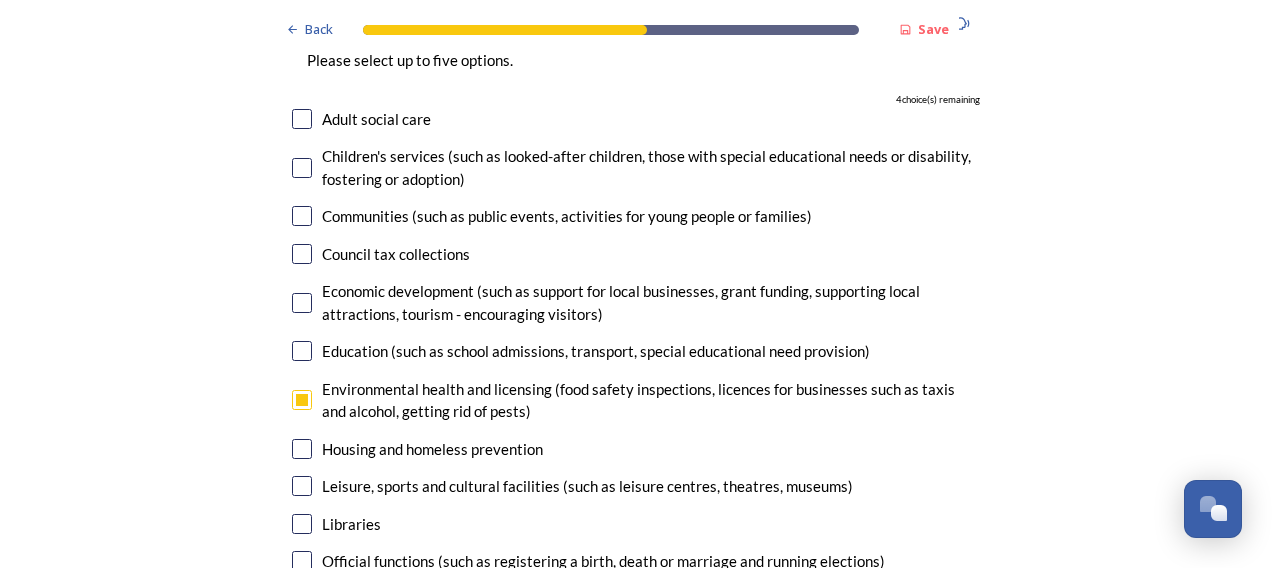 click at bounding box center (302, 449) 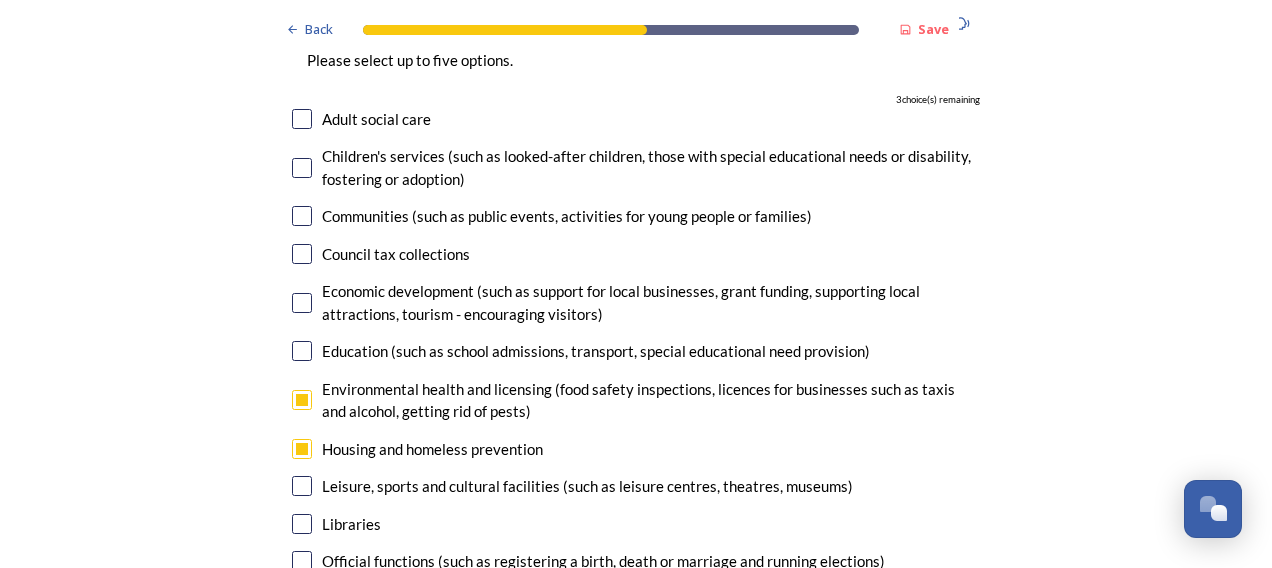 click at bounding box center [302, 561] 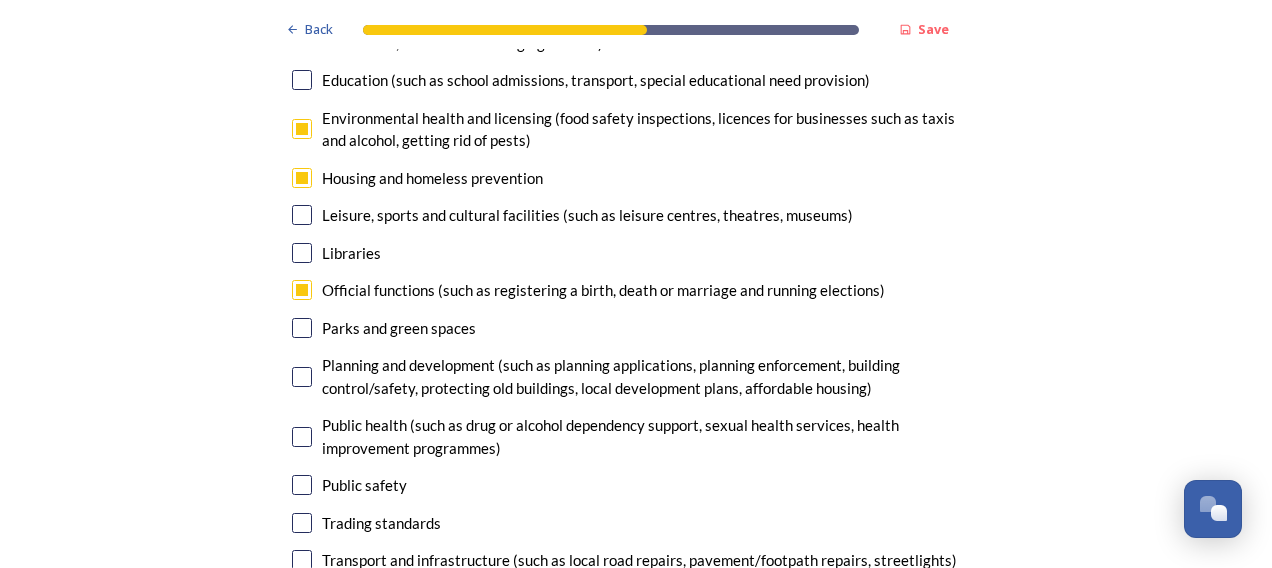 scroll, scrollTop: 4871, scrollLeft: 0, axis: vertical 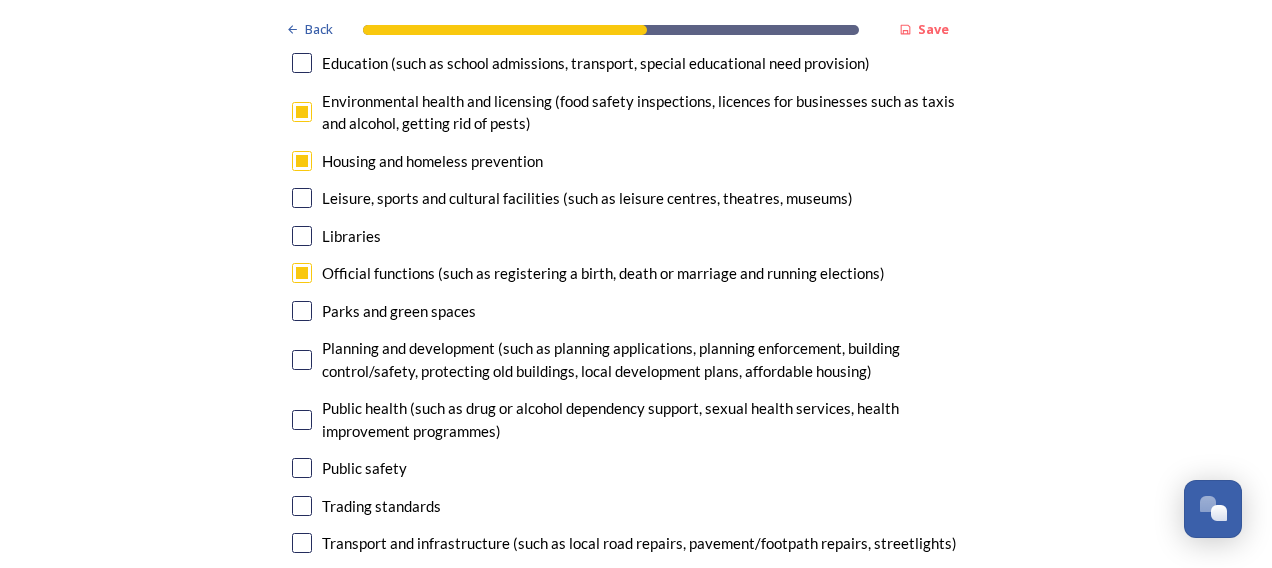 click at bounding box center [302, 360] 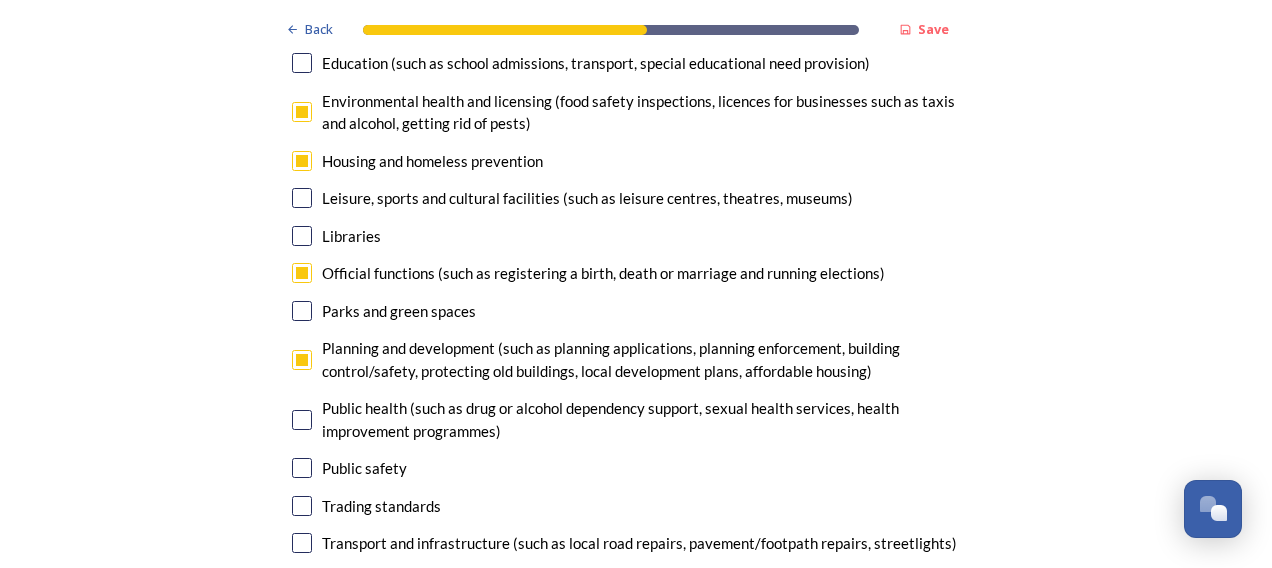 click at bounding box center (302, 543) 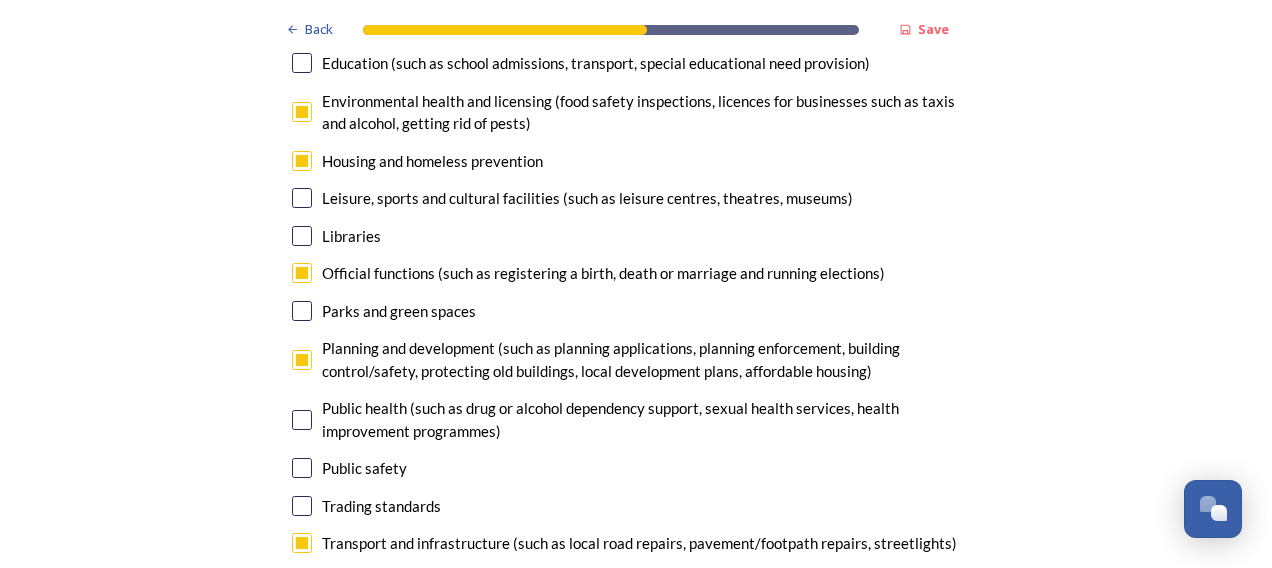click at bounding box center [302, 581] 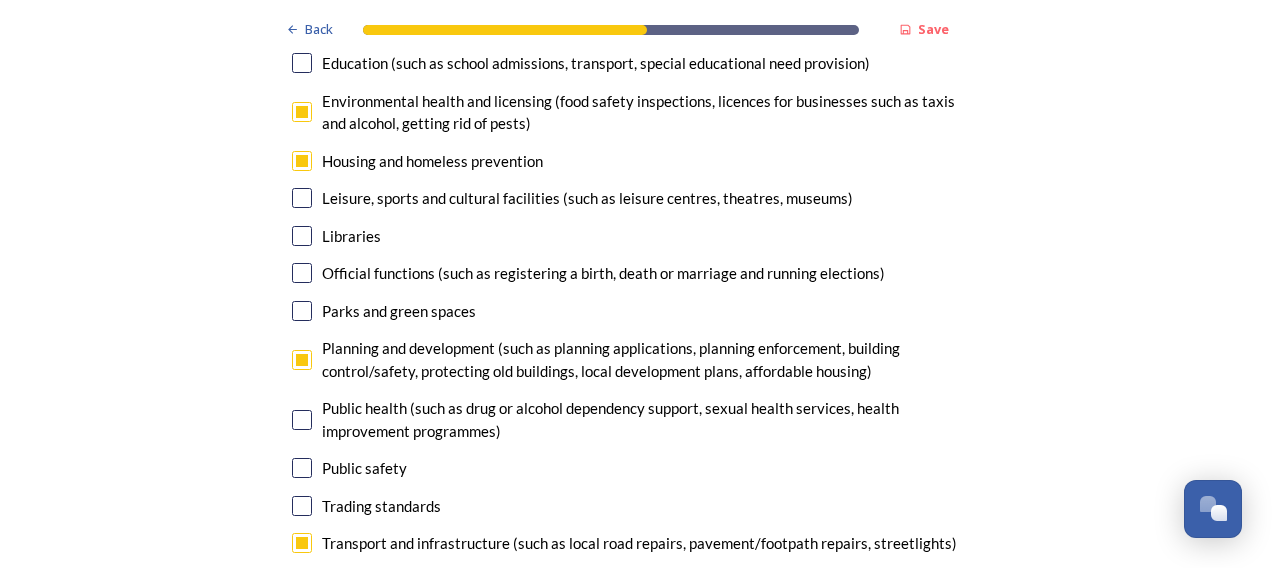 click at bounding box center [302, 581] 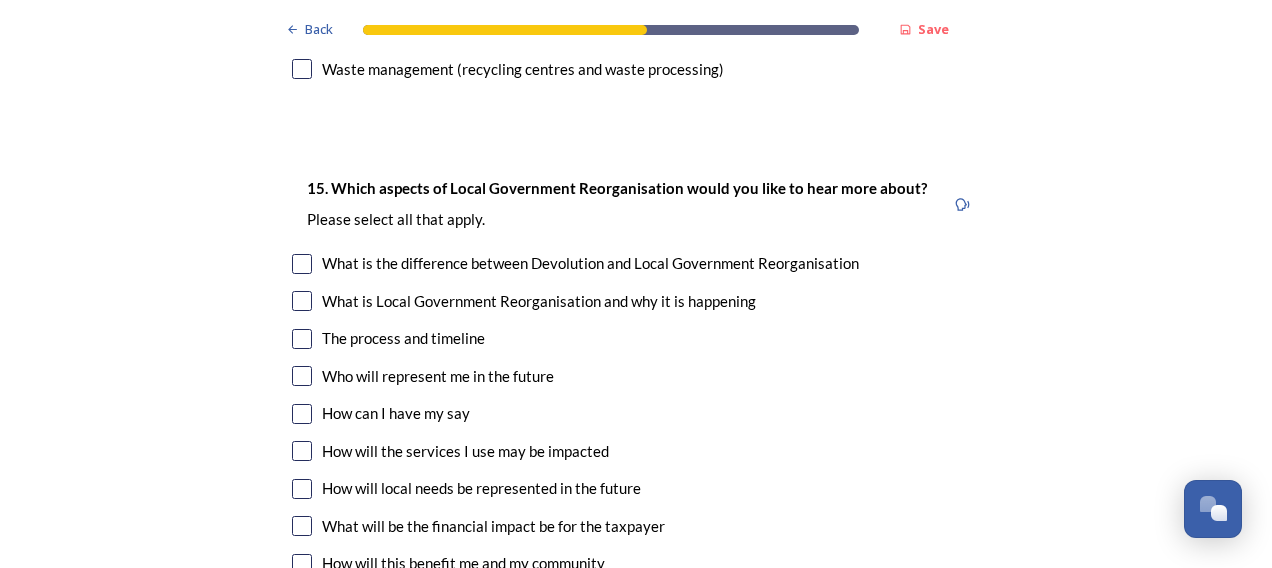 scroll, scrollTop: 5438, scrollLeft: 0, axis: vertical 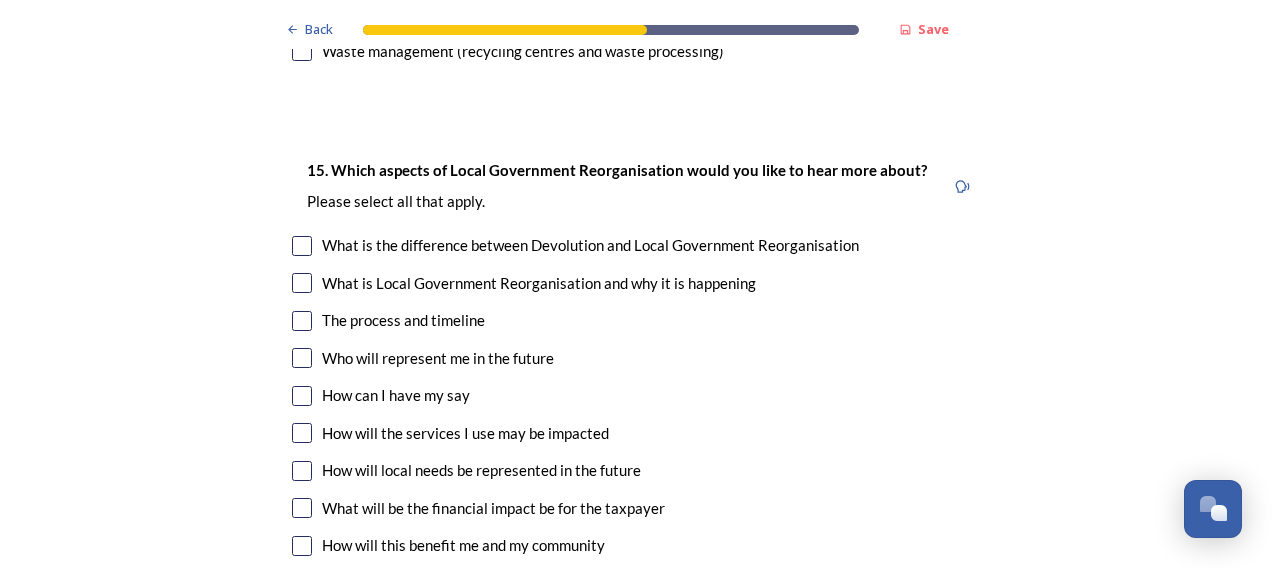 click at bounding box center (302, 321) 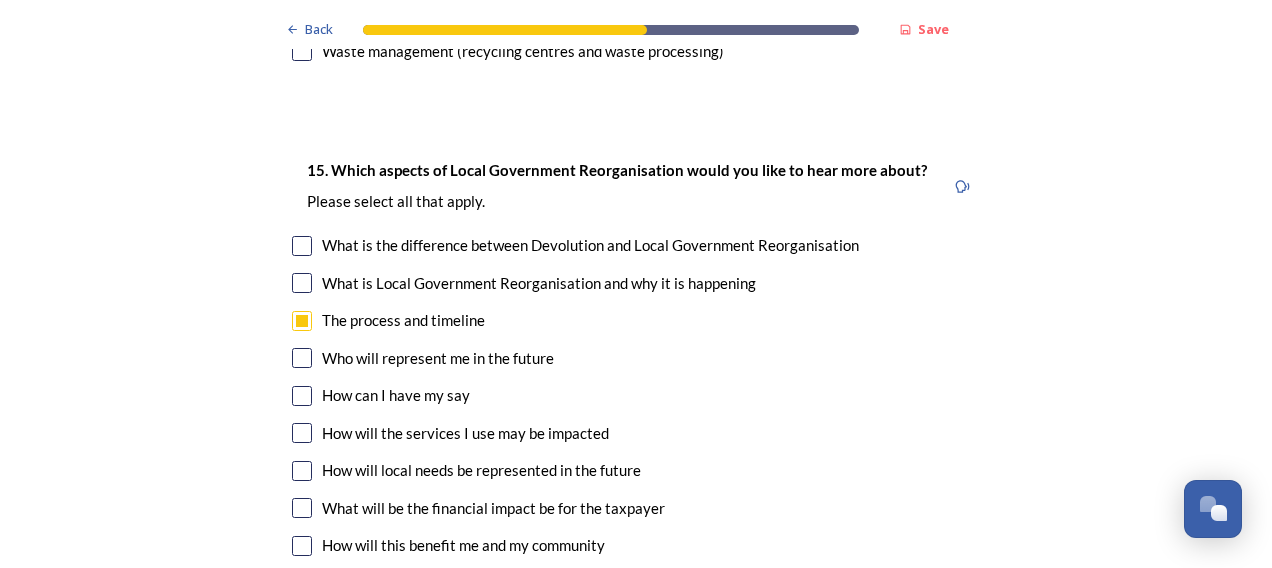 click at bounding box center (302, 583) 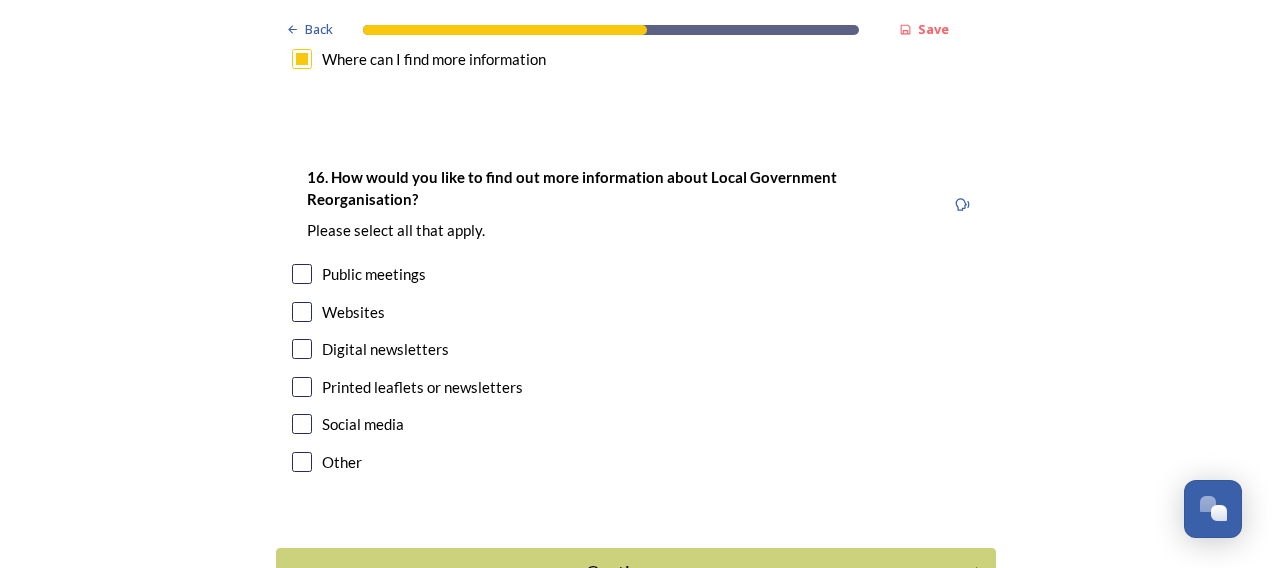 scroll, scrollTop: 5971, scrollLeft: 0, axis: vertical 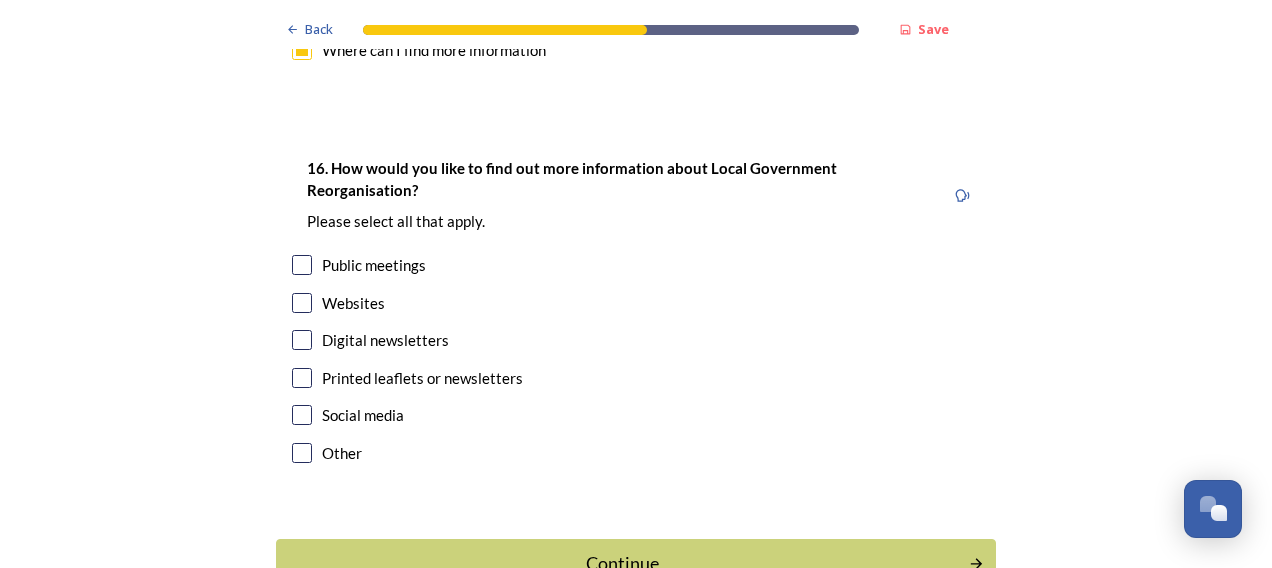 click at bounding box center (302, 303) 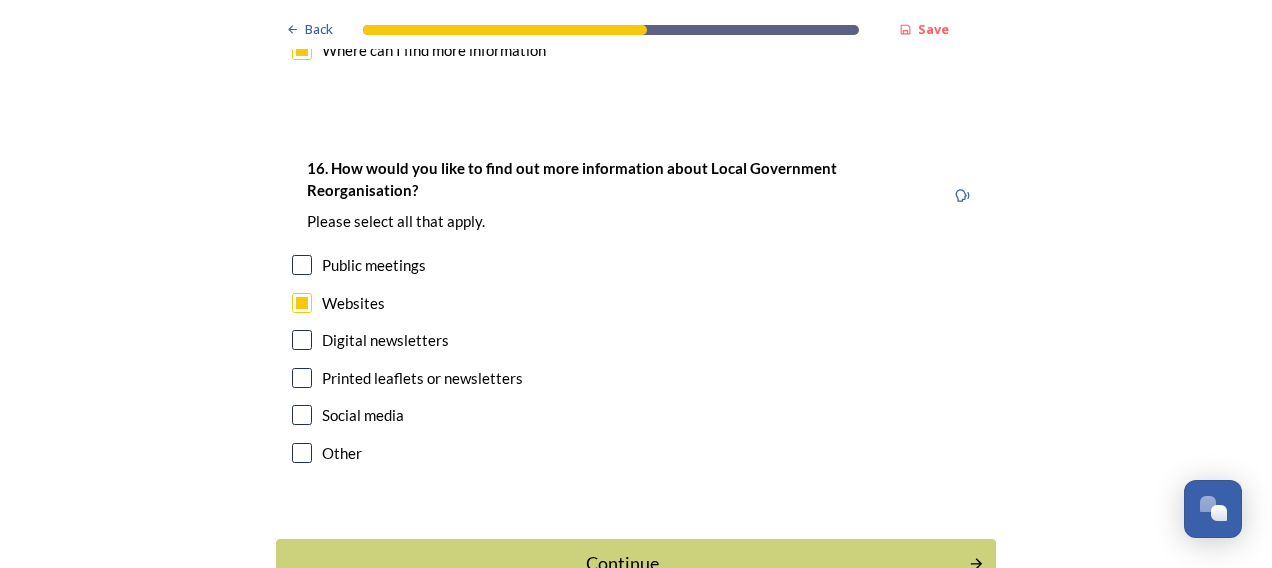 click at bounding box center (302, 415) 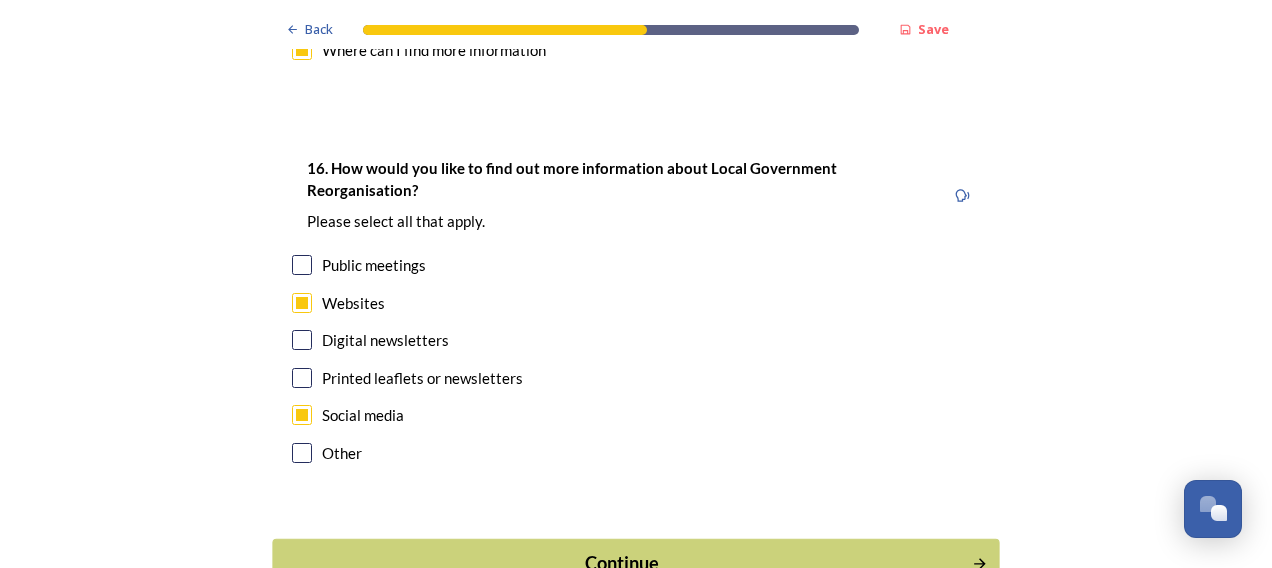 click on "Continue" at bounding box center [622, 563] 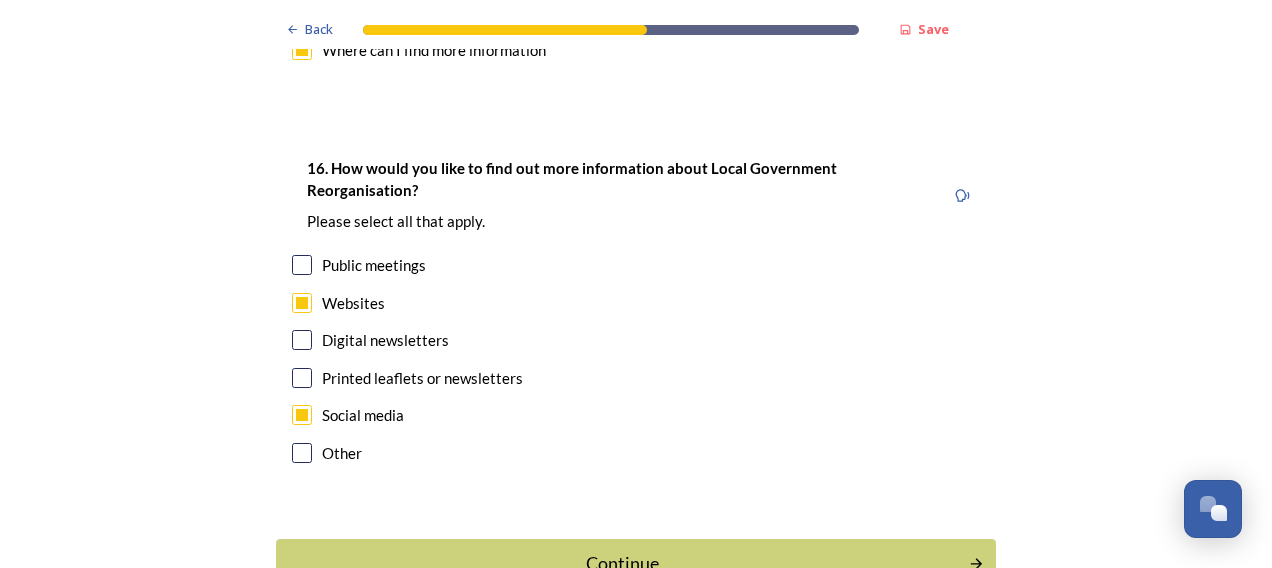 scroll, scrollTop: 0, scrollLeft: 0, axis: both 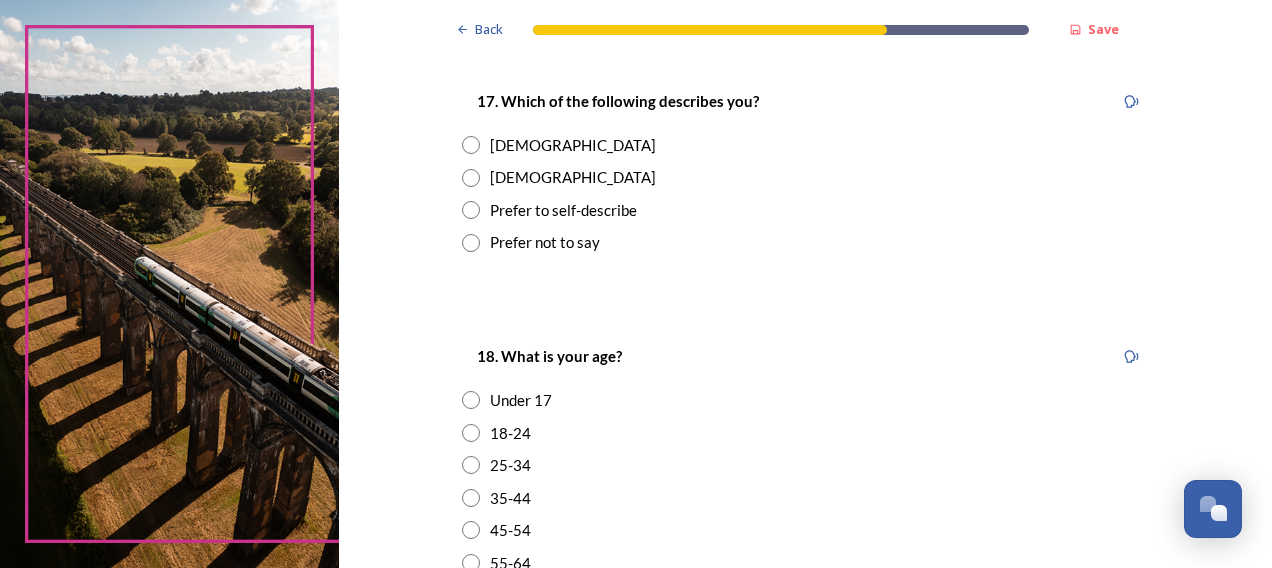 click at bounding box center (471, 145) 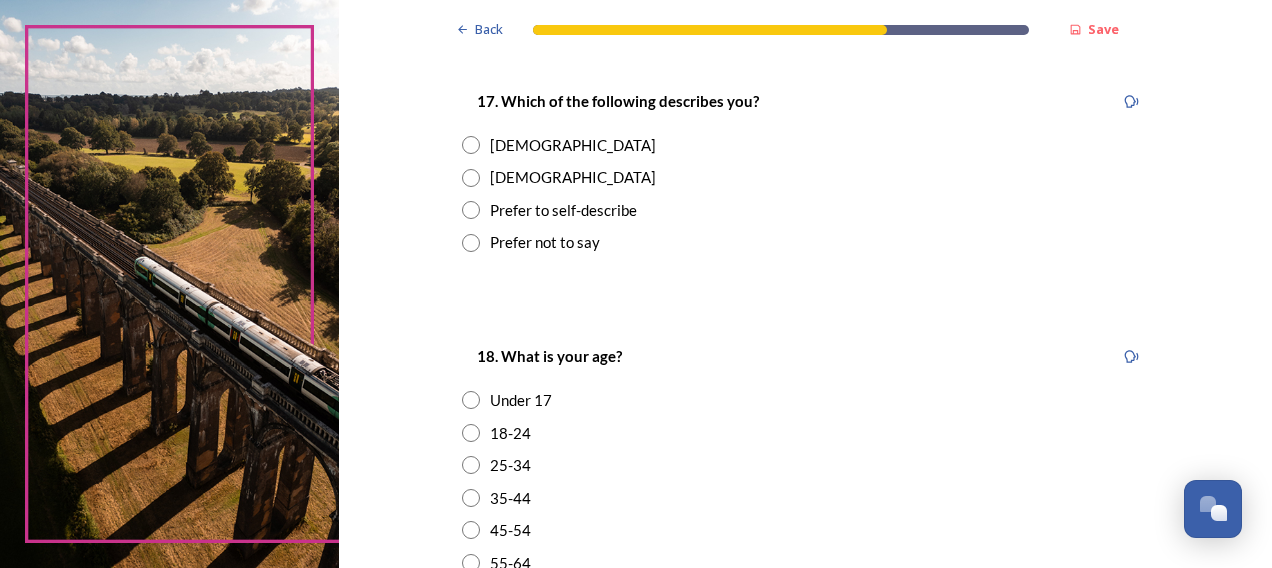 radio on "true" 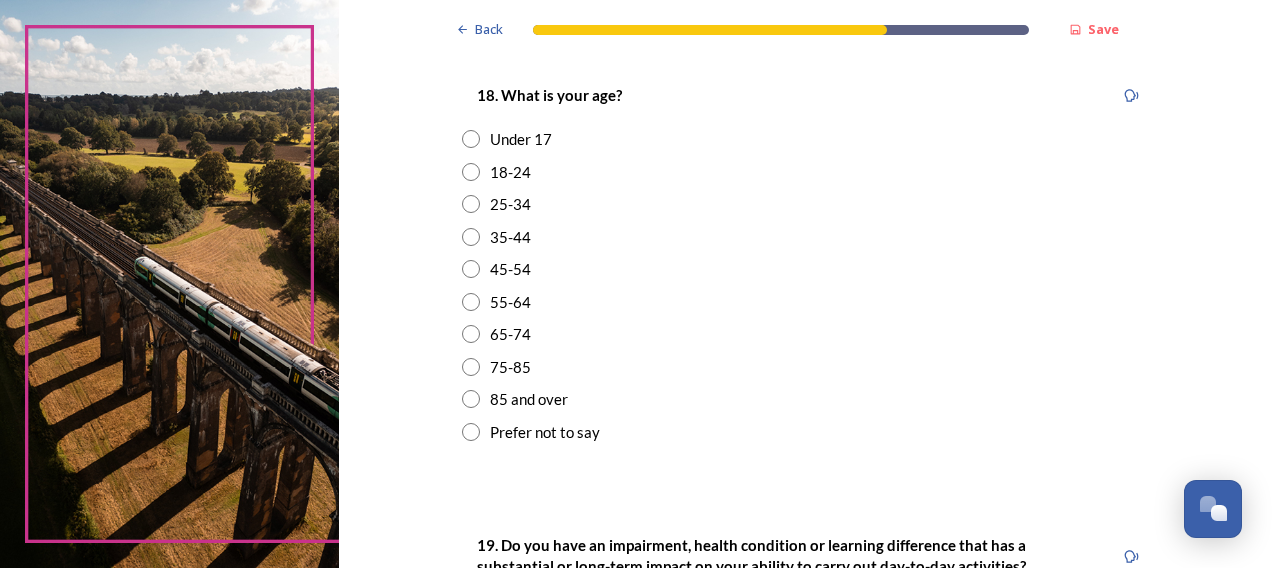 scroll, scrollTop: 630, scrollLeft: 0, axis: vertical 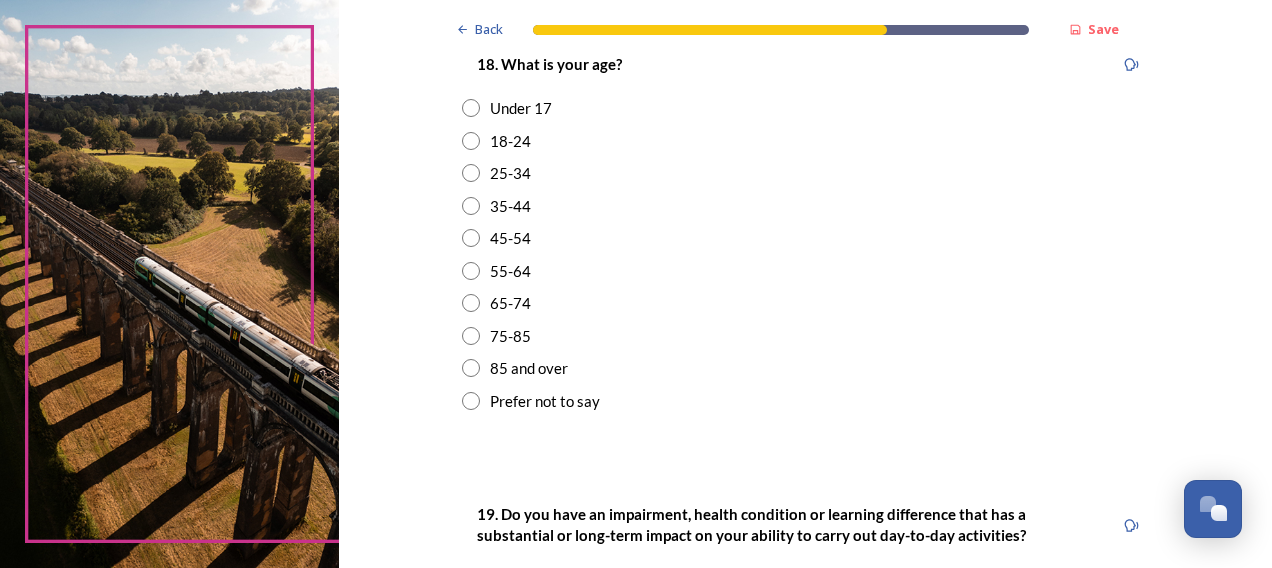 click at bounding box center [471, 271] 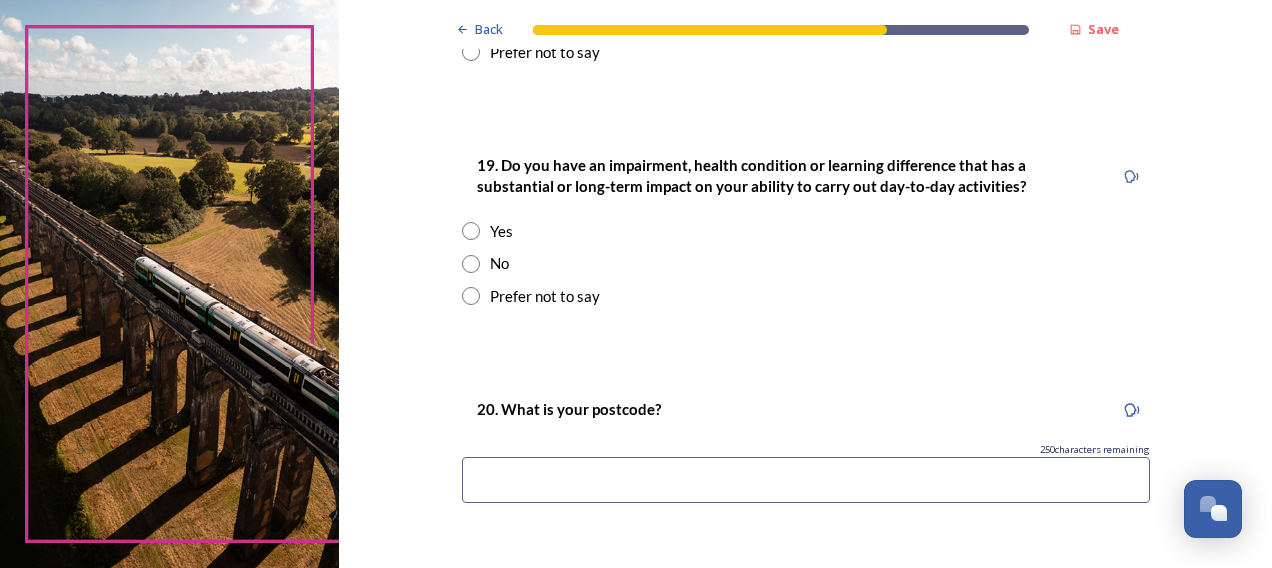 scroll, scrollTop: 984, scrollLeft: 0, axis: vertical 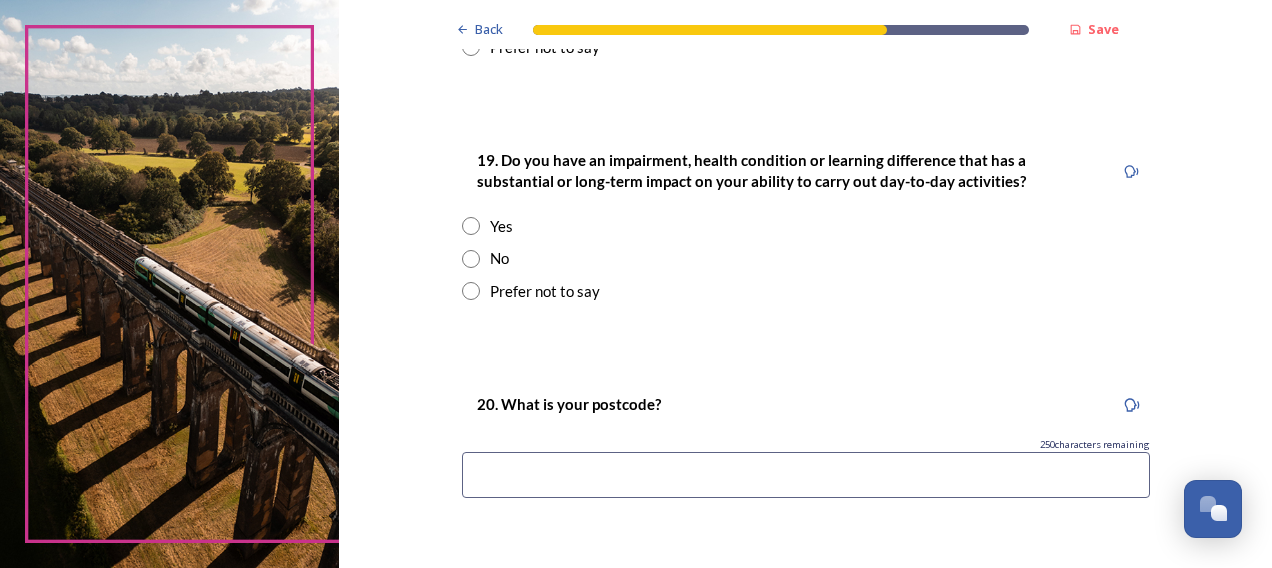 click at bounding box center [471, 259] 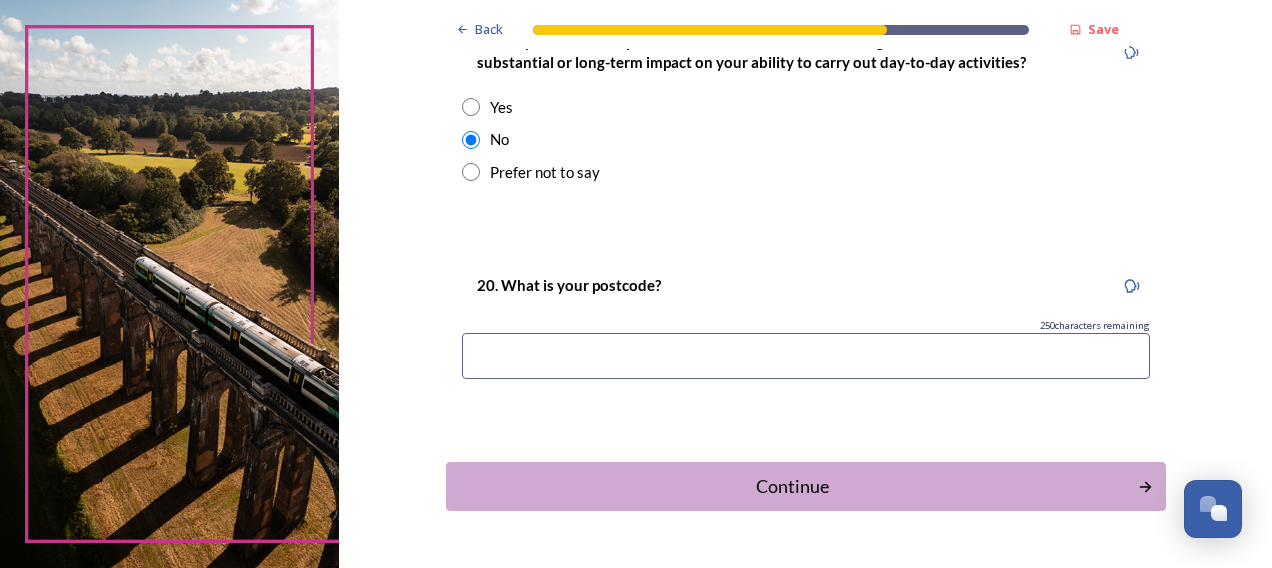 scroll, scrollTop: 1160, scrollLeft: 0, axis: vertical 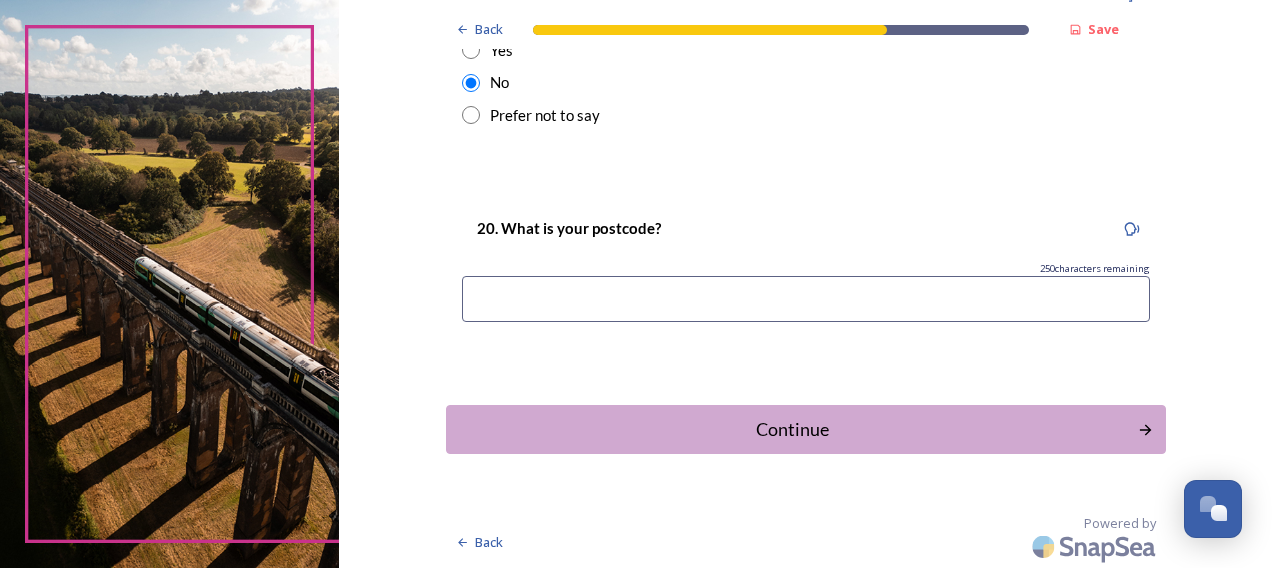 click at bounding box center (806, 299) 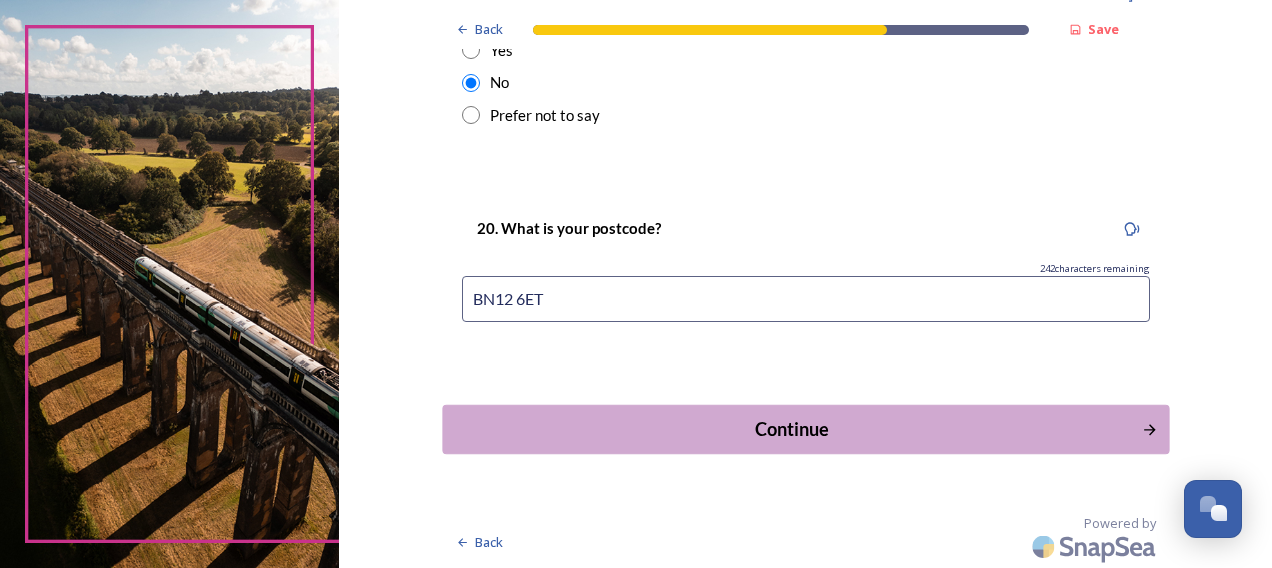 type on "BN12 6ET" 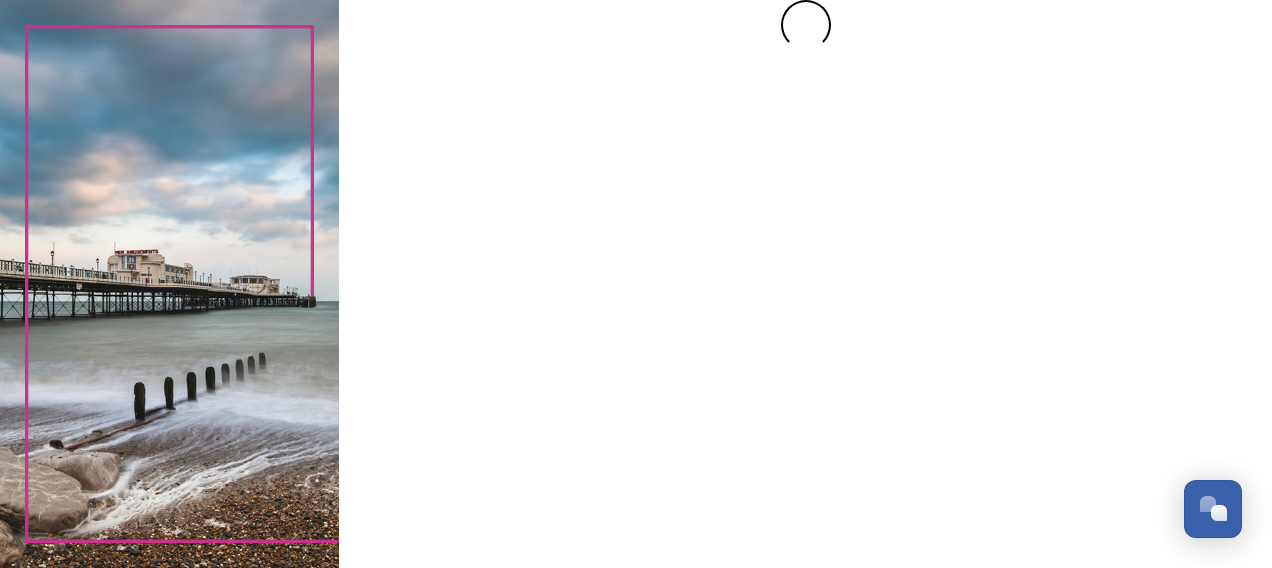 scroll, scrollTop: 0, scrollLeft: 0, axis: both 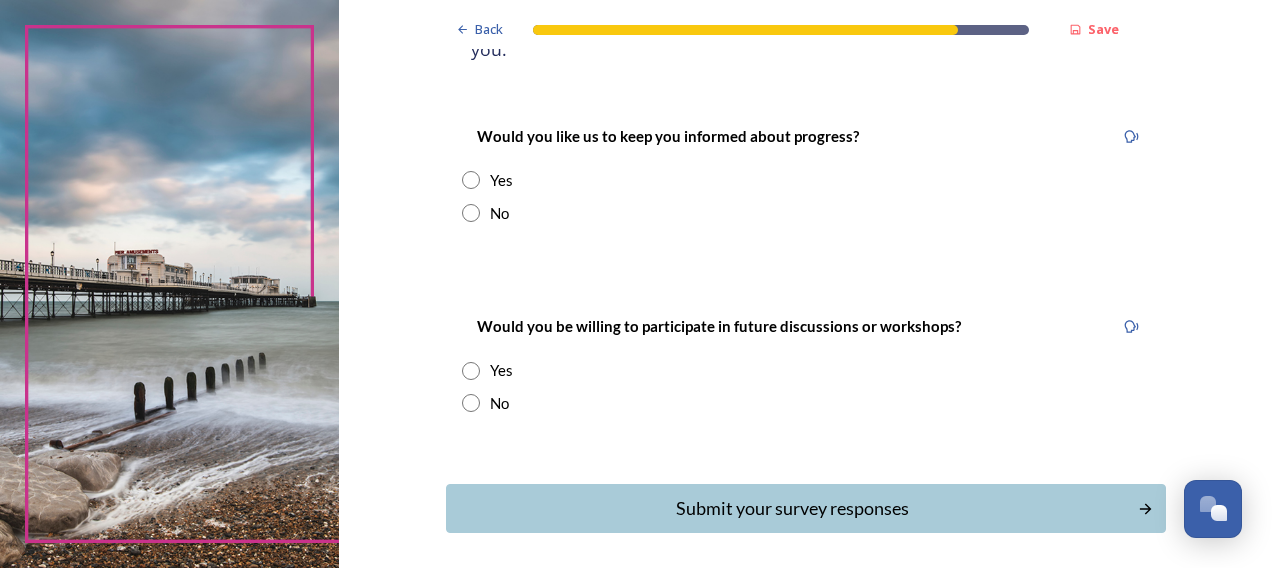 click at bounding box center (471, 180) 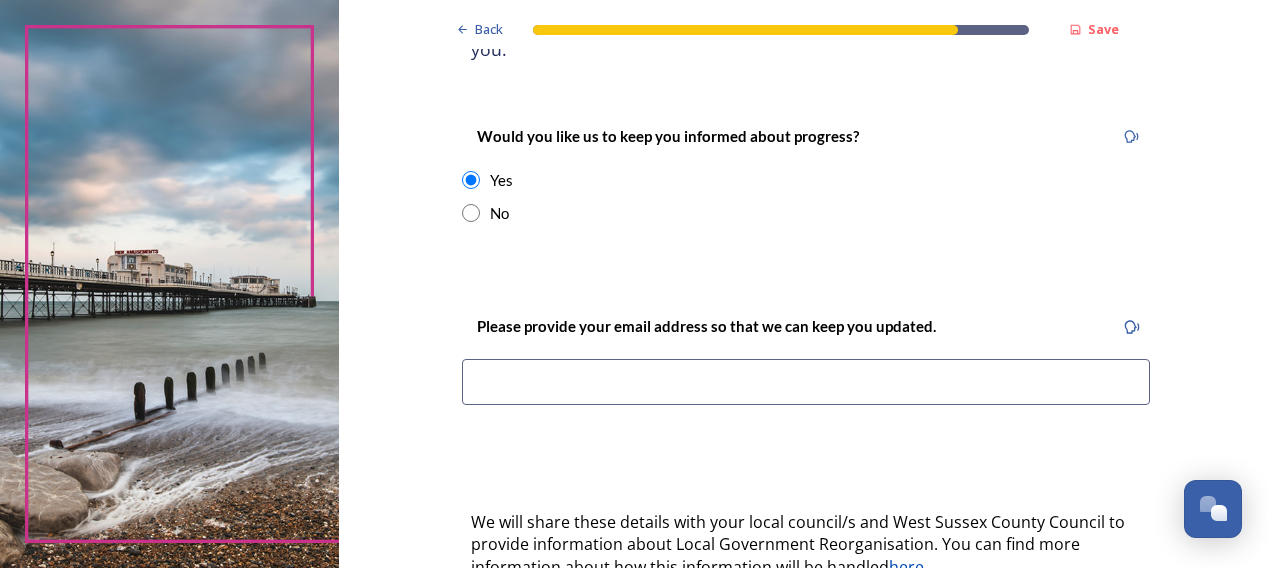 click at bounding box center (806, 382) 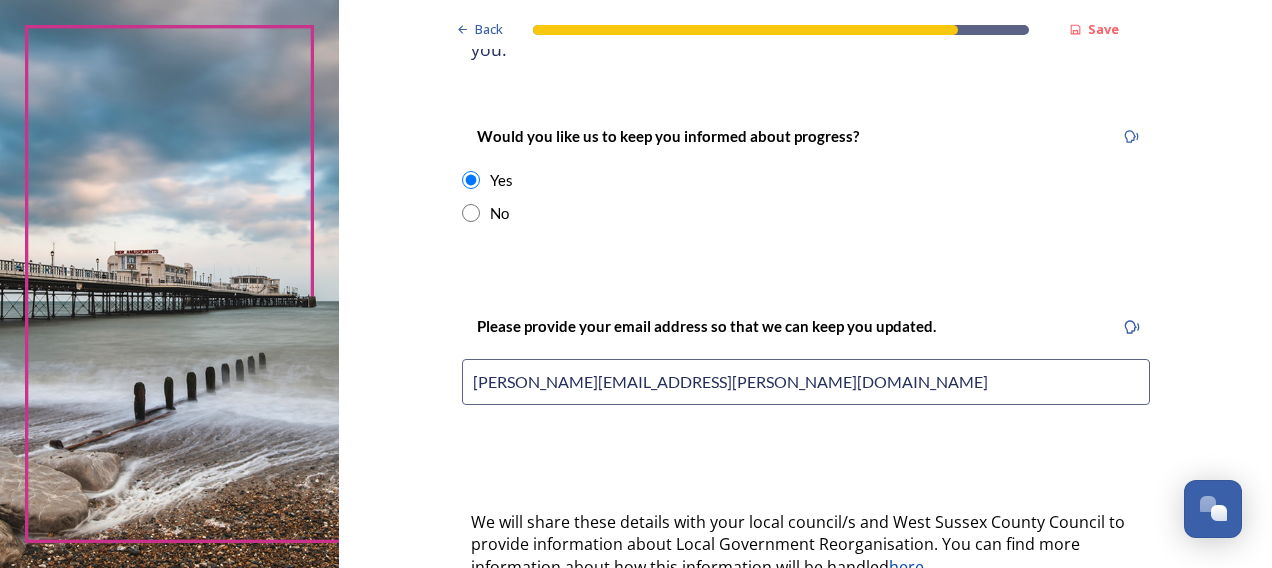 click on "Back Save Keep updated We are still quite early in the process of change and will reach out to you again as time goes on. This is a complex subject, and we know you may have questions. We will continue to share as much information as possible on our council websites, and your feedback will help us improve this information for you. Would you like us to keep you informed about progress? Yes No Please provide your email address so that we can keep you updated. [PERSON_NAME][EMAIL_ADDRESS][PERSON_NAME][DOMAIN_NAME] We will share these details with your local council/s and West Sussex County Council to provide information about Local Government Reorganisation. You can find more information about how this information will be handled  here Would you be willing to participate in future discussions or workshops? Yes No Submit your survey responses   Back Powered by" at bounding box center [806, 358] 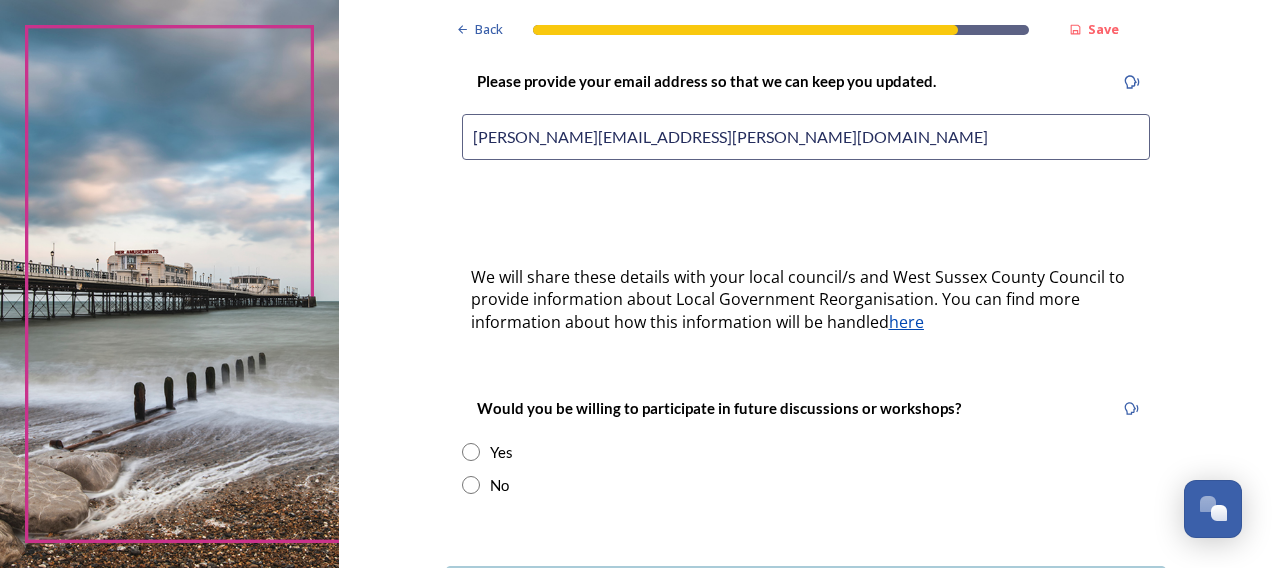 scroll, scrollTop: 512, scrollLeft: 0, axis: vertical 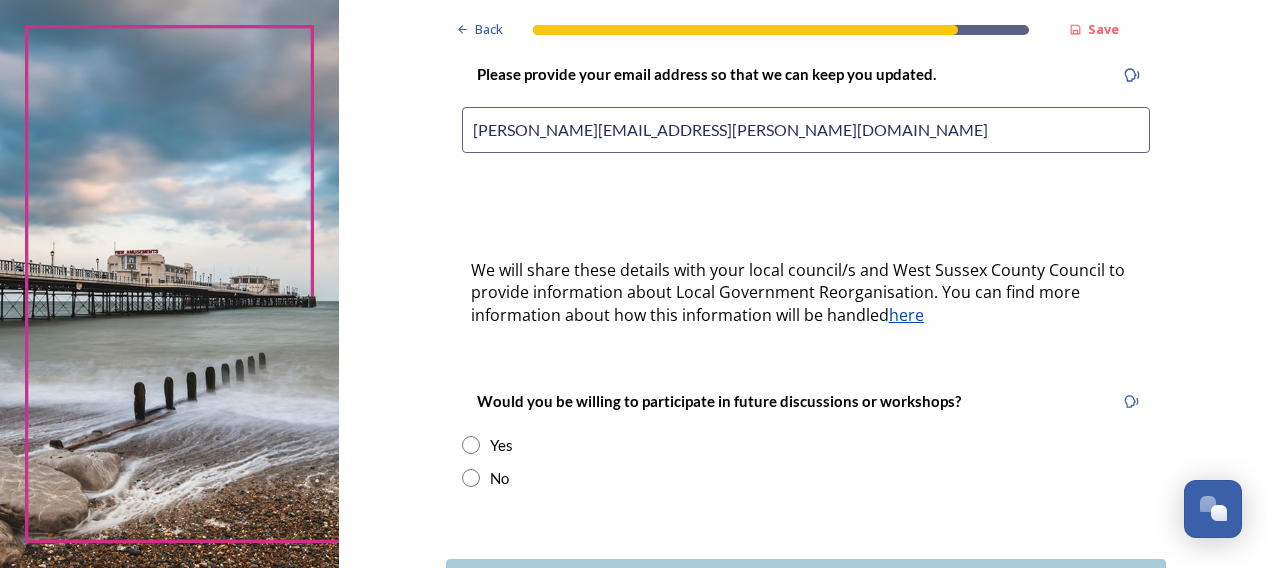 click at bounding box center (471, 445) 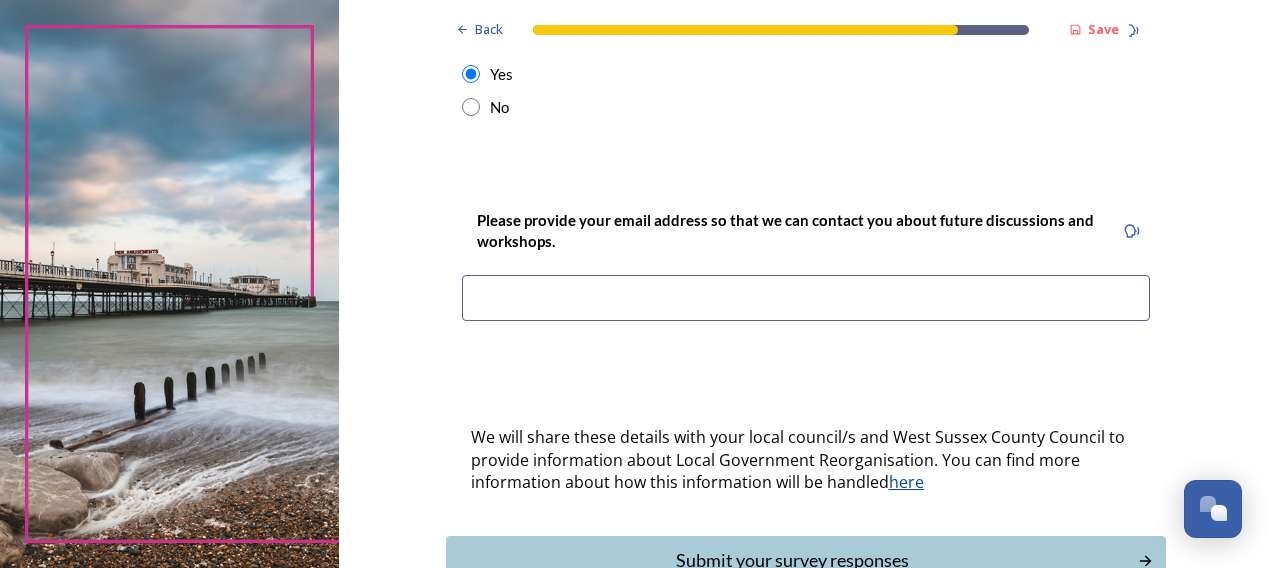 scroll, scrollTop: 887, scrollLeft: 0, axis: vertical 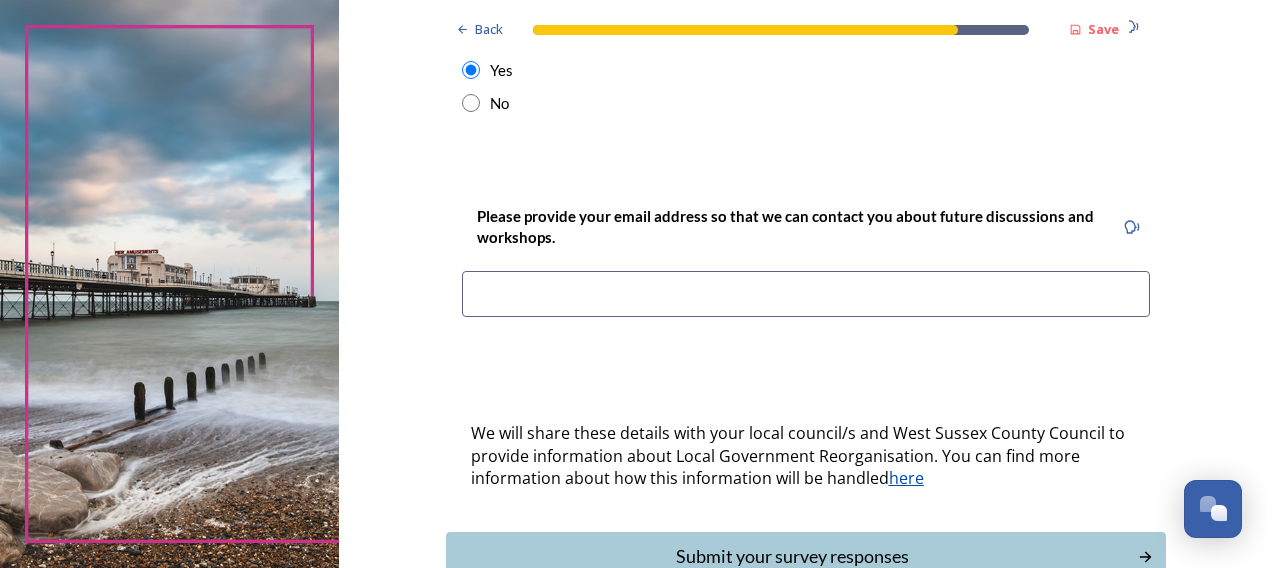 click at bounding box center (806, 294) 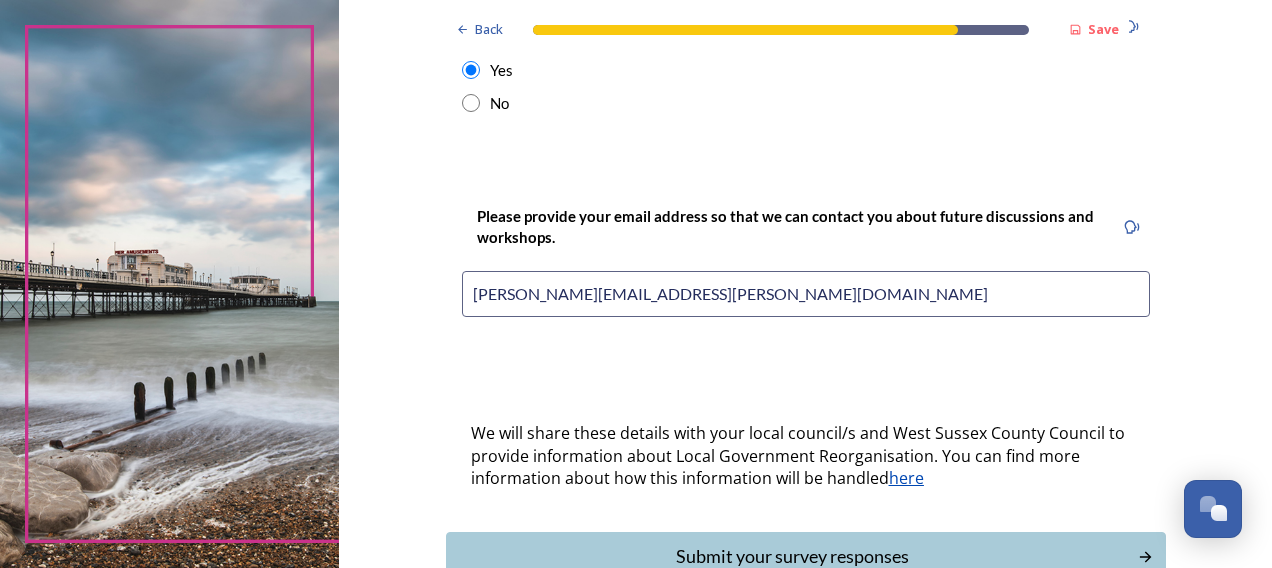 click on "Back Save Keep updated We are still quite early in the process of change and will reach out to you again as time goes on. This is a complex subject, and we know you may have questions. We will continue to share as much information as possible on our council websites, and your feedback will help us improve this information for you. Would you like us to keep you informed about progress? Yes No Please provide your email address so that we can keep you updated. [PERSON_NAME][EMAIL_ADDRESS][PERSON_NAME][DOMAIN_NAME] We will share these details with your local council/s and West Sussex County Council to provide information about Local Government Reorganisation. You can find more information about how this information will be handled  here Would you be willing to participate in future discussions or workshops? Yes No Please provide your email address so that we can contact you about future discussions and workshops. [PERSON_NAME][EMAIL_ADDRESS][PERSON_NAME][DOMAIN_NAME] here Submit your survey responses   Back Powered by" at bounding box center (806, -95) 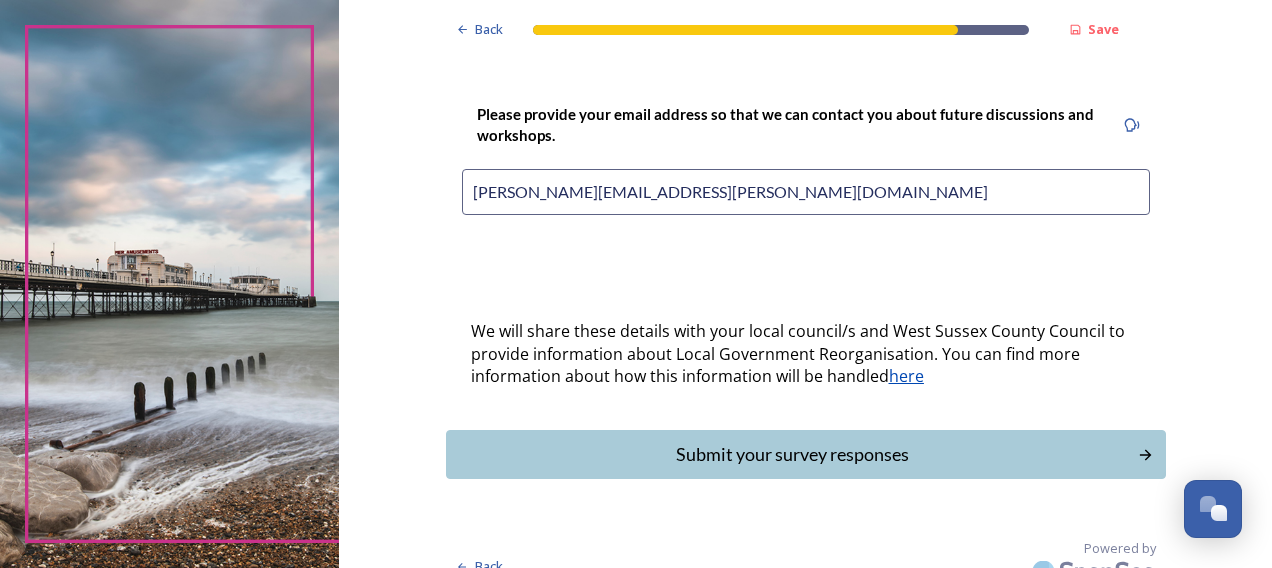 drag, startPoint x: 647, startPoint y: 167, endPoint x: 357, endPoint y: 162, distance: 290.0431 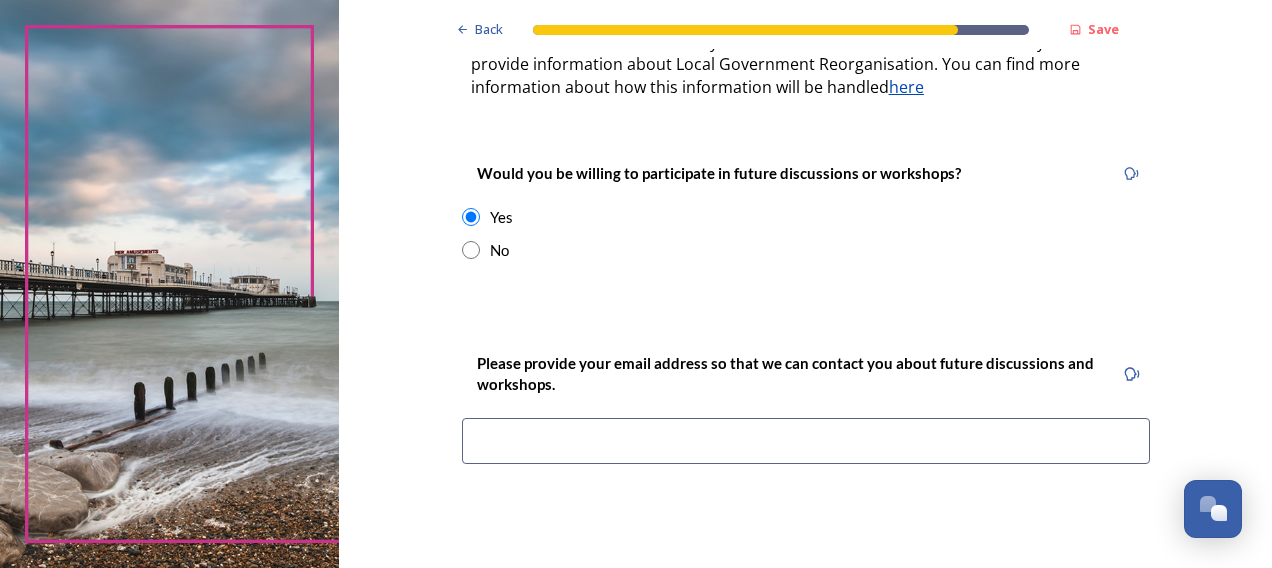 scroll, scrollTop: 720, scrollLeft: 0, axis: vertical 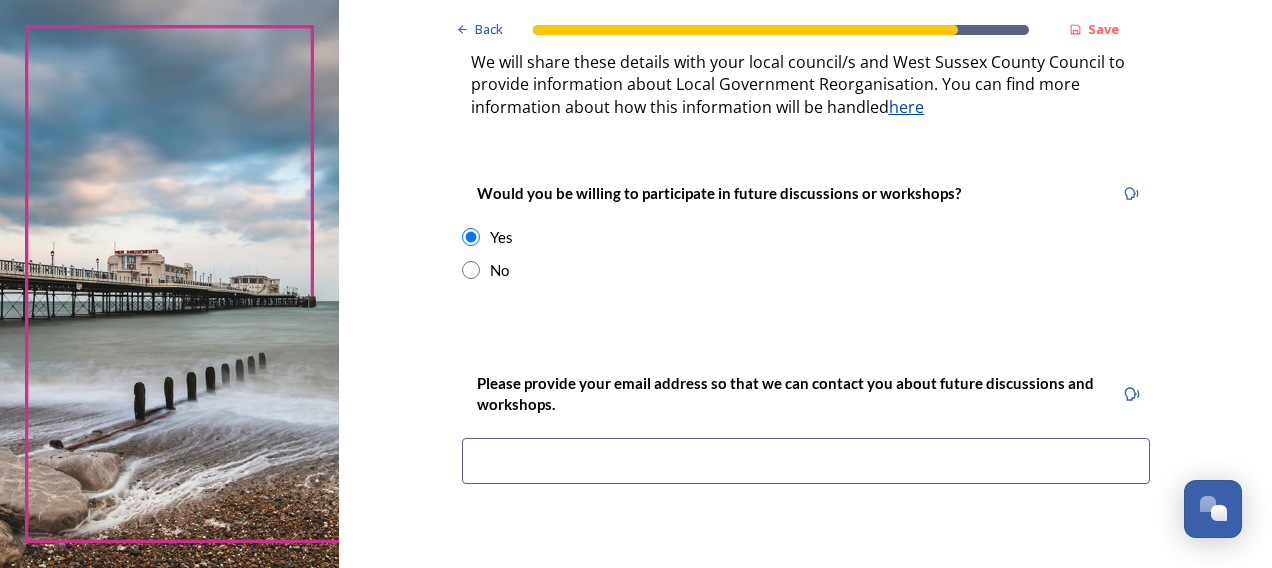 type 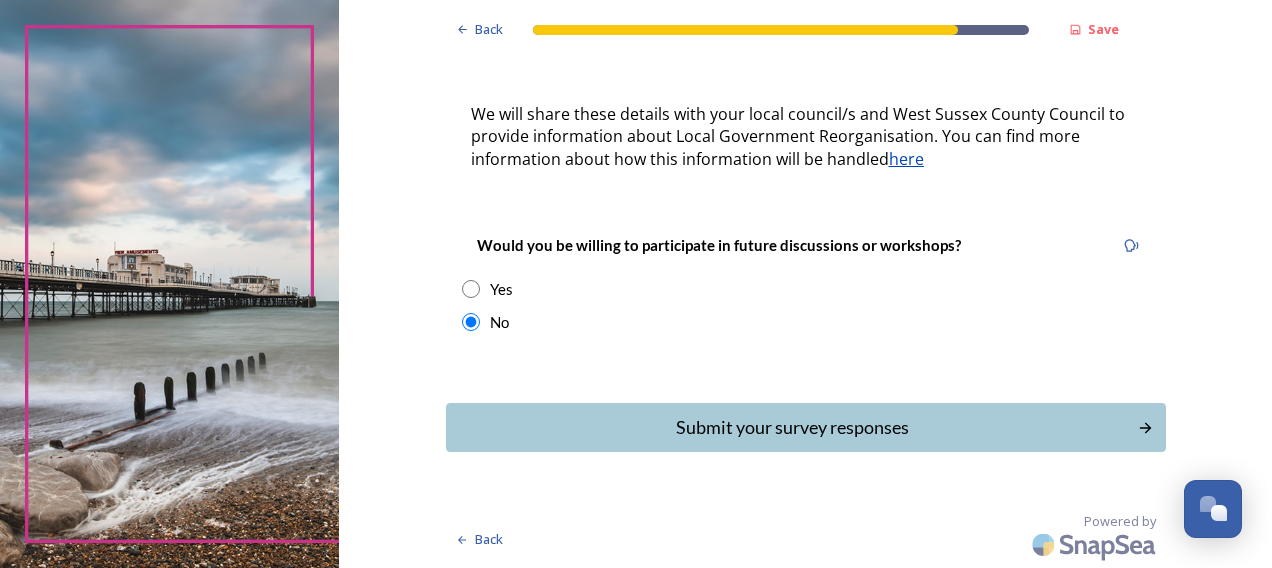 scroll, scrollTop: 642, scrollLeft: 0, axis: vertical 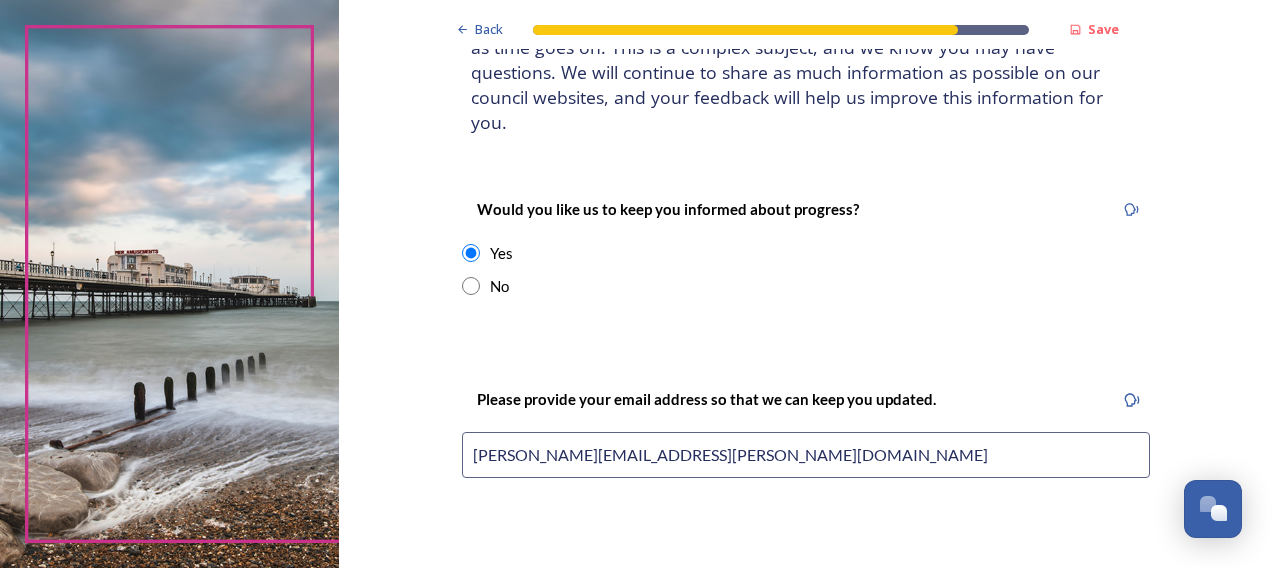click at bounding box center [471, 286] 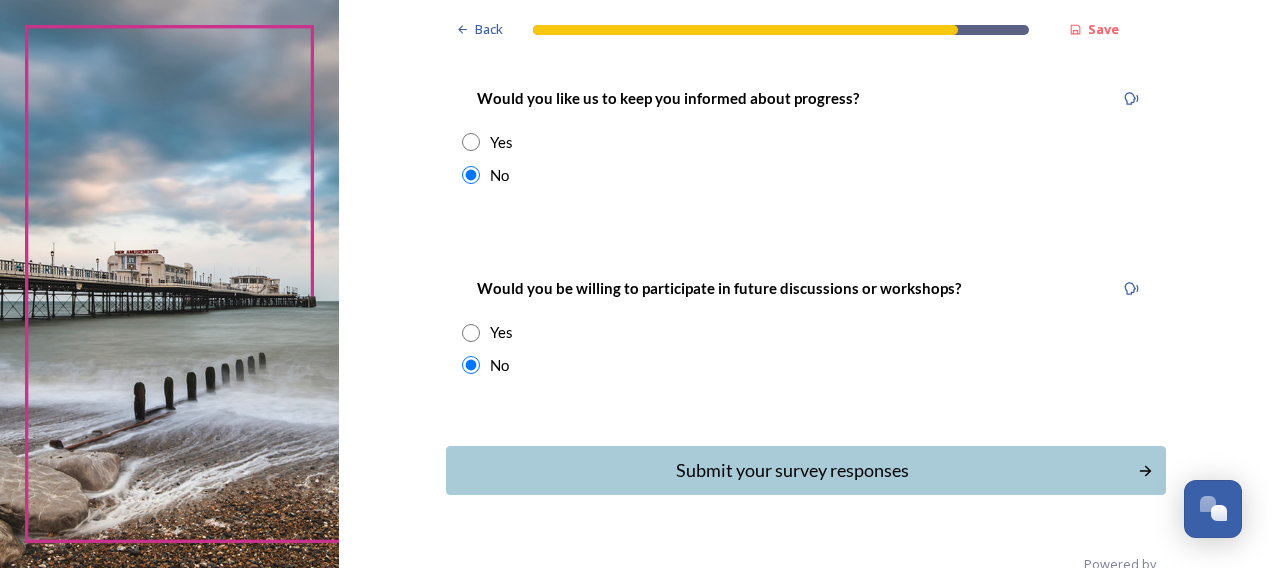scroll, scrollTop: 316, scrollLeft: 0, axis: vertical 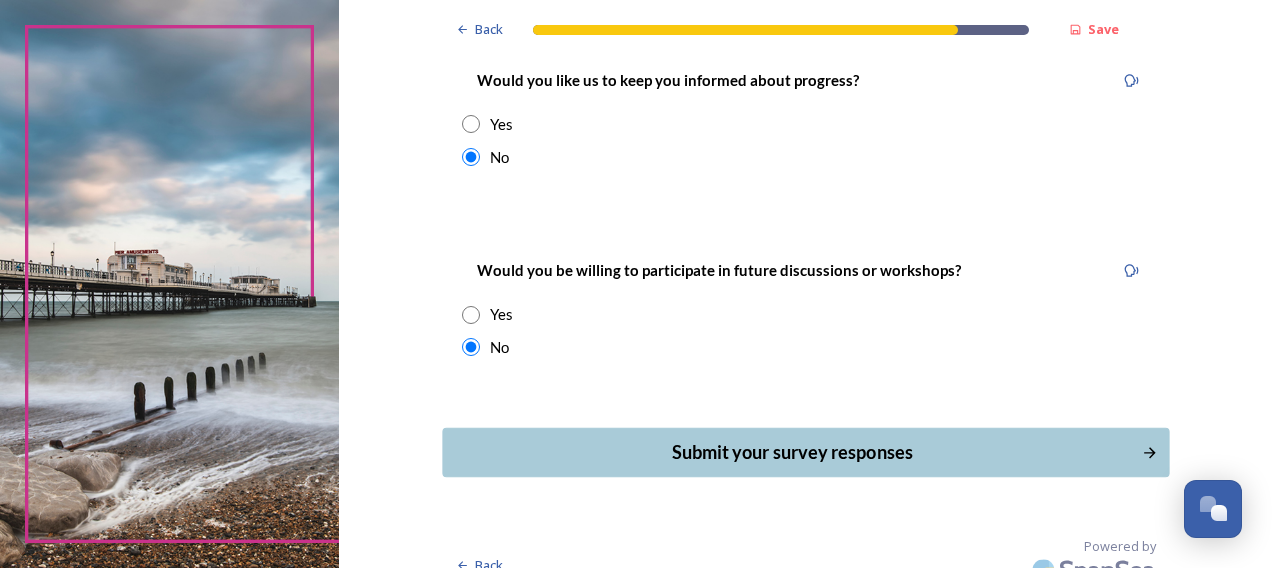 click on "Submit your survey responses" at bounding box center [791, 452] 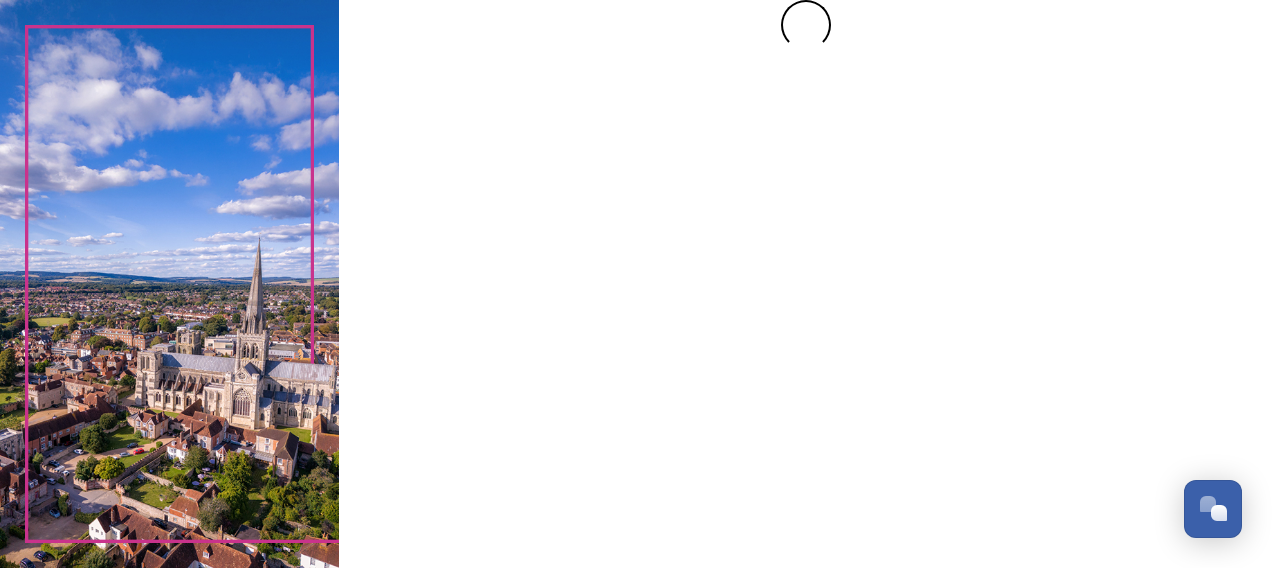 scroll, scrollTop: 0, scrollLeft: 0, axis: both 